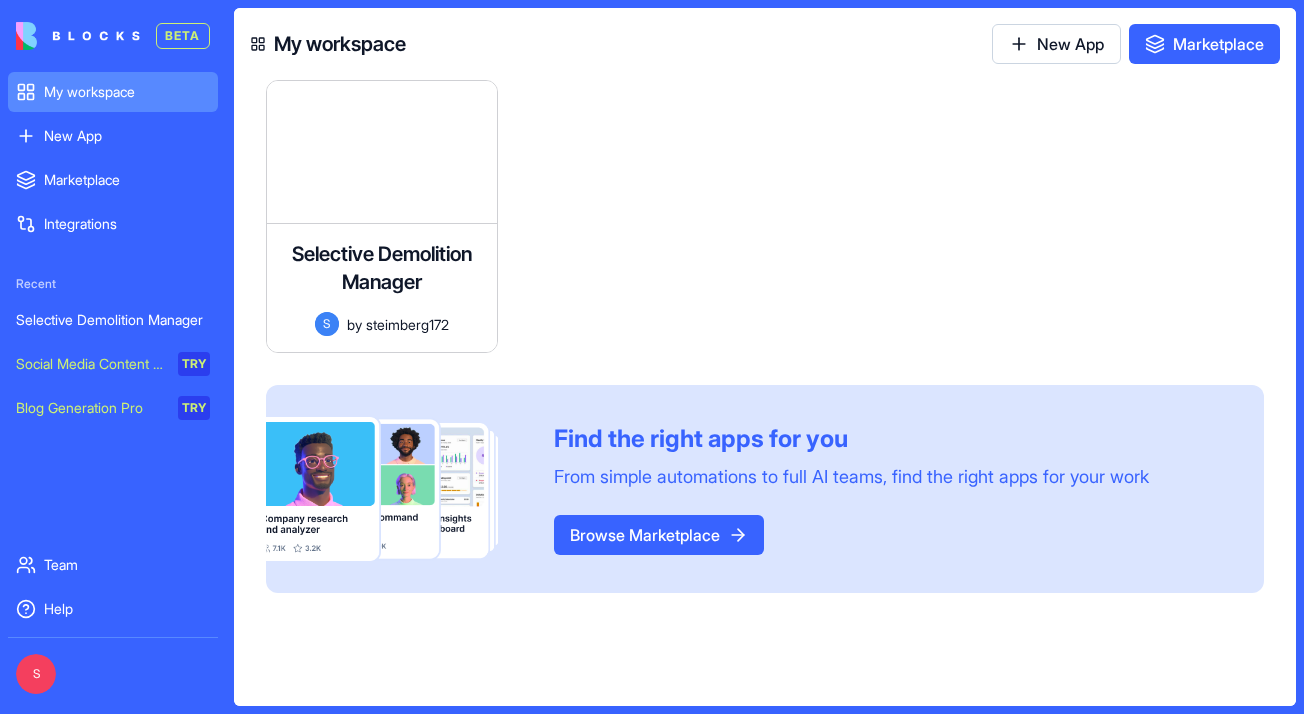 scroll, scrollTop: 0, scrollLeft: 0, axis: both 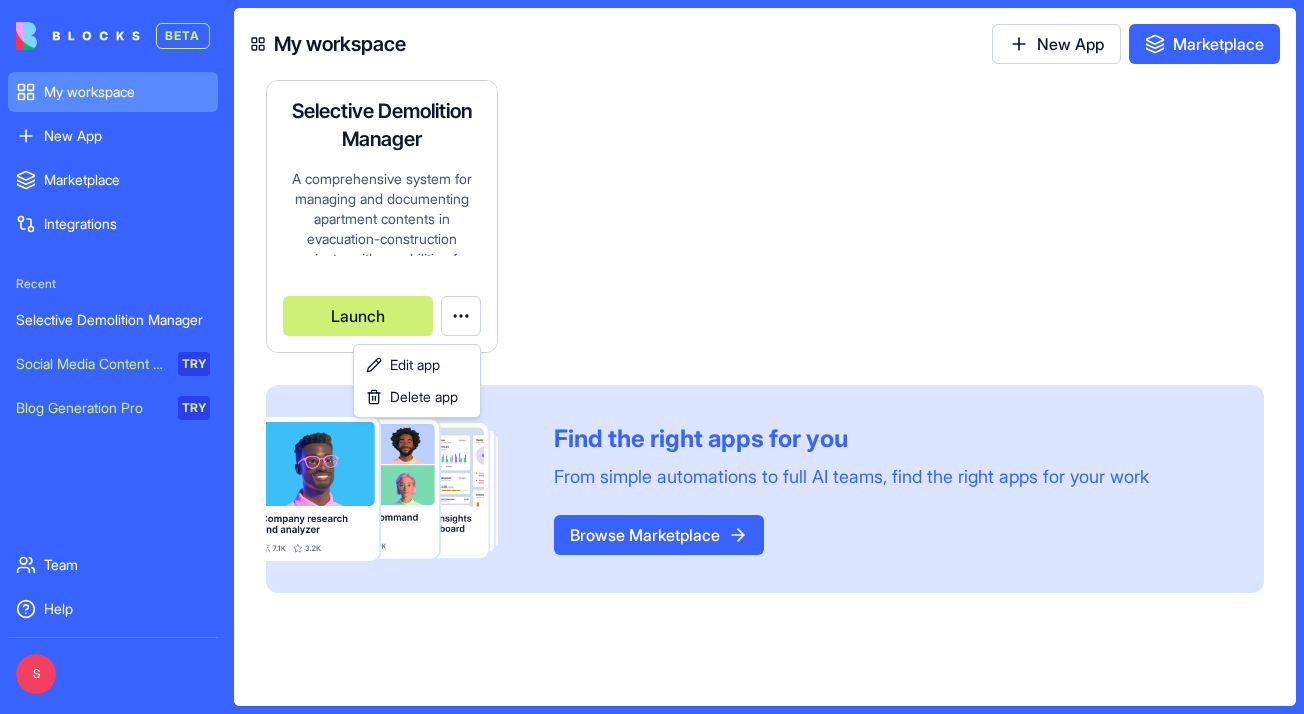 click on "BETA My workspace New App
To pick up a draggable item, press the space bar.
While dragging, use the arrow keys to move the item.
Press space again to drop the item in its new position, or press escape to cancel.
Marketplace Integrations Recent Selective Demolition Manager Social Media Content Generator TRY Blog Generation Pro TRY Team Help S My workspace New App Marketplace Selective Demolition Manager A comprehensive system for managing and documenting apartment contents in evacuation-construction projects, with capabilities for tracking items, monitoring statuses, calculating quantities and weight, generating environmental and economic reports, and working on tablets/smartphones with voice recording and photo capabilities. S by steimberg172 Launch
To pick up a draggable item, press the space bar.
While dragging, use the arrow keys to move the item.
Press space again to drop the item in its new position, or press escape to cancel.
Find the right apps for you Browse Marketplace" at bounding box center [652, 357] 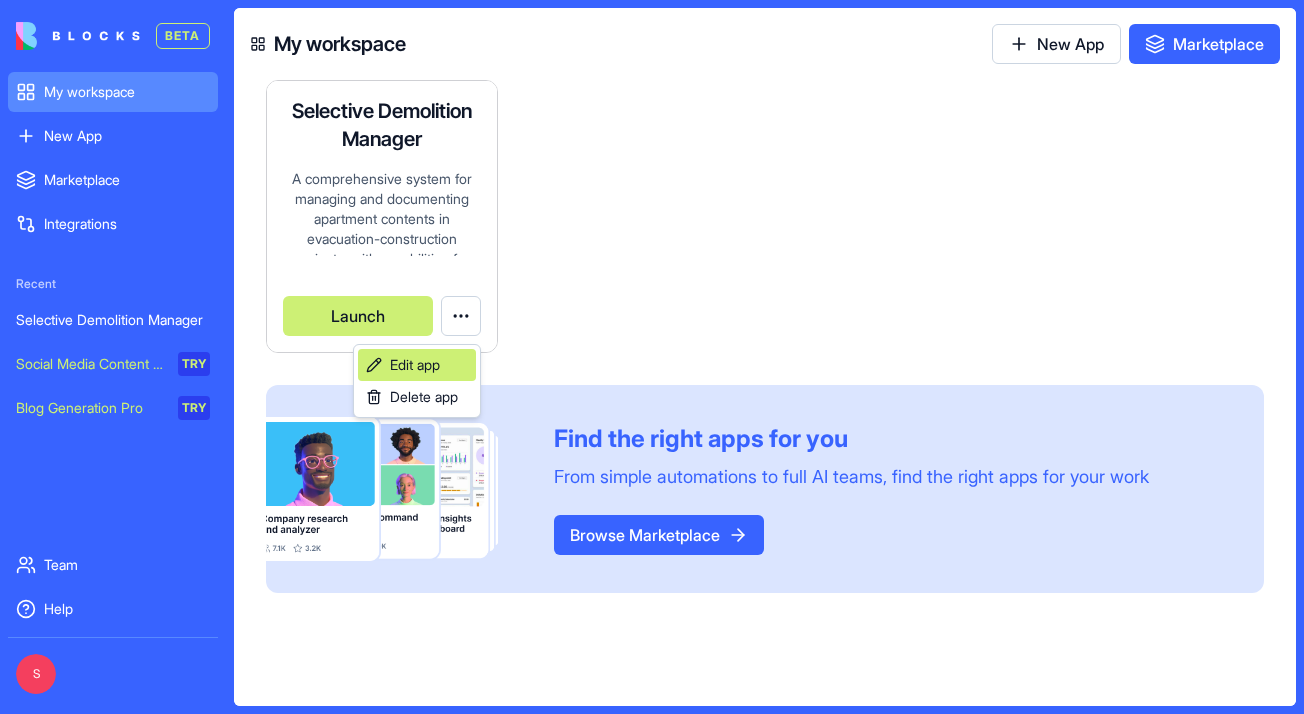 click on "Edit app" at bounding box center (415, 365) 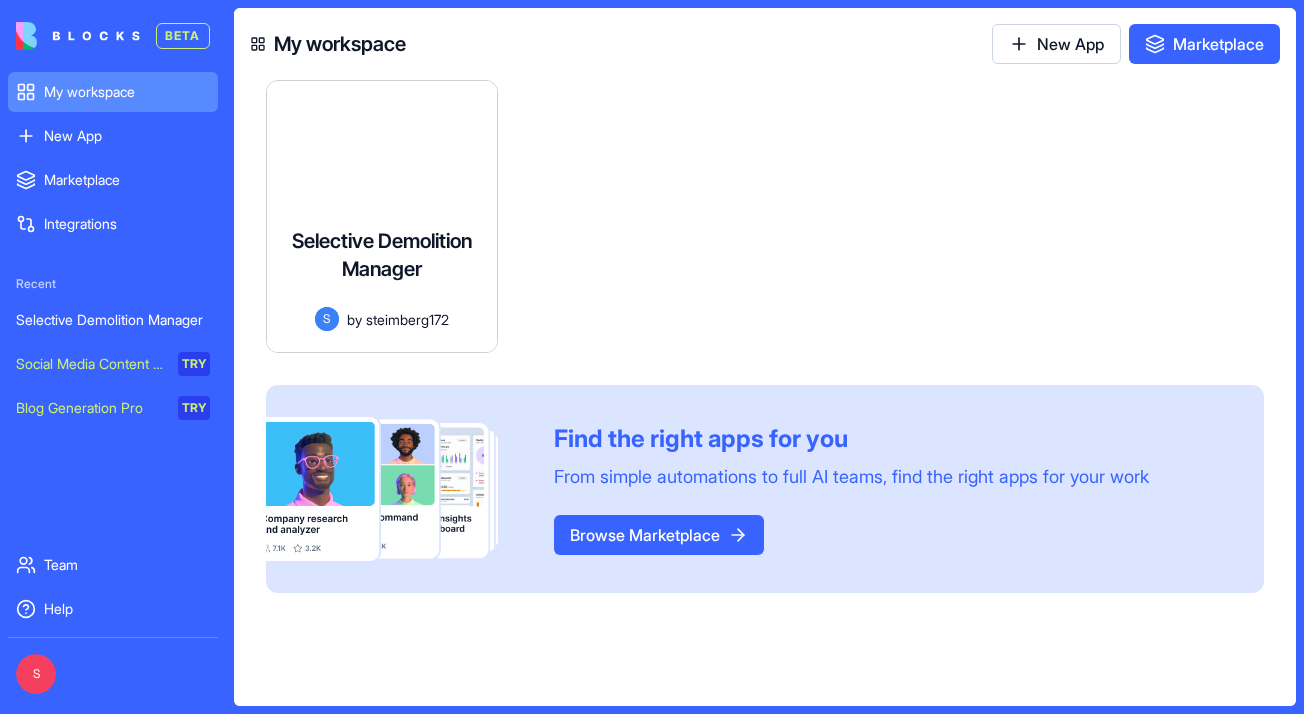 scroll, scrollTop: 18, scrollLeft: 0, axis: vertical 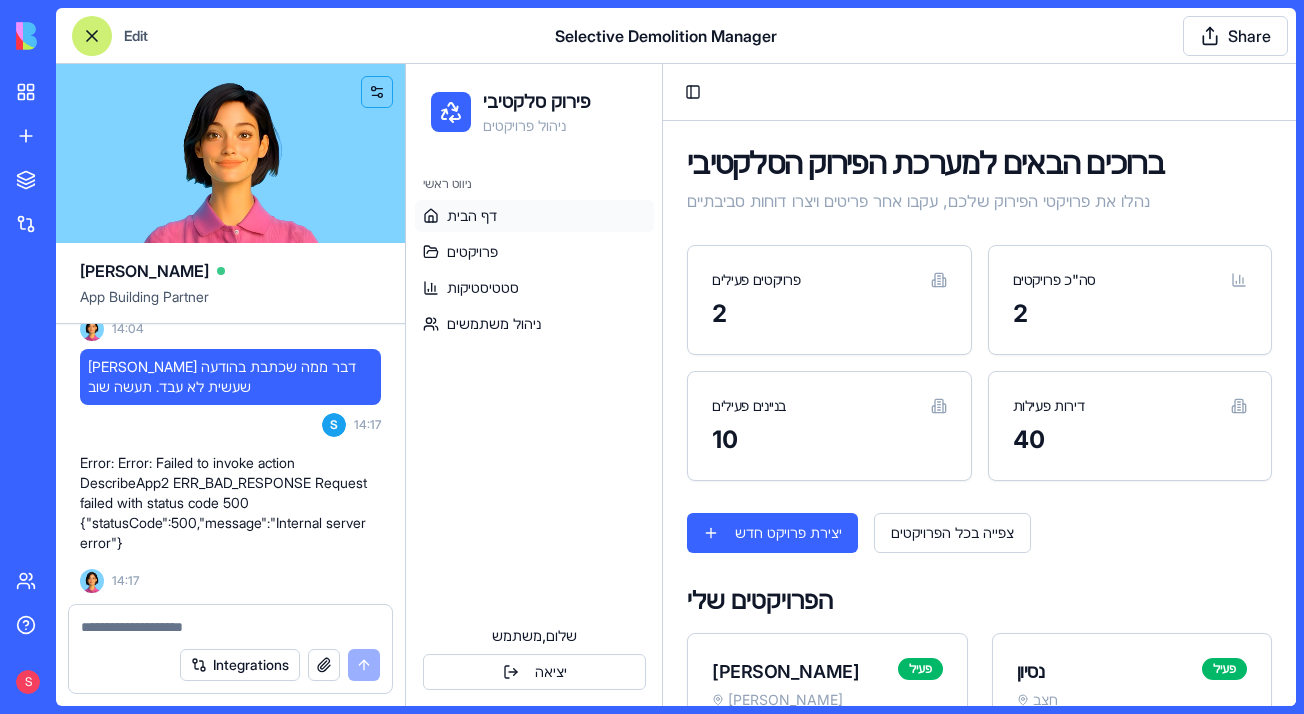 click on "ניווט ראשי" at bounding box center (534, 184) 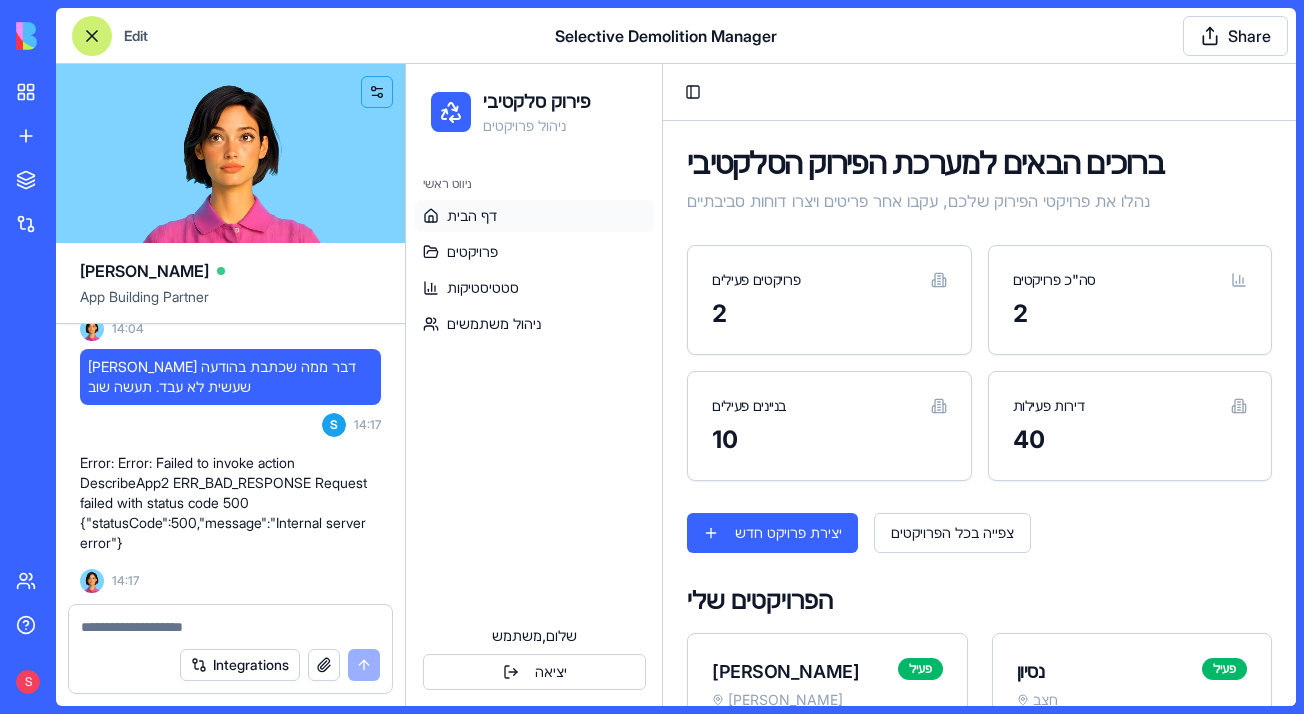 click on "Edit Selective Demolition Manager Share" at bounding box center [676, 36] 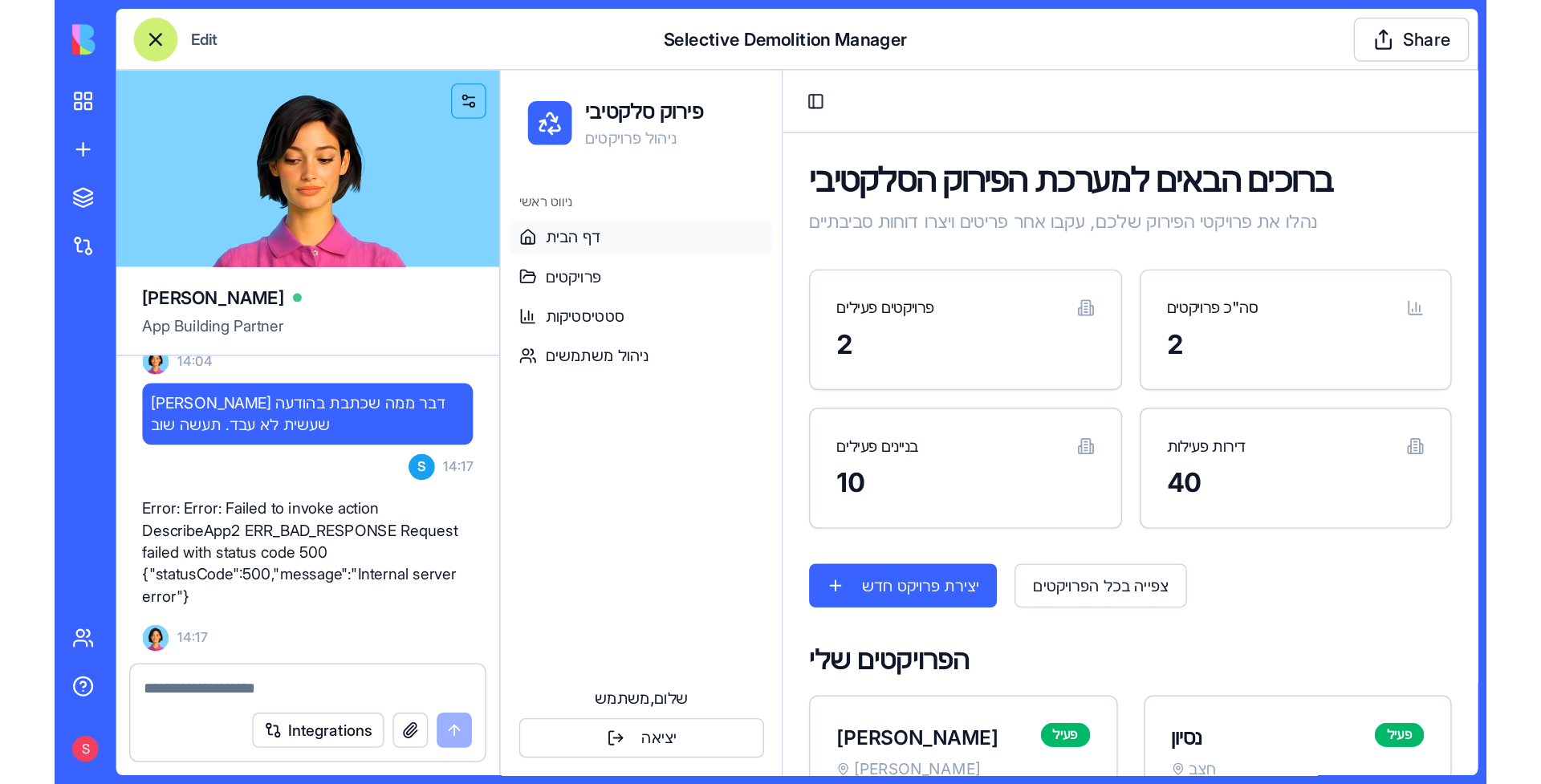 scroll, scrollTop: 20983, scrollLeft: 0, axis: vertical 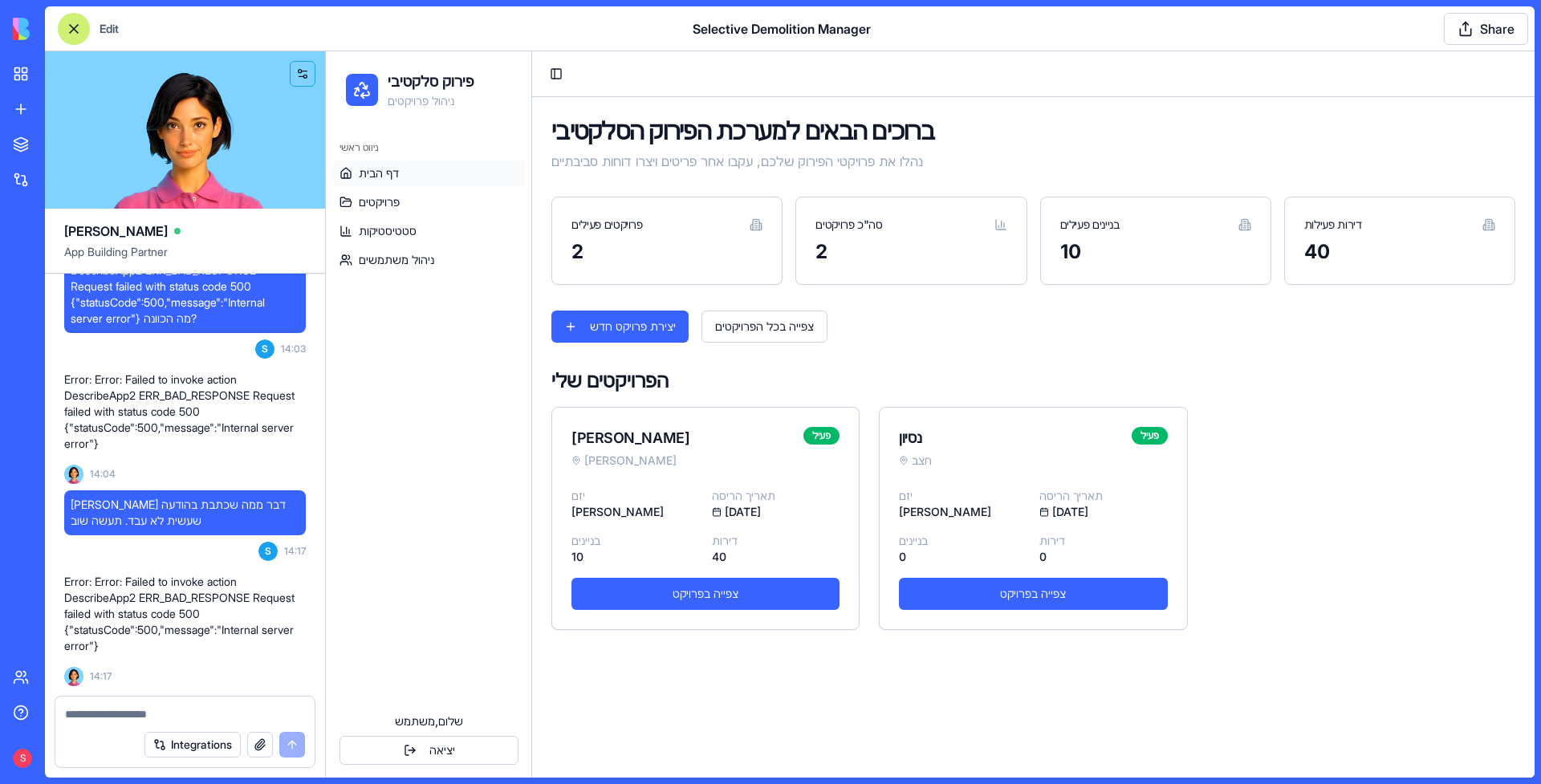 click on "ברוכים הבאים למערכת הפירוק הסלקטיבי נהלו את פרויקטי הפירוק שלכם, עקבו אחר פריטים ויצרו דוחות סביבתיים פרויקטים פעילים 2 סה"כ פרויקטים 2 בניינים פעילים 10 דירות פעילות 40 יצירת פרויקט חדש צפייה בכל הפרויקטים הפרויקטים שלי [PERSON_NAME] פעיל יזם [PERSON_NAME] הריסה [DATE] בניינים 10 דירות 40 צפייה בפרויקט נסיון חצב פעיל [PERSON_NAME] הריסה [DATE] בניינים 0 דירות 0 צפייה בפרויקט" at bounding box center [1033, 373] 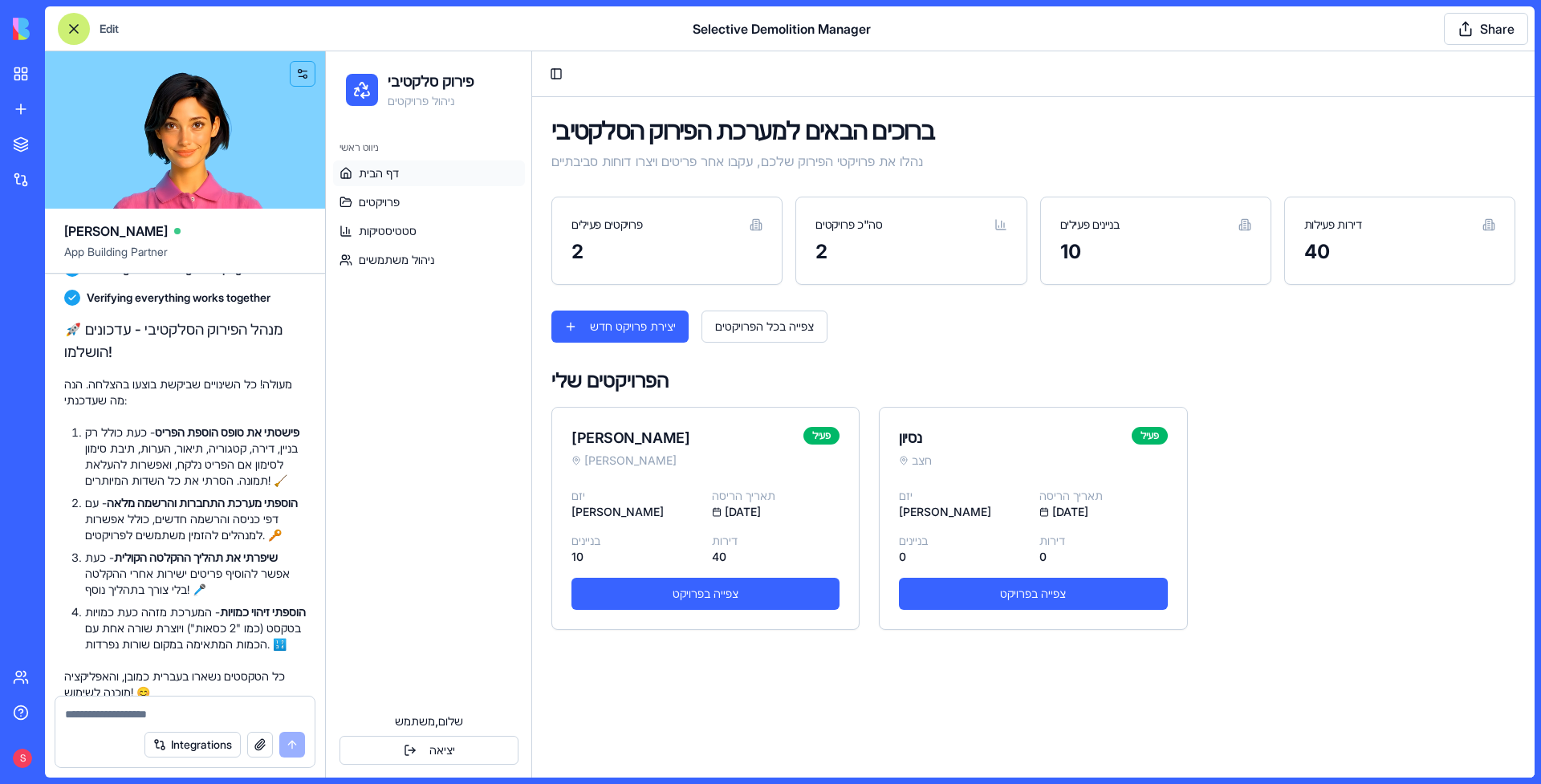 scroll, scrollTop: 12698, scrollLeft: 0, axis: vertical 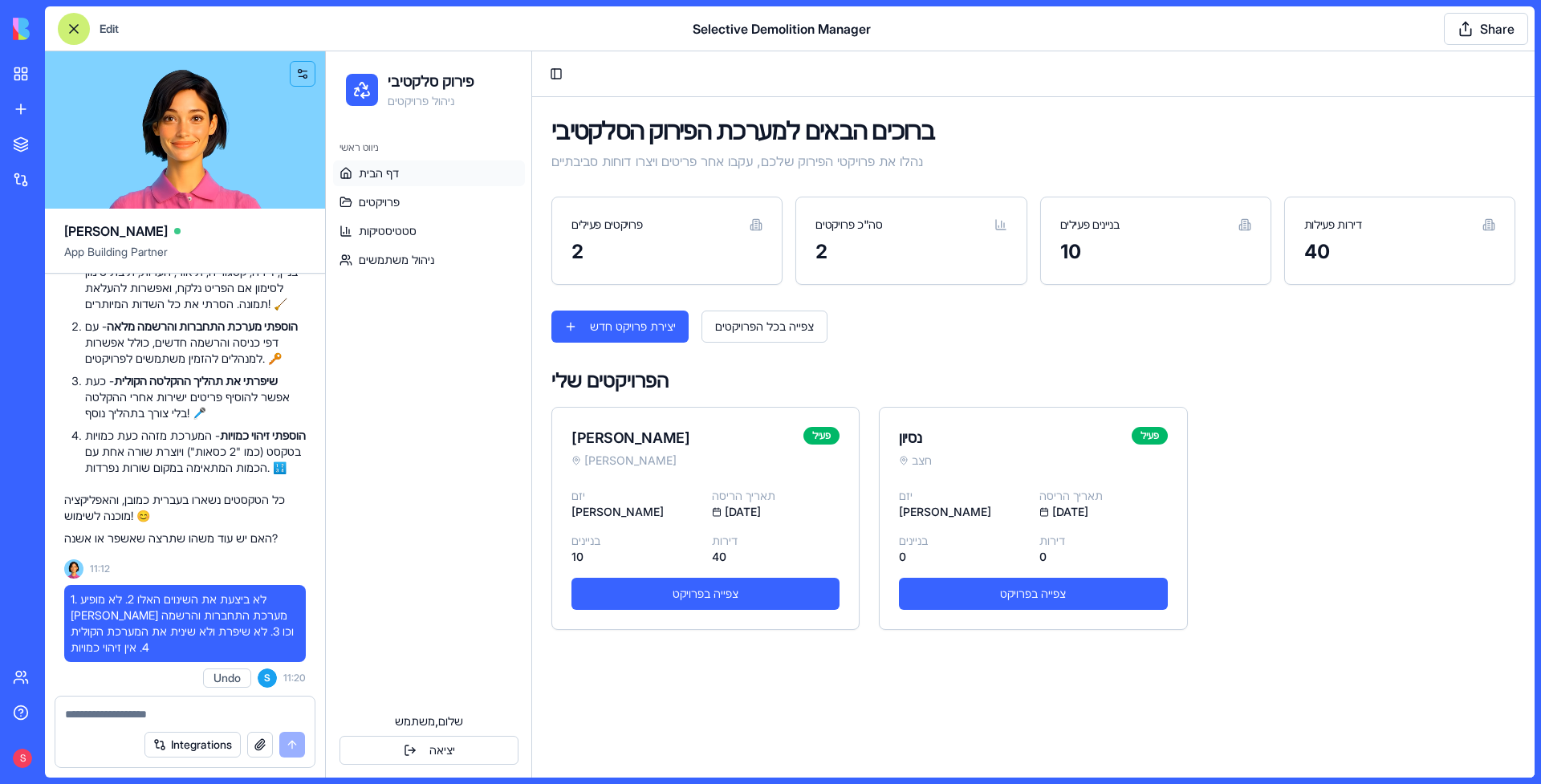click on "דף הבית" at bounding box center (429, 173) 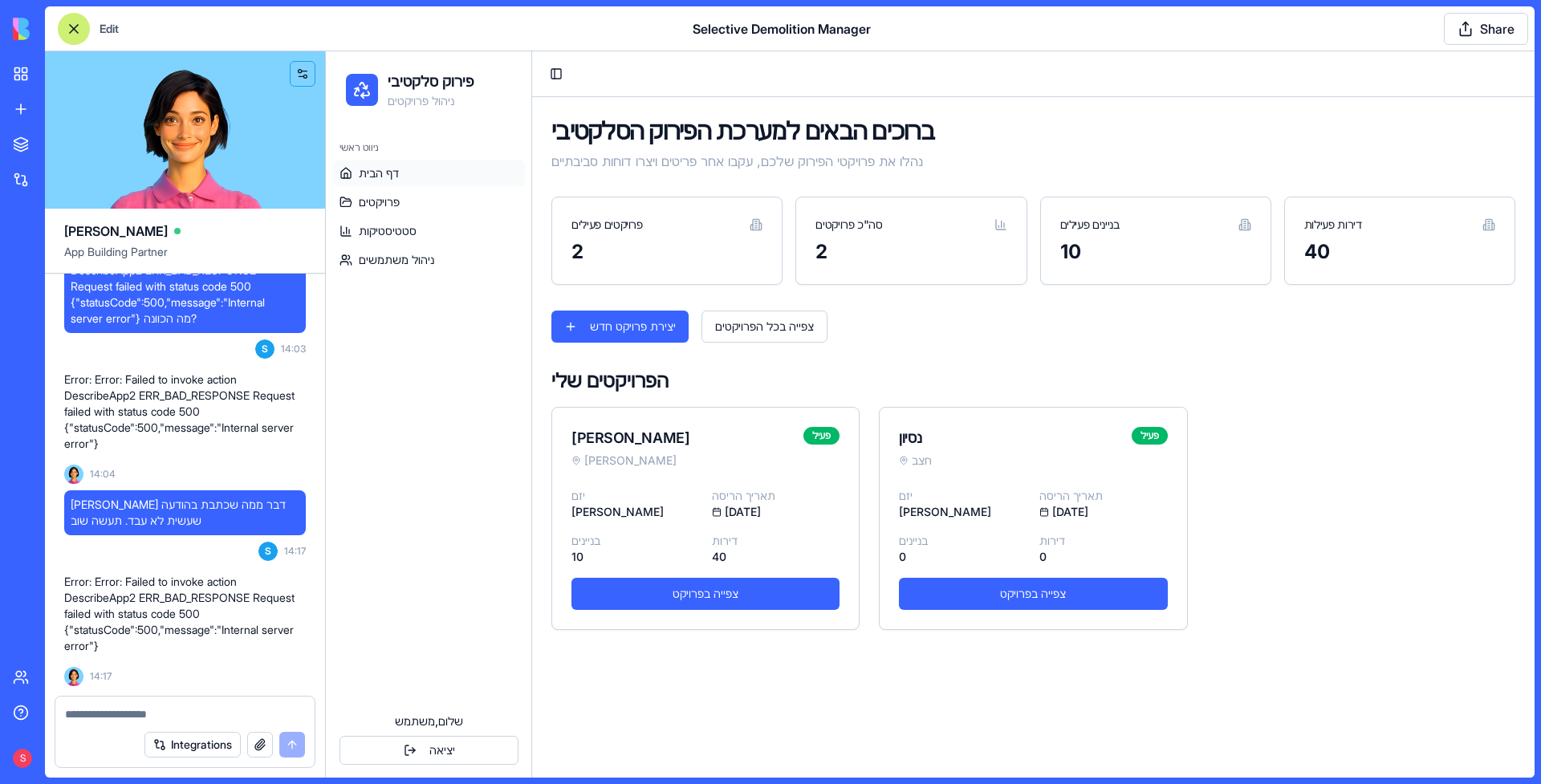 scroll, scrollTop: 21212, scrollLeft: 0, axis: vertical 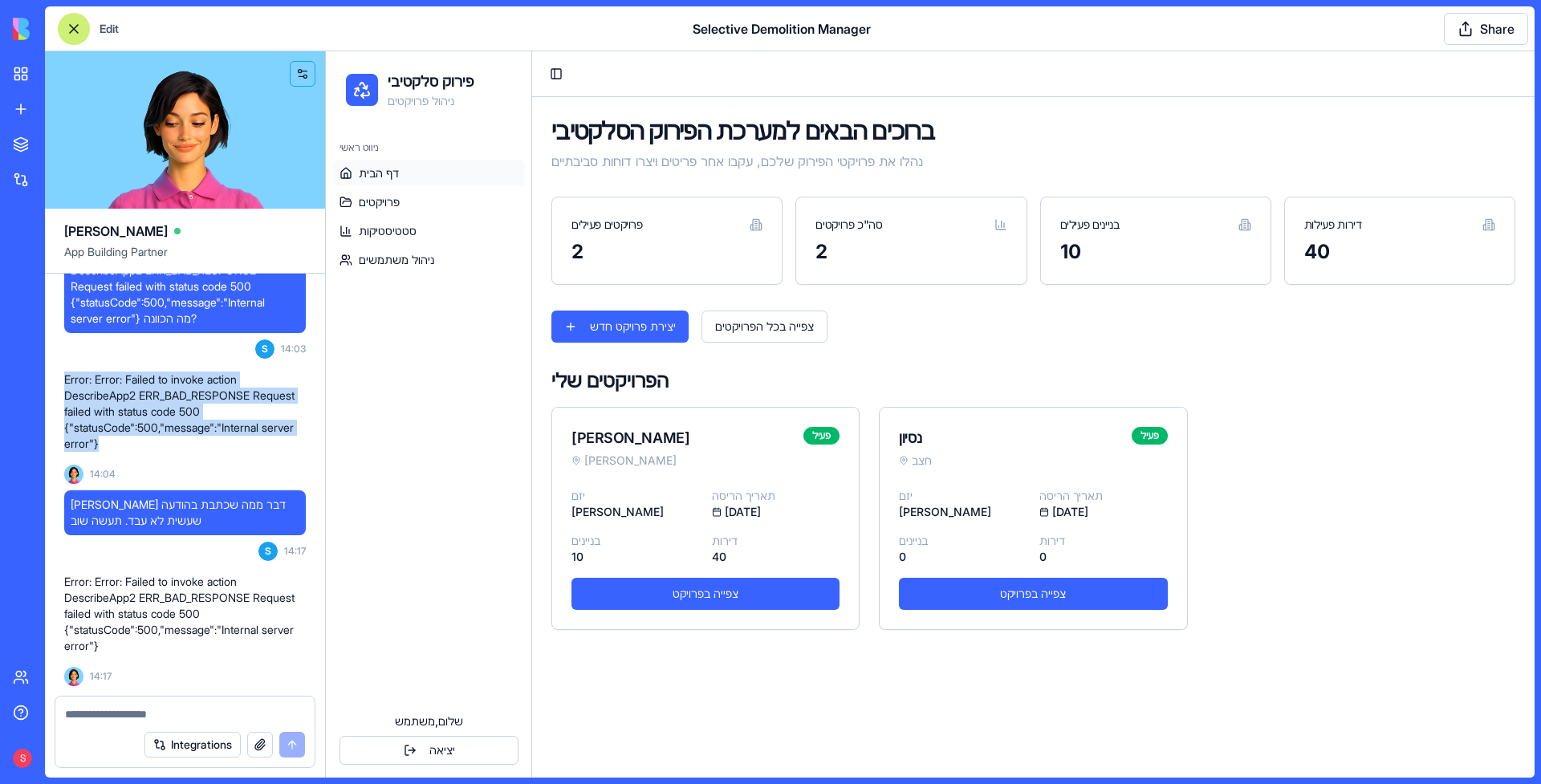 drag, startPoint x: 66, startPoint y: 380, endPoint x: 222, endPoint y: 445, distance: 169 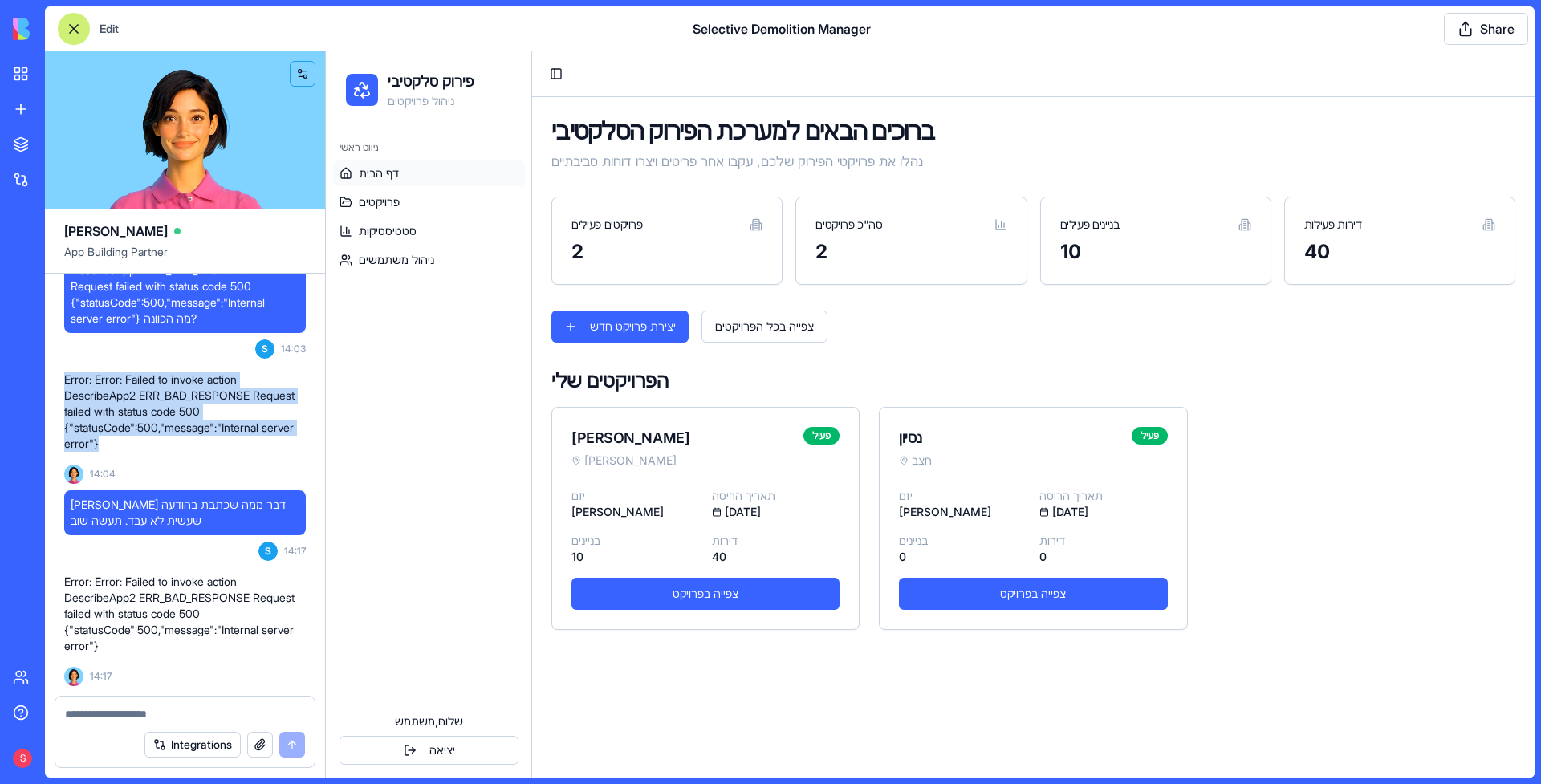 click on "Error: Error: Failed to invoke action DescribeApp2 ERR_BAD_RESPONSE Request failed with status code 500 {"statusCode":500,"message":"Internal server error"}" at bounding box center [185, 412] 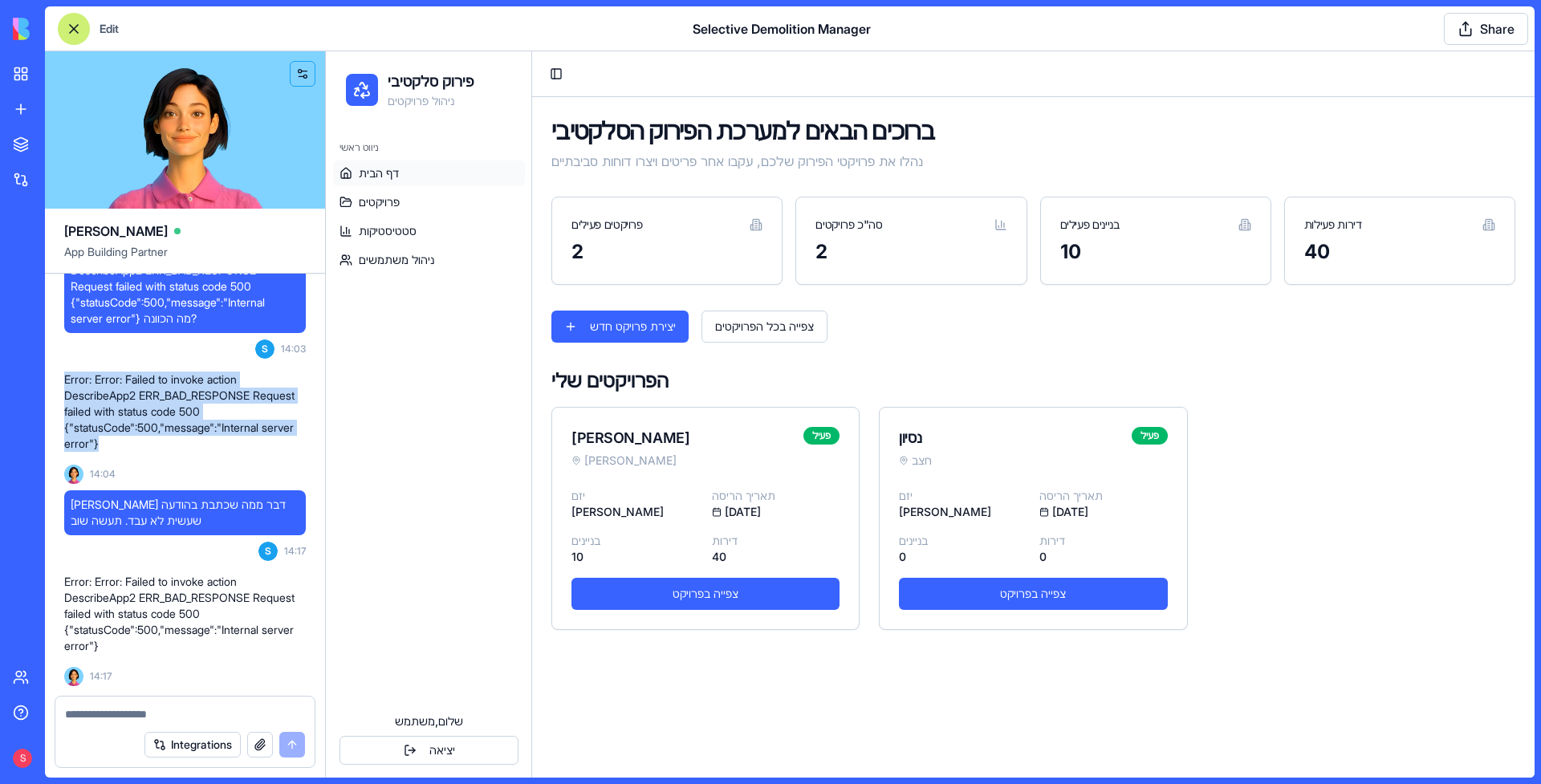 scroll, scrollTop: 20943, scrollLeft: 0, axis: vertical 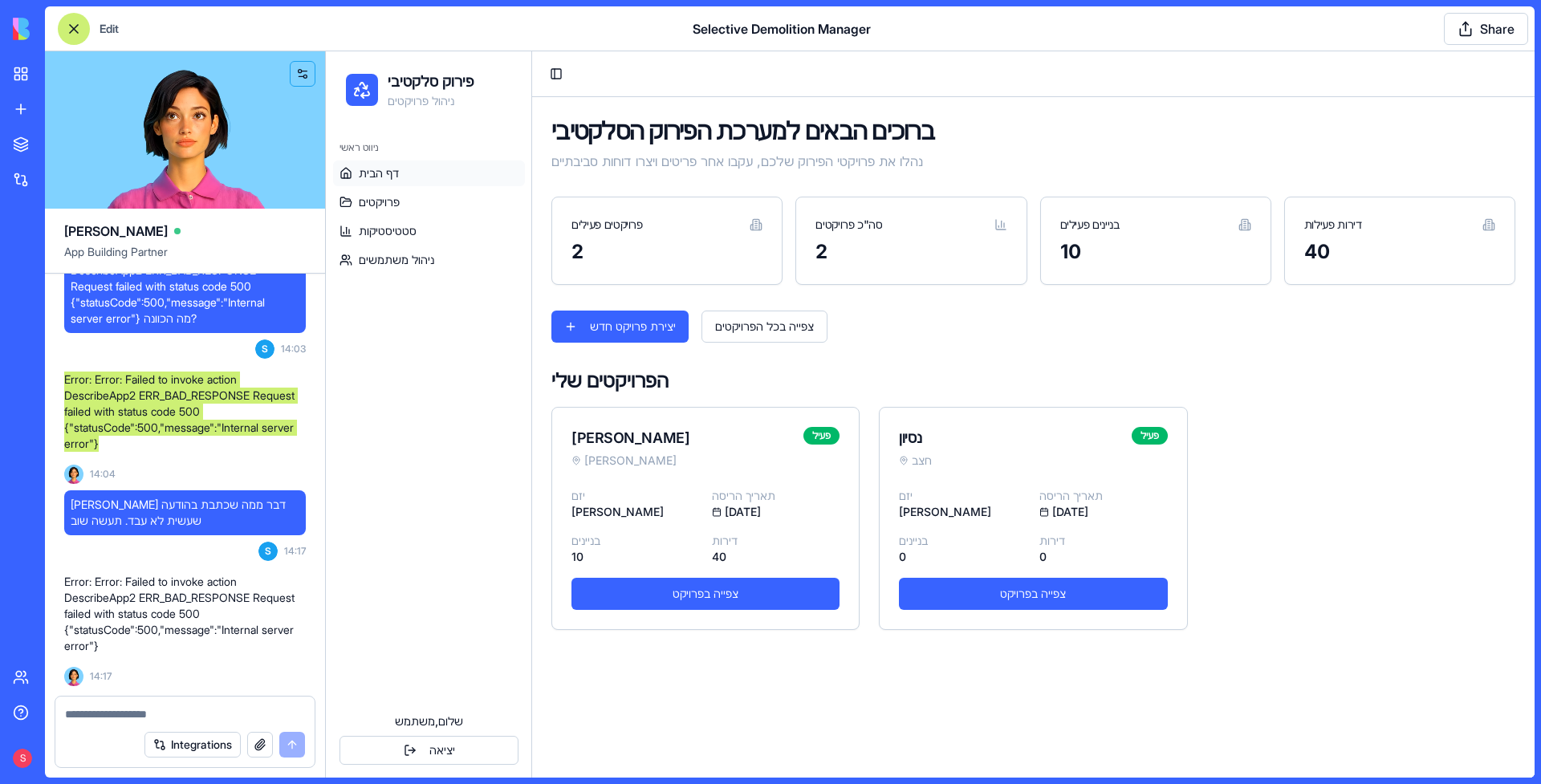 click on "ניווט ראשי דף הבית פרויקטים סטטיסטיקות ניהול משתמשים" at bounding box center [429, 414] 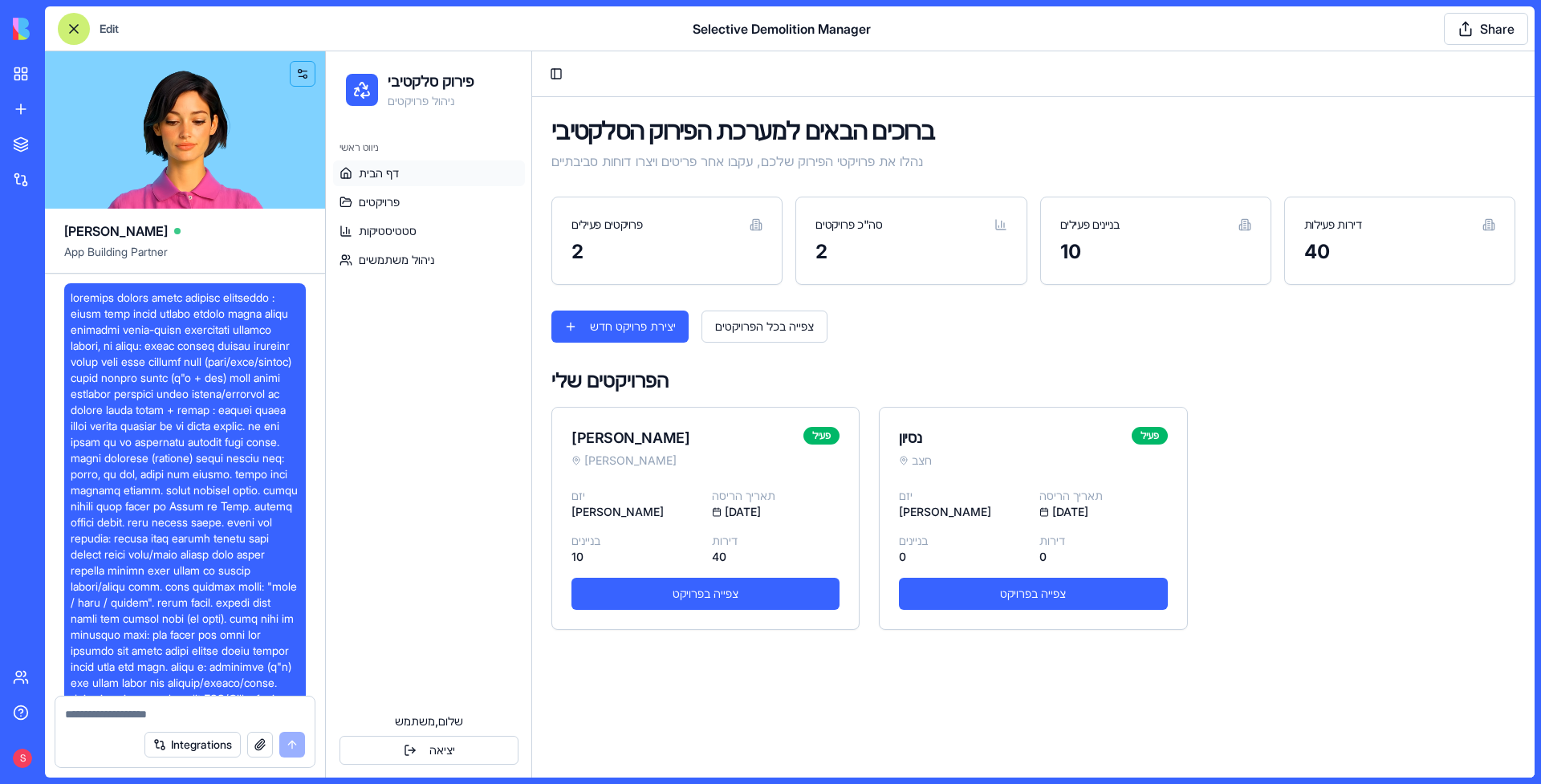 scroll, scrollTop: 0, scrollLeft: 0, axis: both 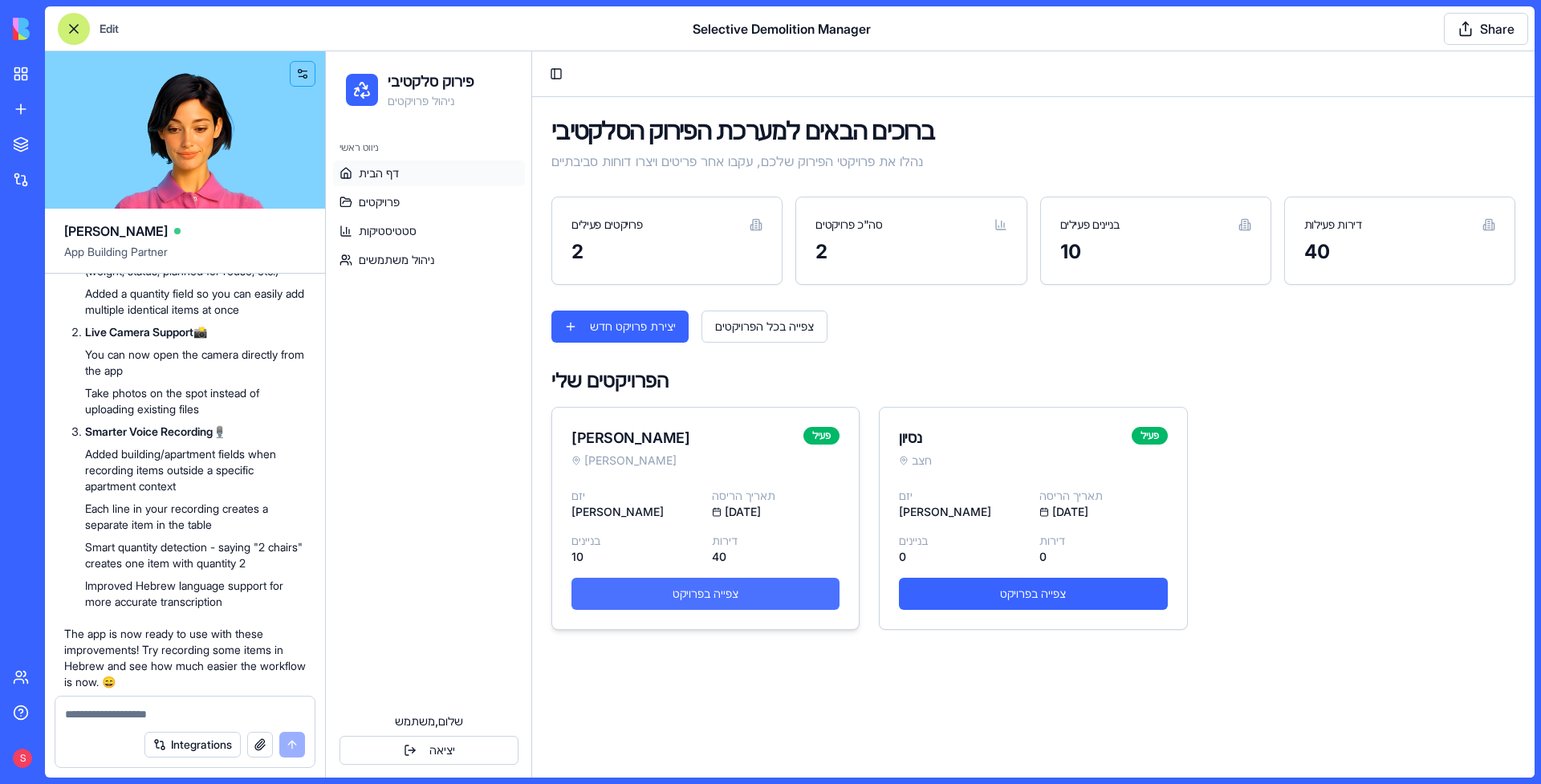 click on "צפייה בפרויקט" at bounding box center [705, 594] 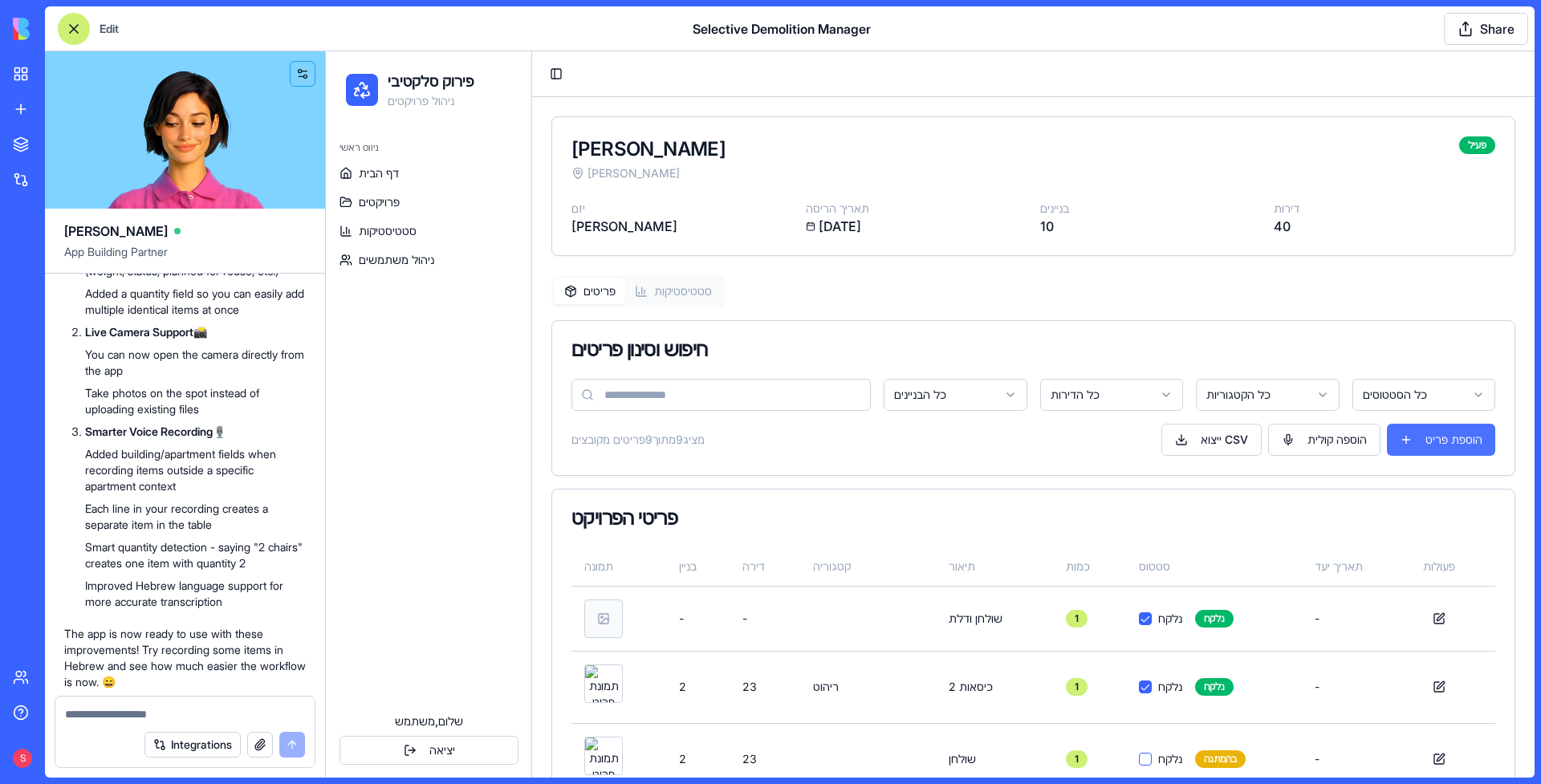 click on "הוספת פריט" at bounding box center (1441, 440) 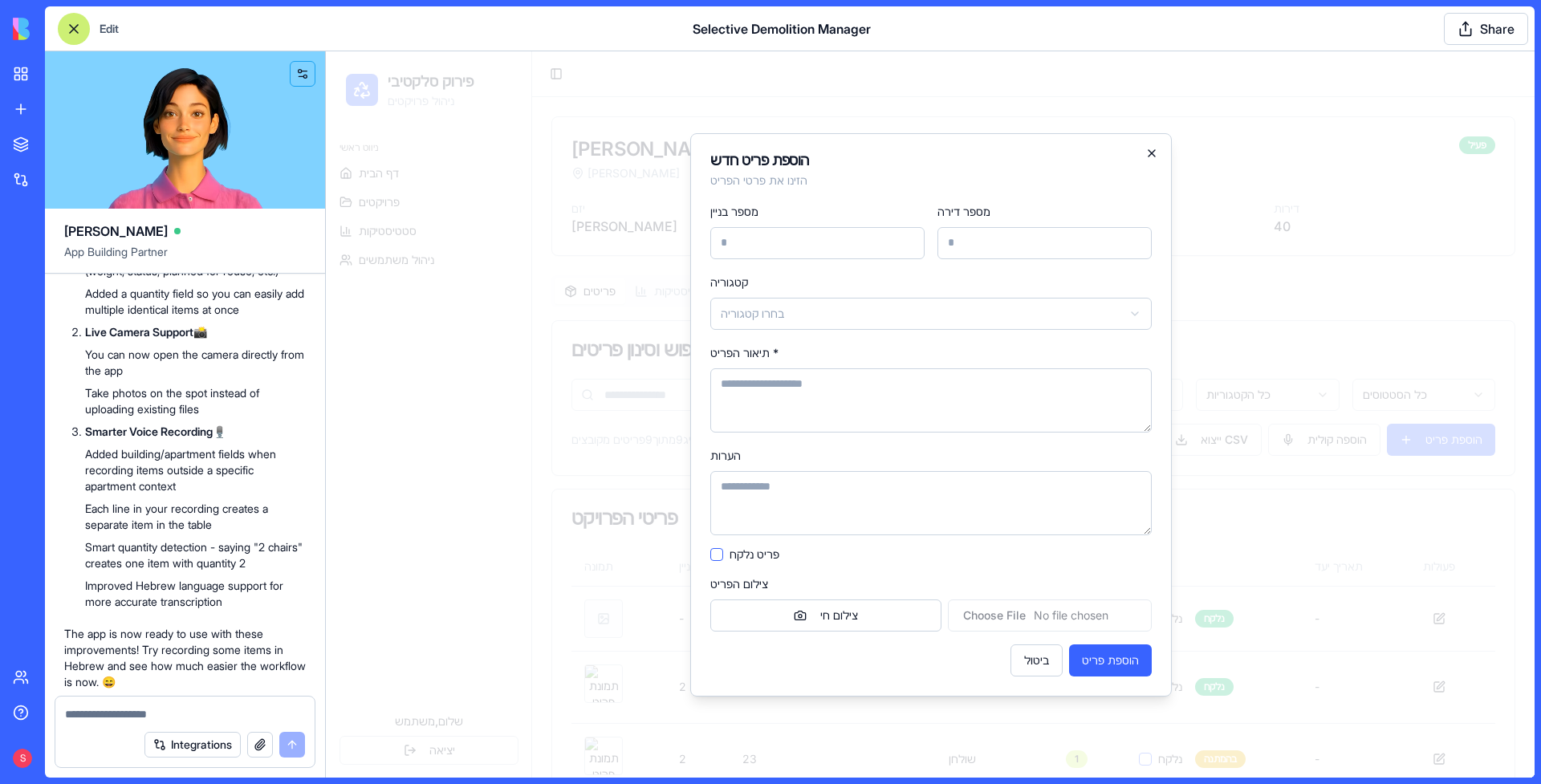 click 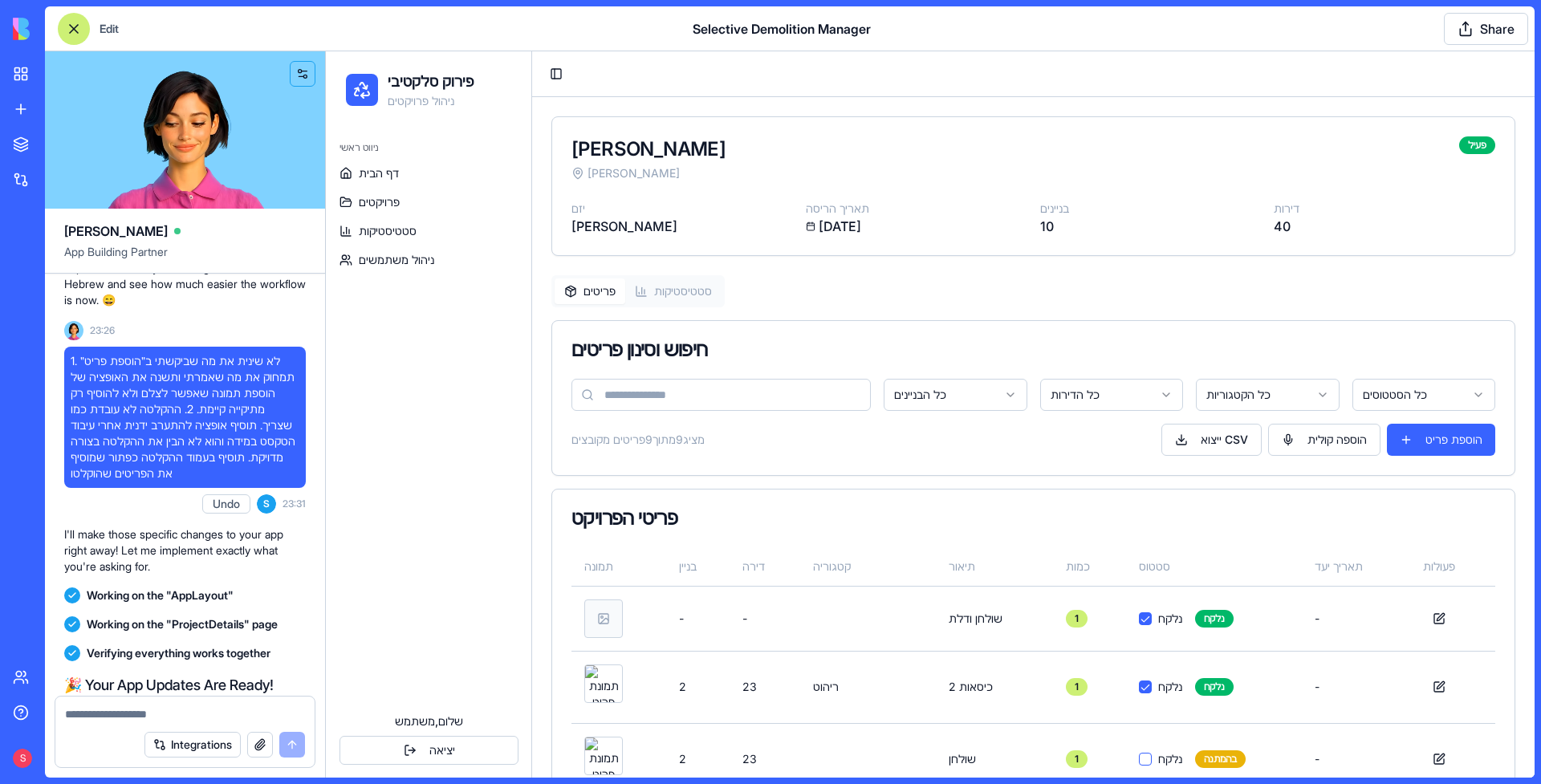 scroll, scrollTop: 5870, scrollLeft: 0, axis: vertical 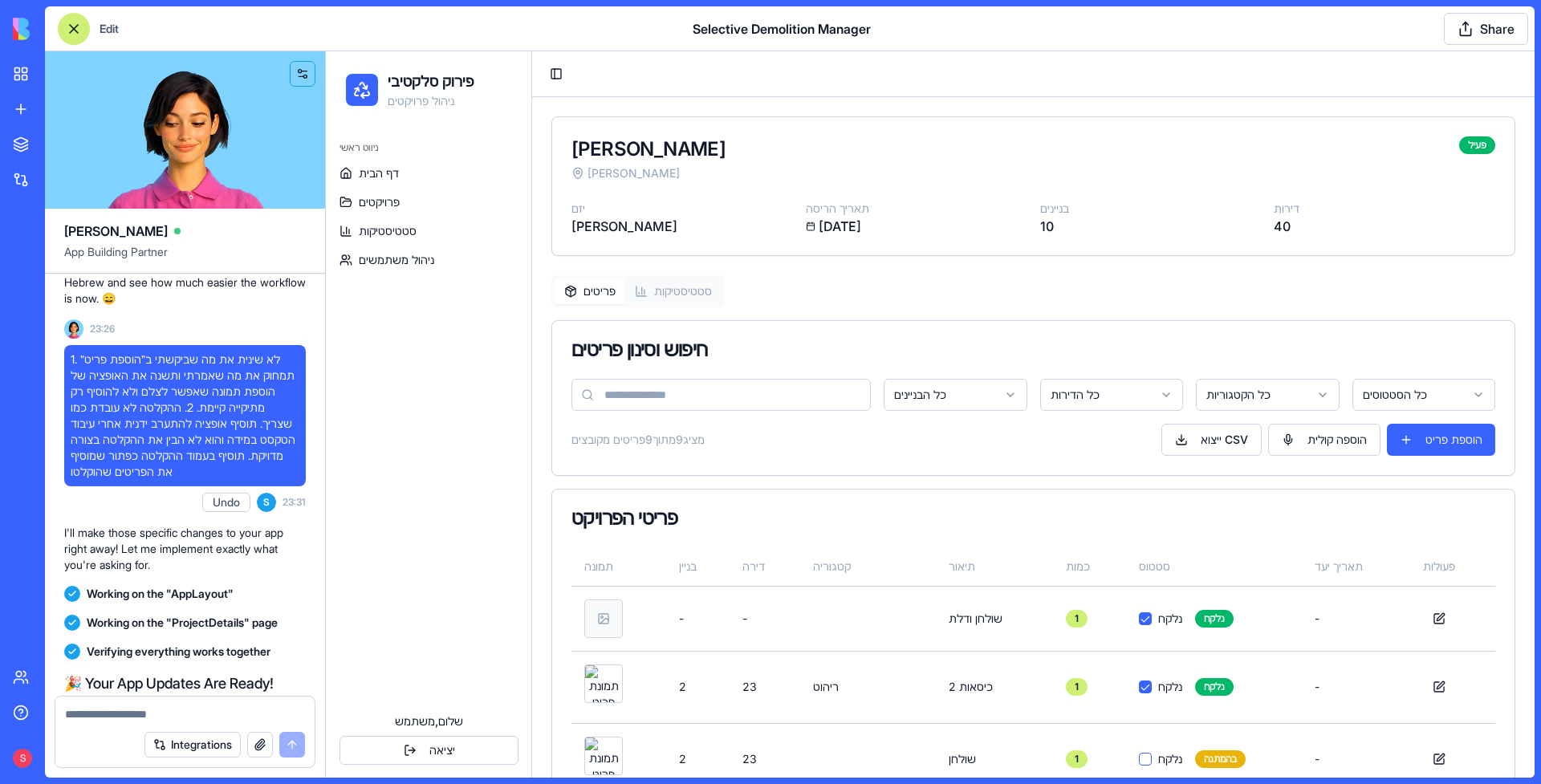 drag, startPoint x: 872, startPoint y: 480, endPoint x: 829, endPoint y: 475, distance: 43.28972 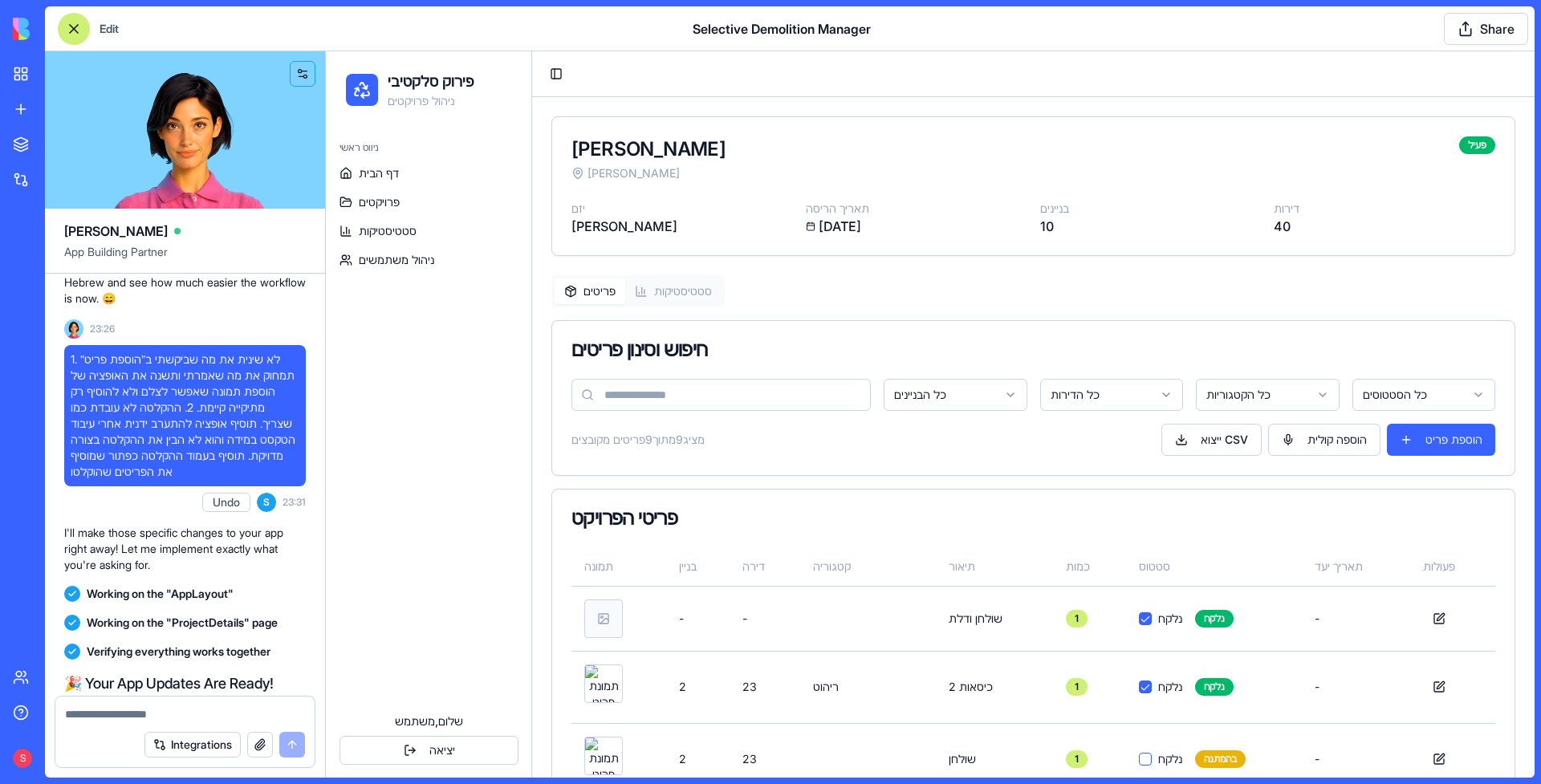click on "חיפוש וסינון פריטים כל הבניינים כל הדירות כל הקטגוריות כל הסטטוסים מציג  9  מתוך  9  פריטים מקובצים ייצוא CSV הוספה קולית הוספת פריט פריטי הפרויקט תמונה בניין דירה קטגוריה תיאור כמות סטטוס תאריך יעד פעולות - - שולחן ודלת 1 נלקח נלקח - 2 23 ריהוט 2 כיסאות 1 נלקח נלקח - 2 23 שולחן 1 נלקח בהמתנה - 33 3 ריהוט שולחן 1 נלקח בהמתנה - 33 3 ריהוט כיסא 2 נלקח בהמתנה - 33 3 אחר תמונה 1 נלקח בהמתנה - 2 2 אחר שפרף 1 נלקח בהמתנה - 2 2 מכשירי חשמל מקרר 1 נלקח בהמתנה - 2 2 ריהוט כיסא 2 נלקח בהמתנה -" at bounding box center [1033, 762] 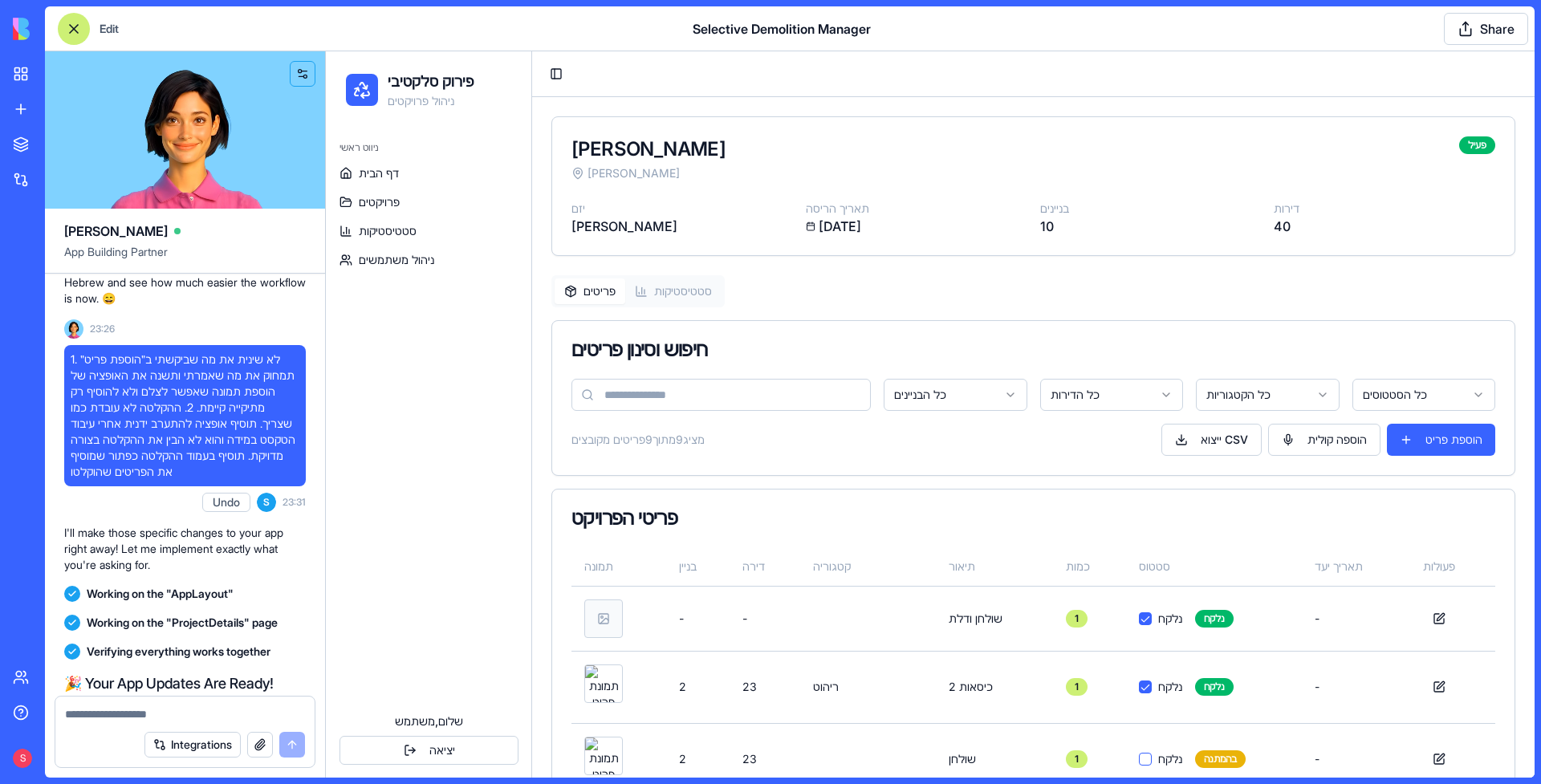 click on "[PERSON_NAME] פעיל יזם [PERSON_NAME] הריסה [DATE] בניינים 10 דירות 40 פריטים סטטיסטיקות חיפוש וסינון פריטים כל הבניינים כל הדירות כל הקטגוריות כל הסטטוסים מציג  9  מתוך  9  פריטים מקובצים ייצוא CSV הוספה קולית הוספת פריט פריטי הפרויקט תמונה בניין דירה קטגוריה תיאור כמות סטטוס תאריך יעד פעולות - - שולחן ודלת 1 נלקח נלקח - 2 23 ריהוט 2 כיסאות 1 נלקח נלקח - 2 23 שולחן 1 נלקח בהמתנה - 33 3 ריהוט שולחן 1 נלקח בהמתנה - 33 3 ריהוט כיסא 2 נלקח בהמתנה - 33 3 אחר תמונה 1 נלקח בהמתנה - 2 2 אחר שפרף 1 נלקח בהמתנה - 2 2 מכשירי חשמל מקרר 1 נלקח בהמתנה - 2 2 ריהוט כיסא 2 נלקח בהמתנה -" at bounding box center (1033, 660) 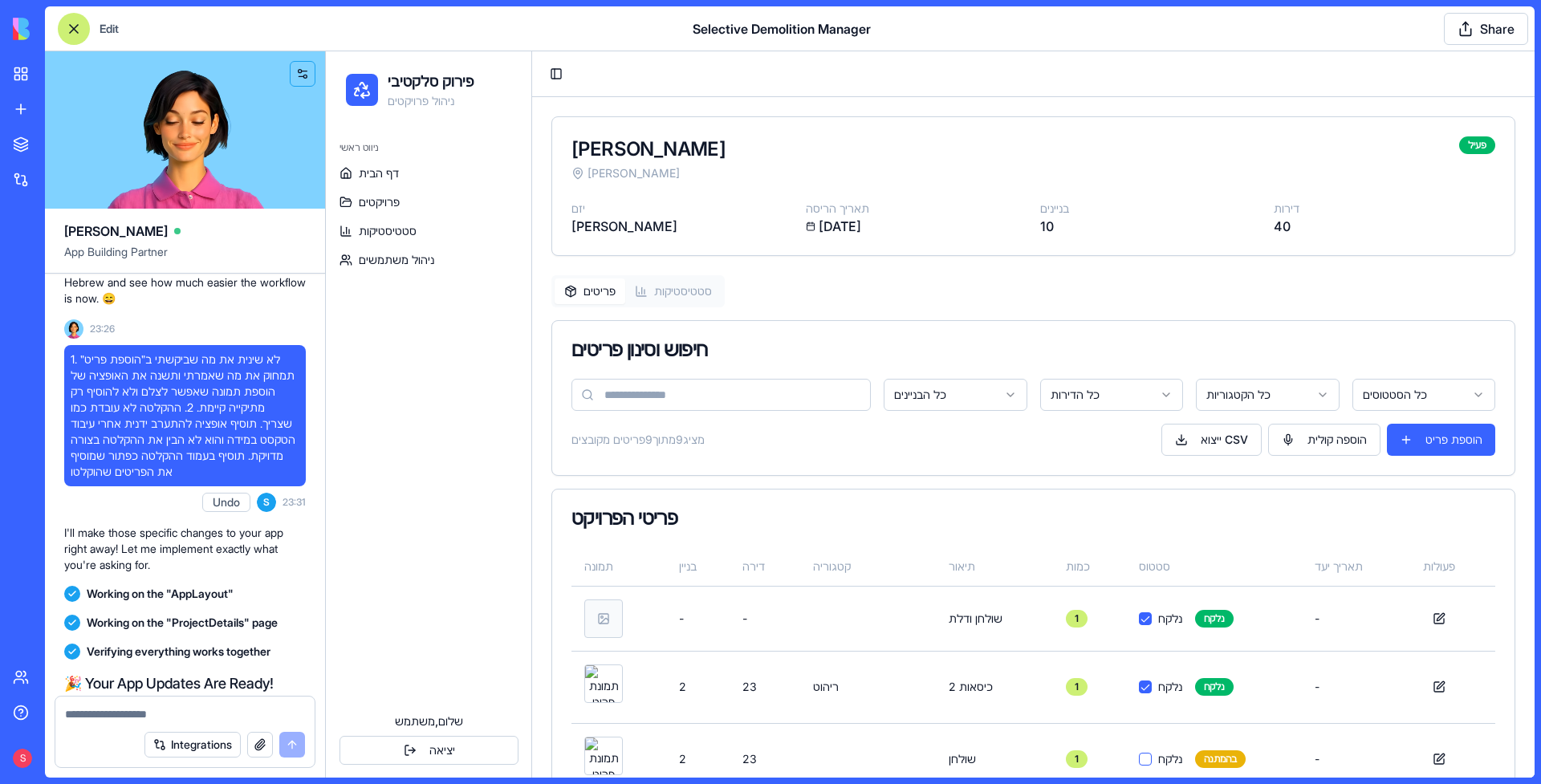 click on "Toggle Sidebar" at bounding box center [1033, 74] 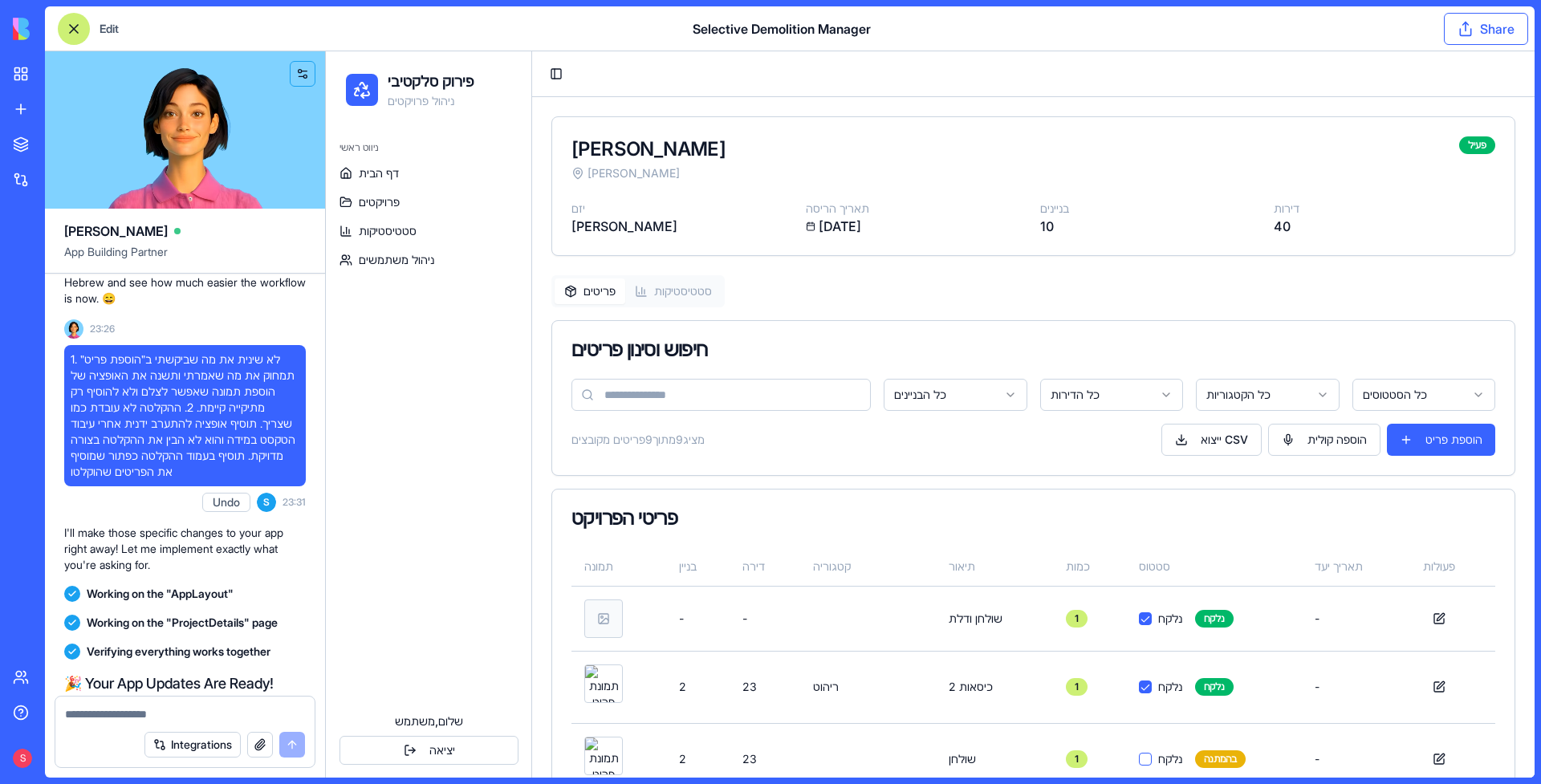 click on "Share" at bounding box center [1486, 29] 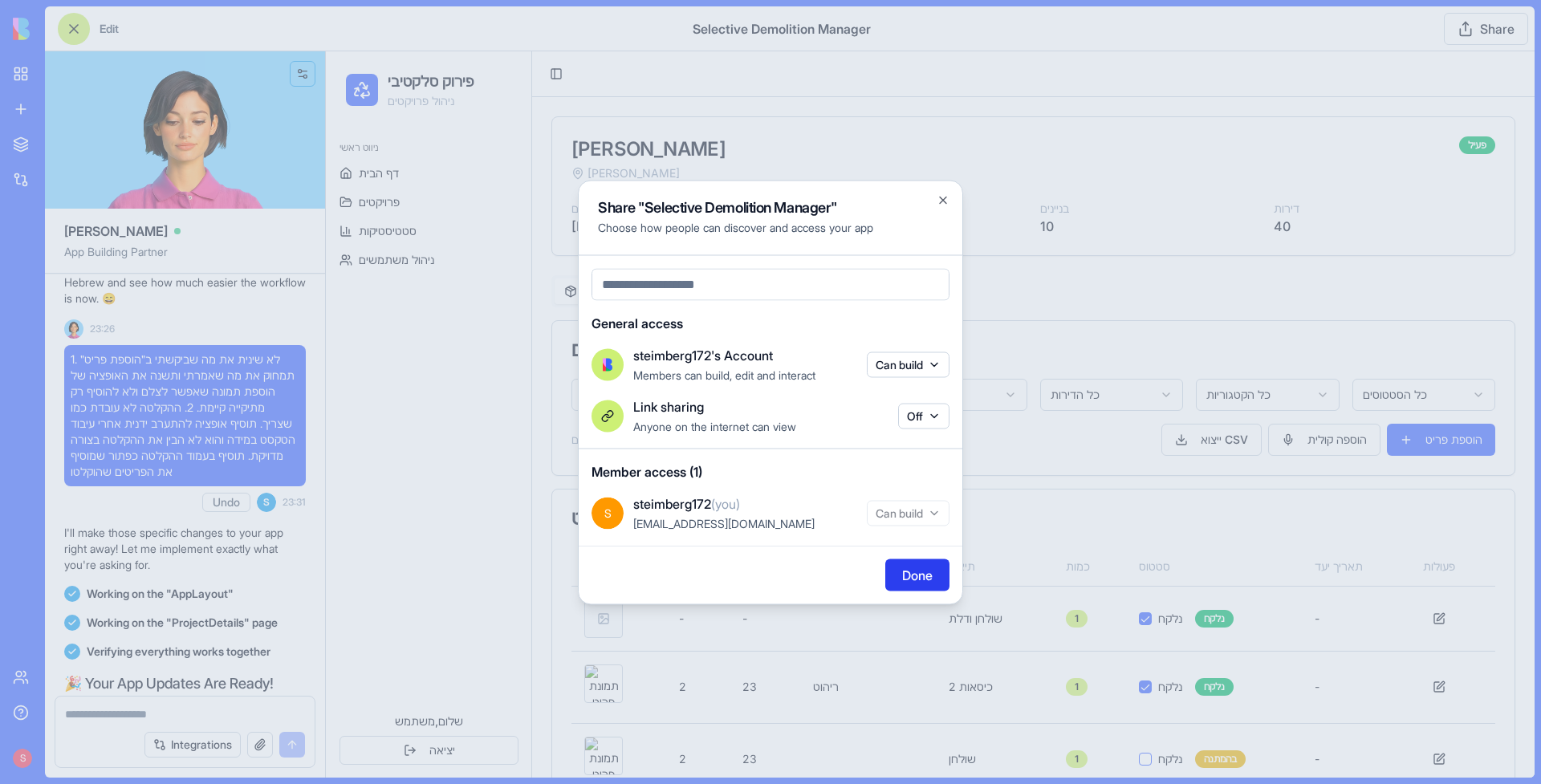 click on "Done" at bounding box center [917, 575] 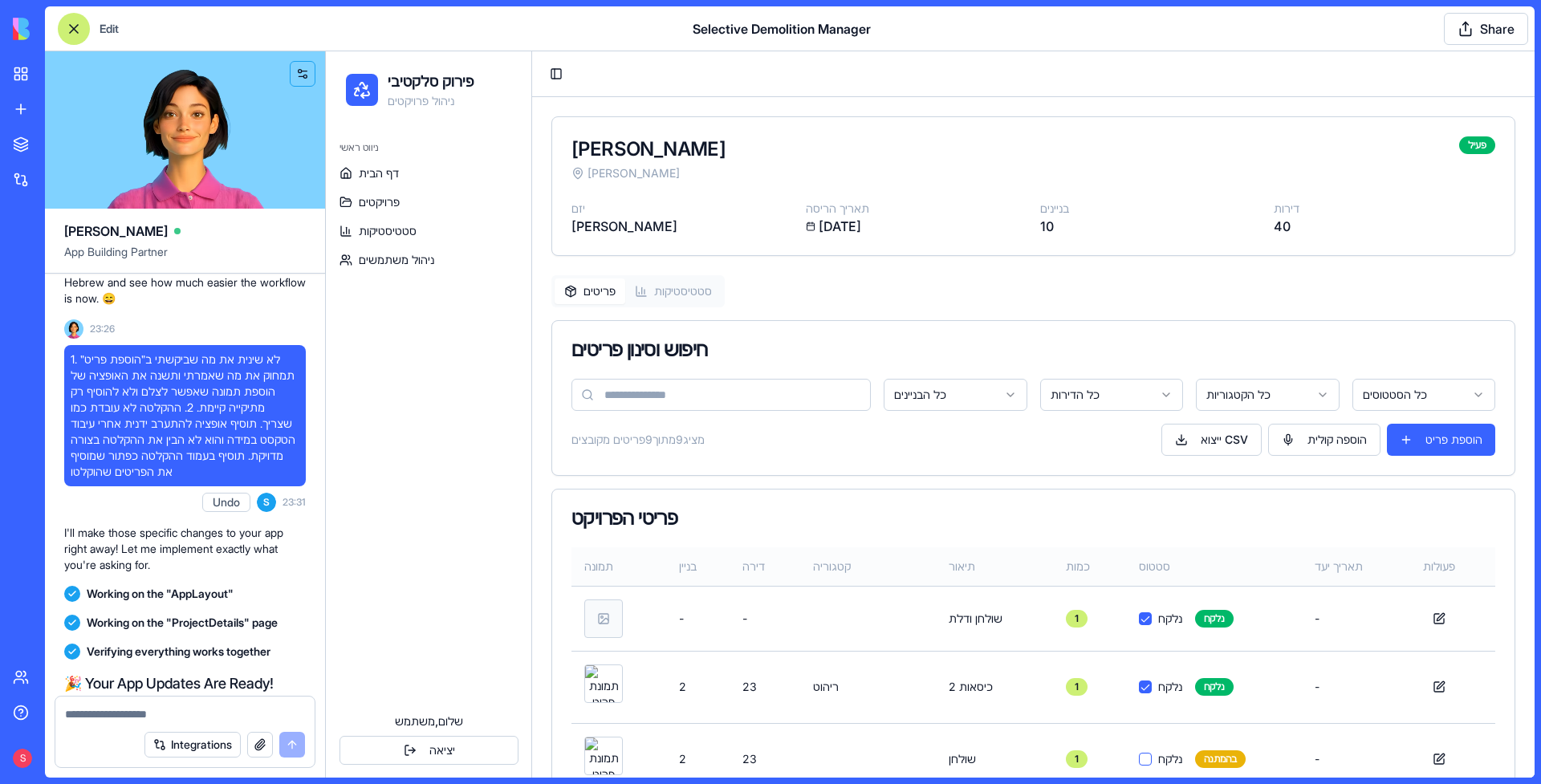scroll, scrollTop: 0, scrollLeft: 0, axis: both 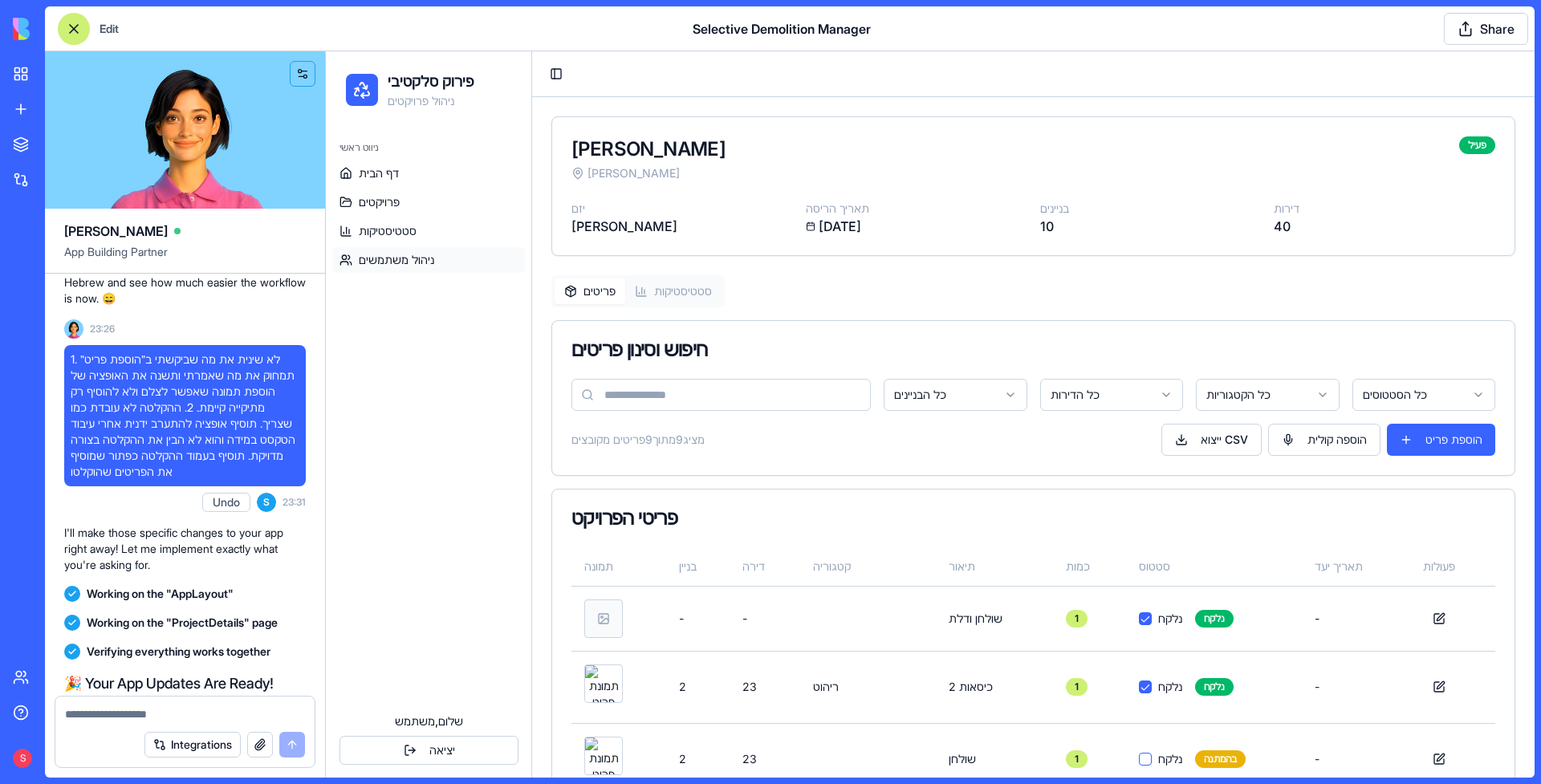 click on "ניהול משתמשים" at bounding box center [429, 260] 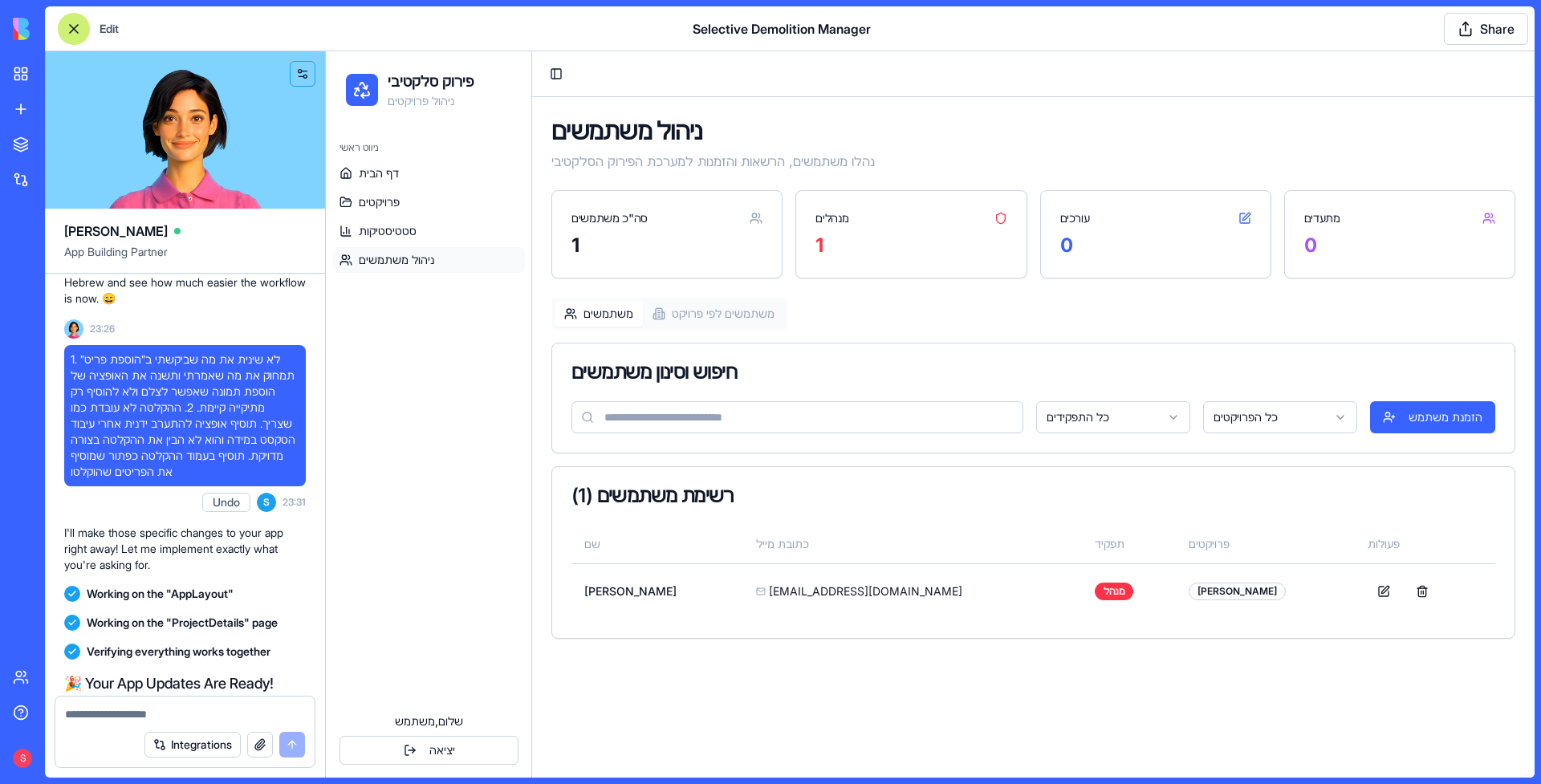 click on "פירוק סלקטיבי ניהול פרויקטים ניווט ראשי דף הבית פרויקטים סטטיסטיקות ניהול משתמשים שלום,  משתמש יציאה Toggle Sidebar ניהול משתמשים נהלו משתמשים, הרשאות והזמנות למערכת הפירוק הסלקטיבי סה"כ משתמשים 1 מנהלים 1 עורכים 0 מתעדים 0 משתמשים משתמשים לפי פרויקט חיפוש וסינון משתמשים כל התפקידים כל הפרויקטים הזמנת משתמש רשימת משתמשים ( 1 ) שם כתובת מייל תפקיד פרויקטים פעולות [PERSON_NAME] [EMAIL_ADDRESS][DOMAIN_NAME] מנהל [PERSON_NAME]" at bounding box center (930, 414) 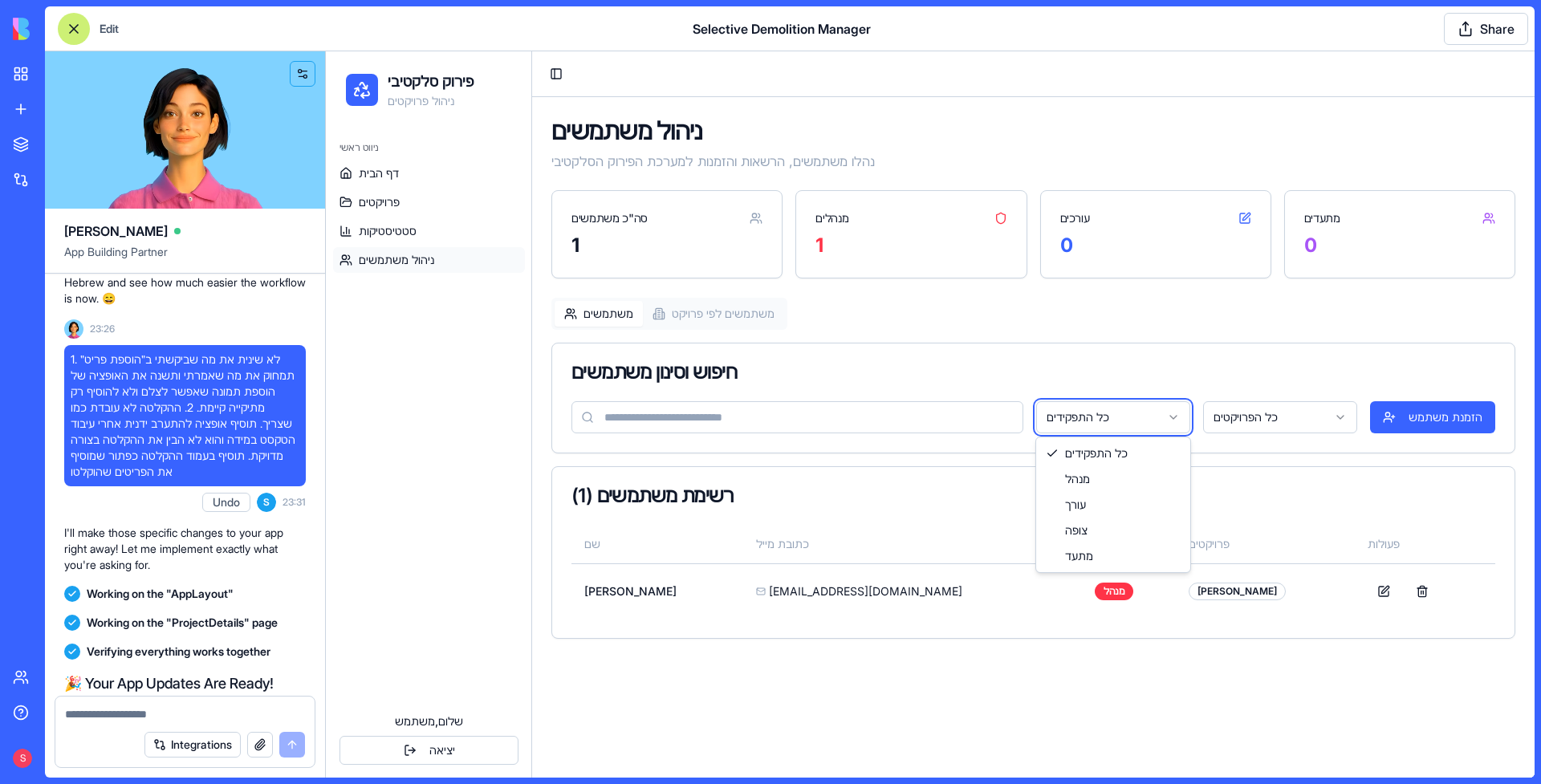 click on "פירוק סלקטיבי ניהול פרויקטים ניווט ראשי דף הבית פרויקטים סטטיסטיקות ניהול משתמשים שלום,  משתמש יציאה Toggle Sidebar ניהול משתמשים נהלו משתמשים, הרשאות והזמנות למערכת הפירוק הסלקטיבי סה"כ משתמשים 1 מנהלים 1 עורכים 0 מתעדים 0 משתמשים משתמשים לפי פרויקט חיפוש וסינון משתמשים כל התפקידים כל הפרויקטים הזמנת משתמש רשימת משתמשים ( 1 ) שם כתובת מייל תפקיד פרויקטים פעולות [PERSON_NAME] [EMAIL_ADDRESS][DOMAIN_NAME] מנהל [PERSON_NAME]
כל התפקידים מנהל עורך צופה מתעד" at bounding box center (930, 414) 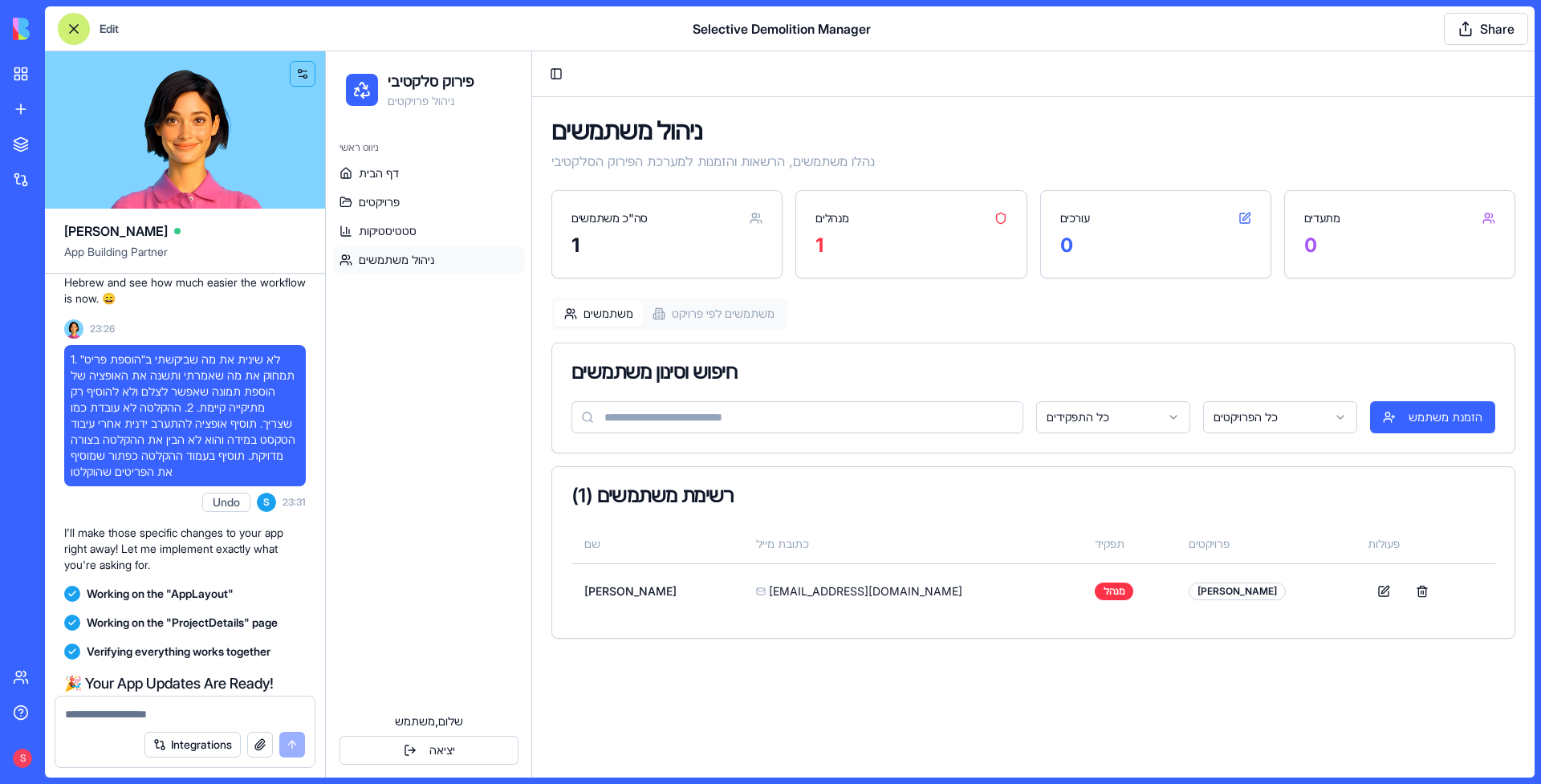 click on "ניהול משתמשים" at bounding box center [1033, 131] 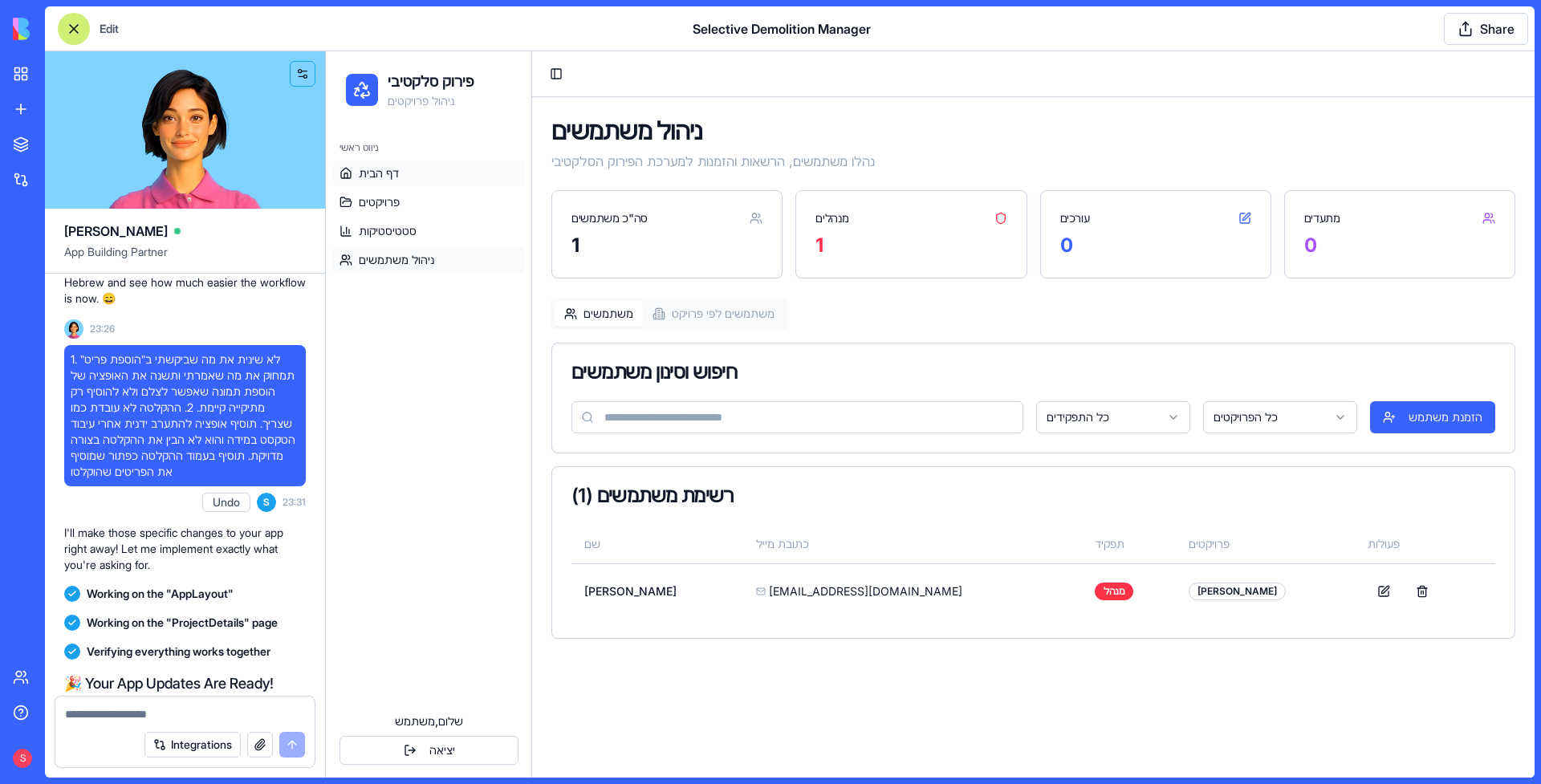 click on "דף הבית" at bounding box center [429, 173] 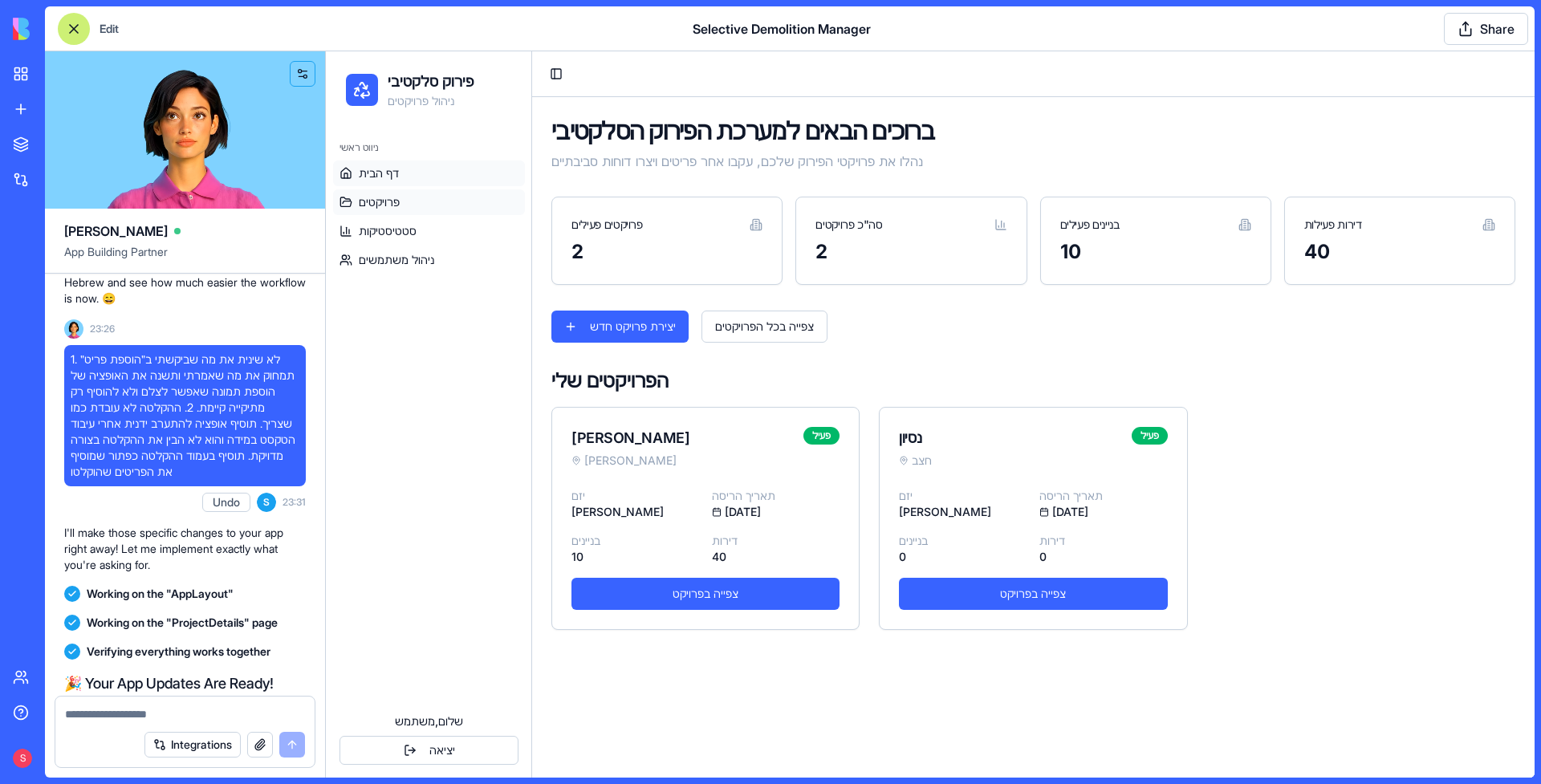 click on "פרויקטים" at bounding box center [429, 202] 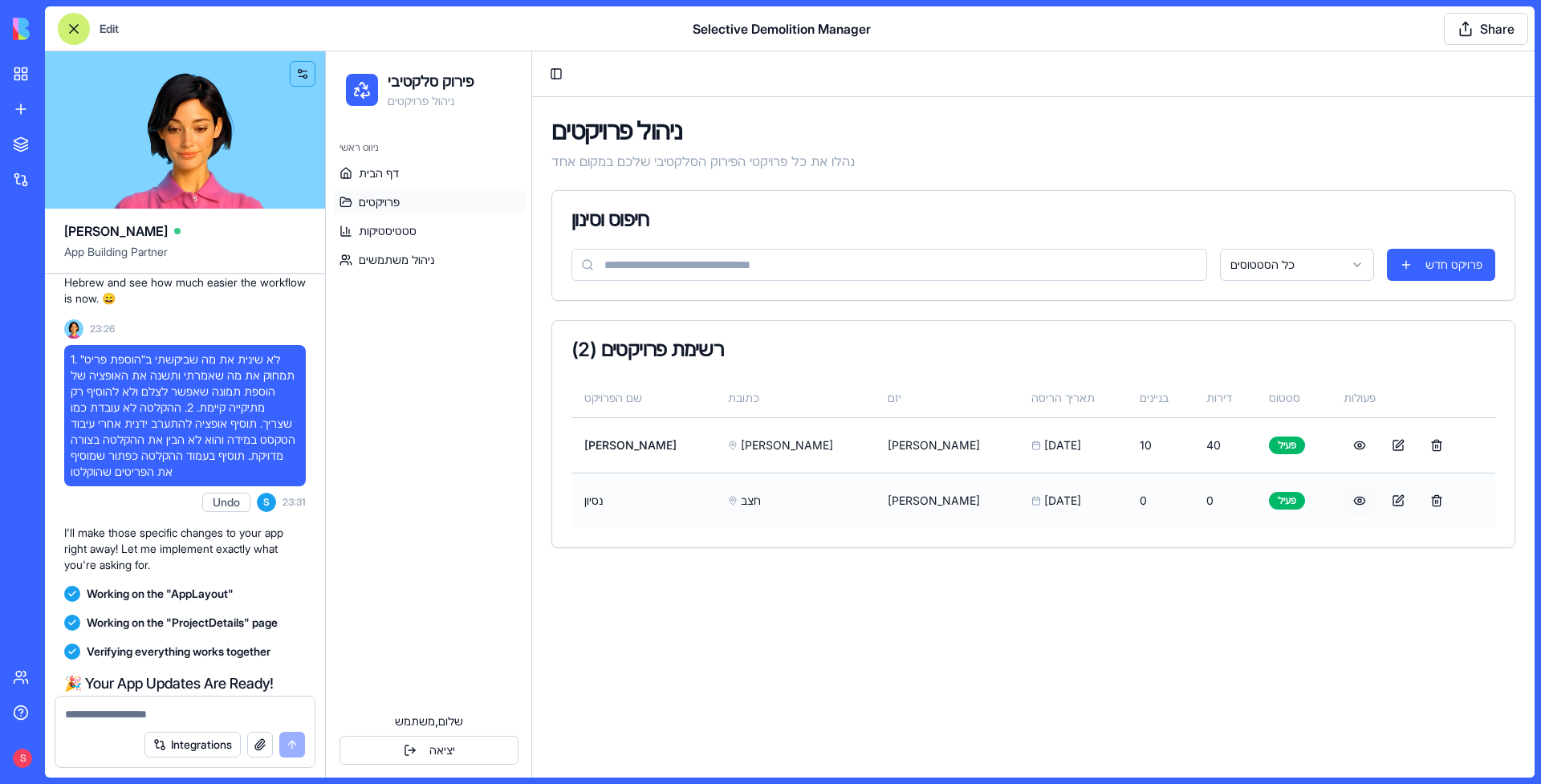 click at bounding box center [1360, 501] 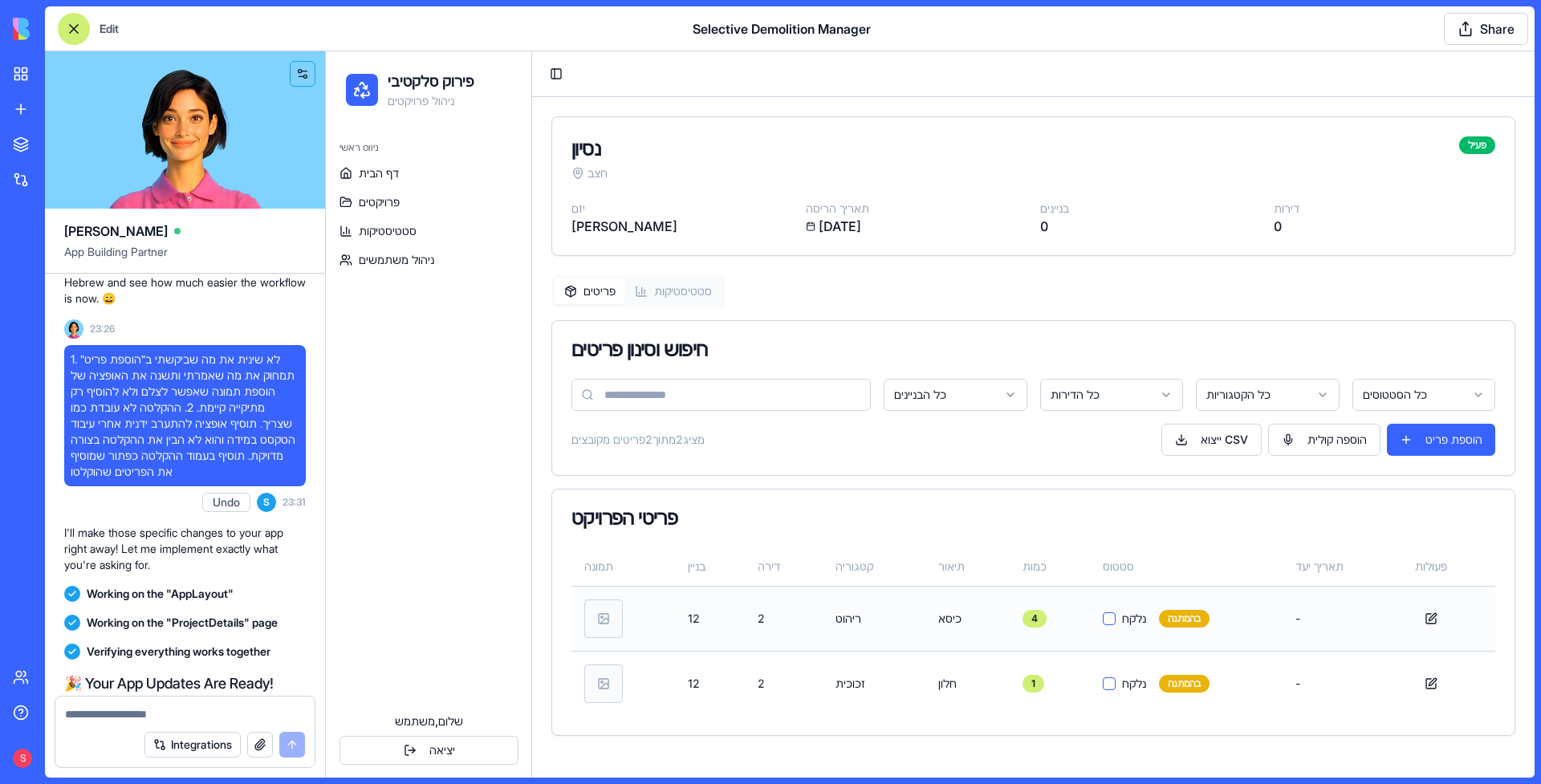 click on "נלקח" at bounding box center [1109, 619] 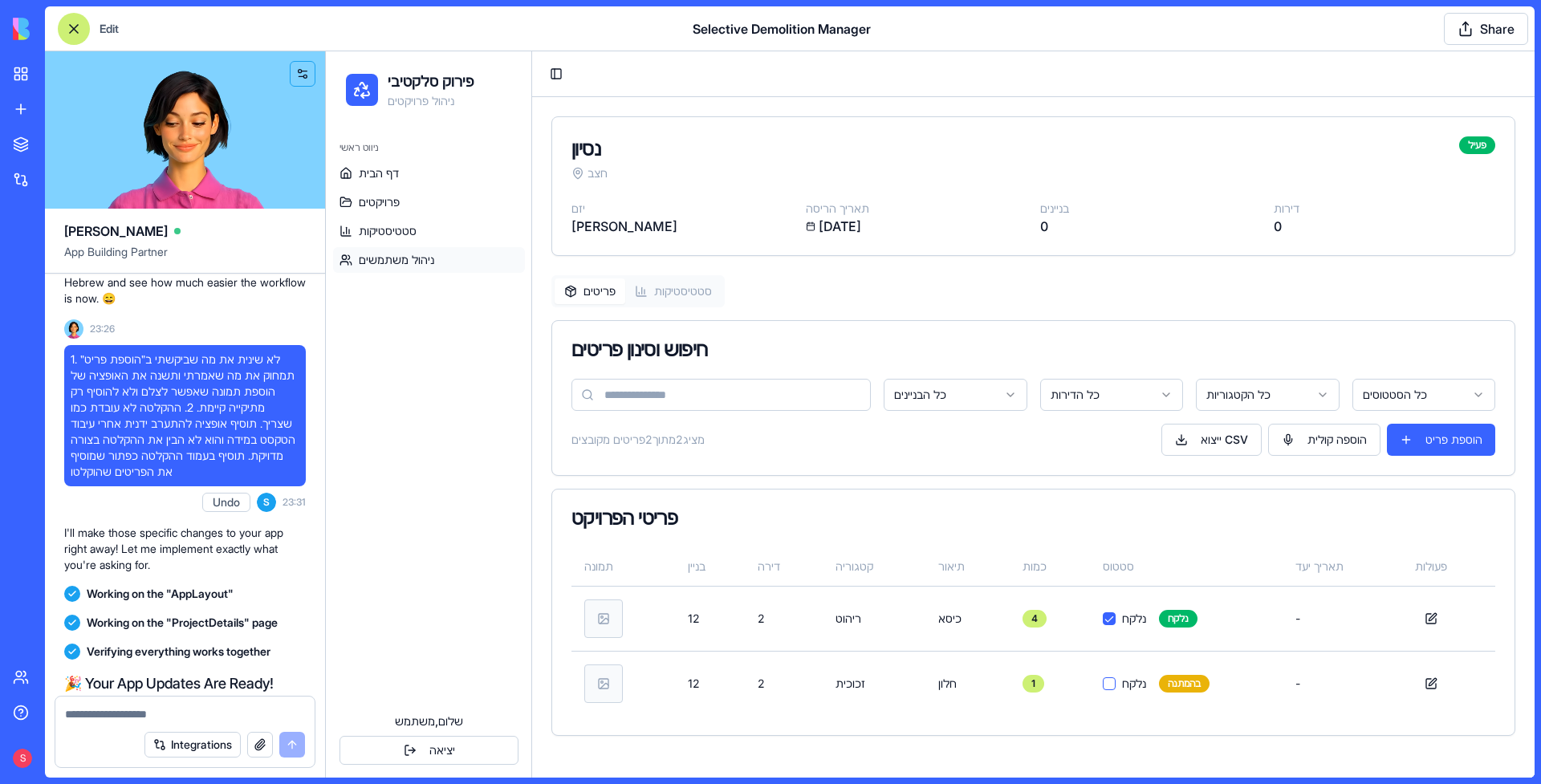 click on "ניהול משתמשים" at bounding box center [429, 260] 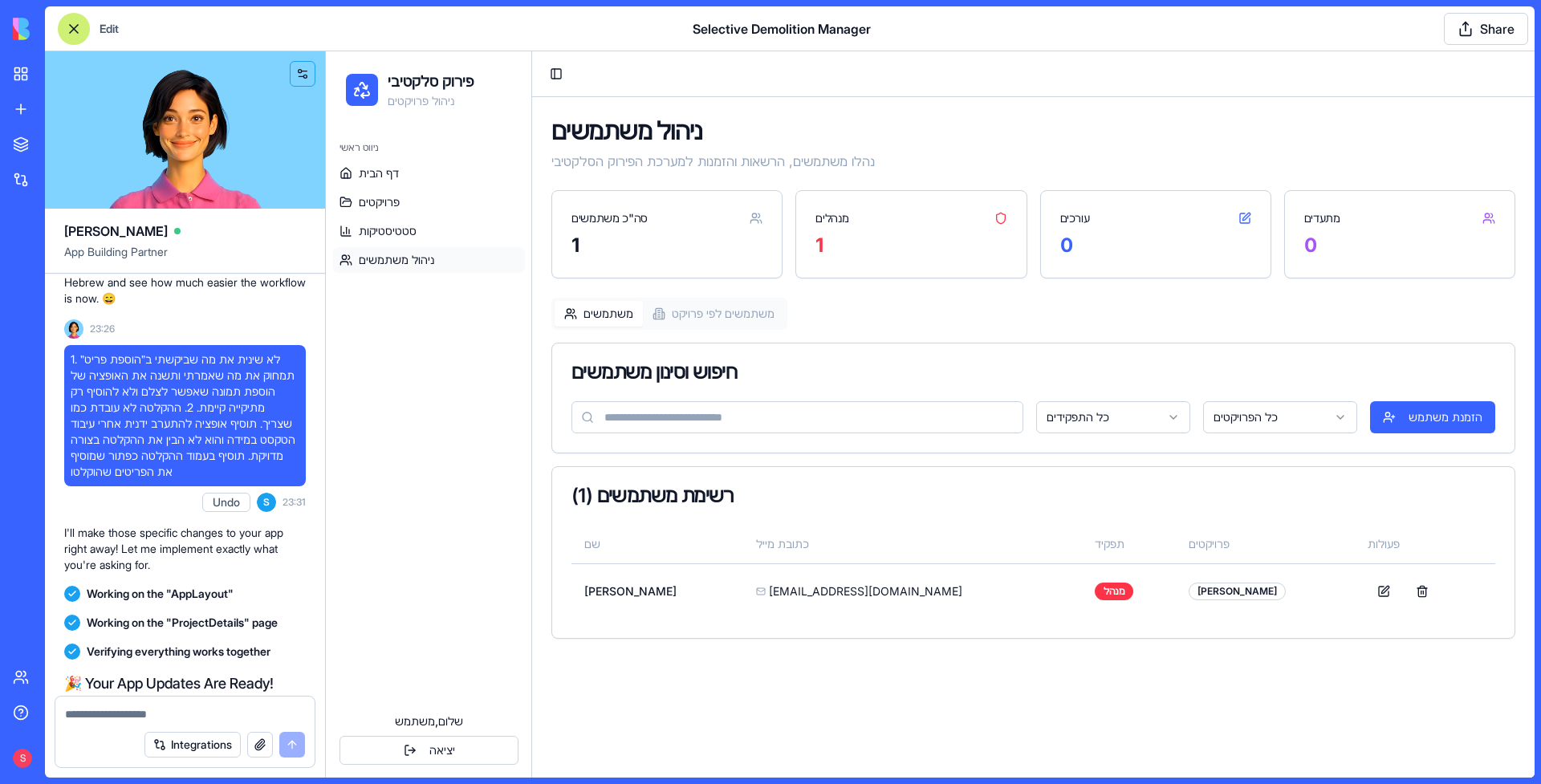 click on "פירוק סלקטיבי ניהול פרויקטים ניווט ראשי דף הבית פרויקטים סטטיסטיקות ניהול משתמשים שלום,  משתמש יציאה Toggle Sidebar ניהול משתמשים נהלו משתמשים, הרשאות והזמנות למערכת הפירוק הסלקטיבי סה"כ משתמשים 1 מנהלים 1 עורכים 0 מתעדים 0 משתמשים משתמשים לפי פרויקט חיפוש וסינון משתמשים כל התפקידים כל הפרויקטים הזמנת משתמש רשימת משתמשים ( 1 ) שם כתובת מייל תפקיד פרויקטים פעולות [PERSON_NAME] [EMAIL_ADDRESS][DOMAIN_NAME] מנהל [PERSON_NAME]" at bounding box center [930, 414] 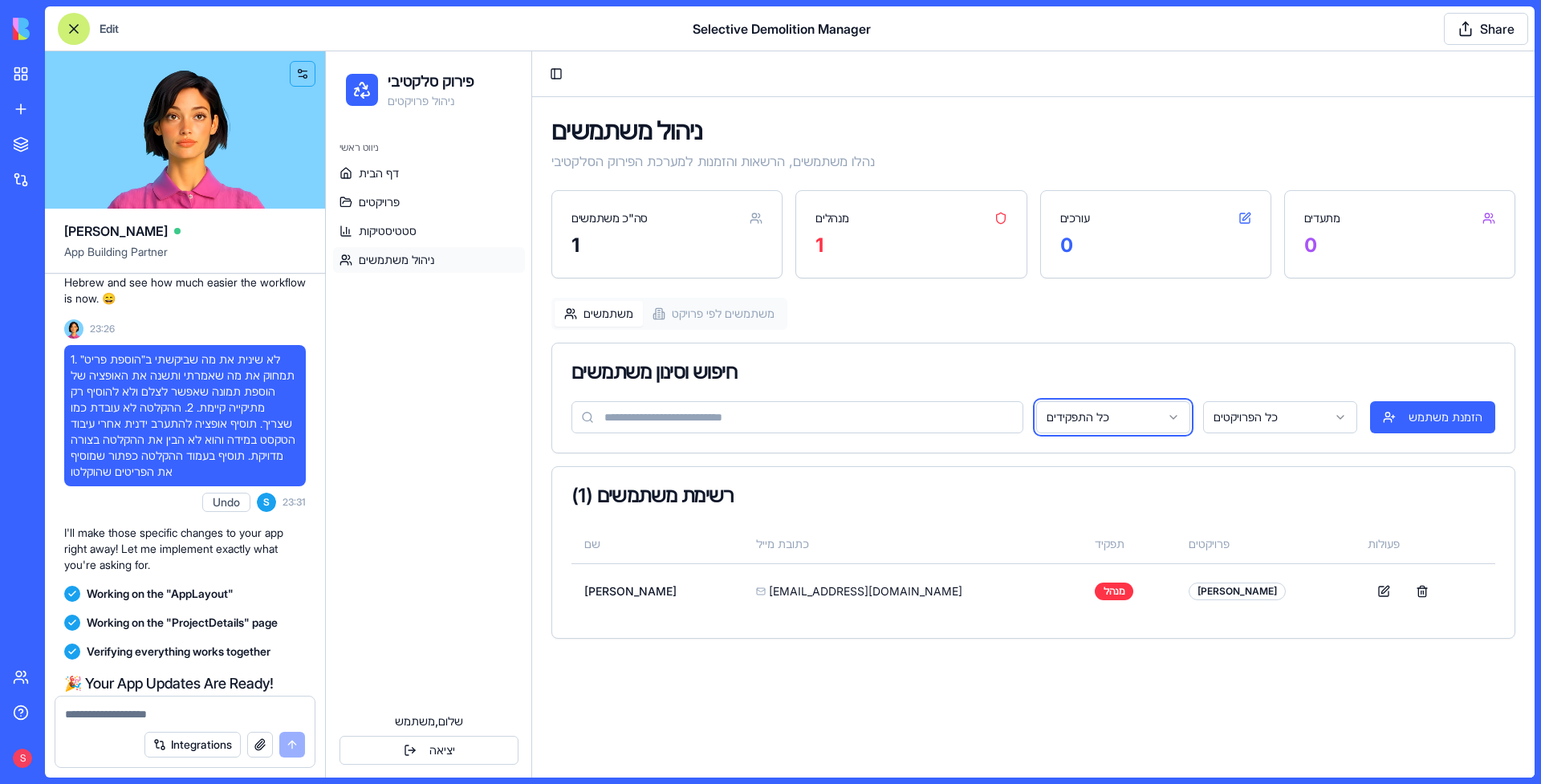 click on "פירוק סלקטיבי ניהול פרויקטים ניווט ראשי דף הבית פרויקטים סטטיסטיקות ניהול משתמשים שלום,  משתמש יציאה Toggle Sidebar ניהול משתמשים נהלו משתמשים, הרשאות והזמנות למערכת הפירוק הסלקטיבי סה"כ משתמשים 1 מנהלים 1 עורכים 0 מתעדים 0 משתמשים משתמשים לפי פרויקט חיפוש וסינון משתמשים כל התפקידים כל הפרויקטים הזמנת משתמש רשימת משתמשים ( 1 ) שם כתובת מייל תפקיד פרויקטים פעולות [PERSON_NAME] [EMAIL_ADDRESS][DOMAIN_NAME] מנהל [PERSON_NAME]" at bounding box center [930, 414] 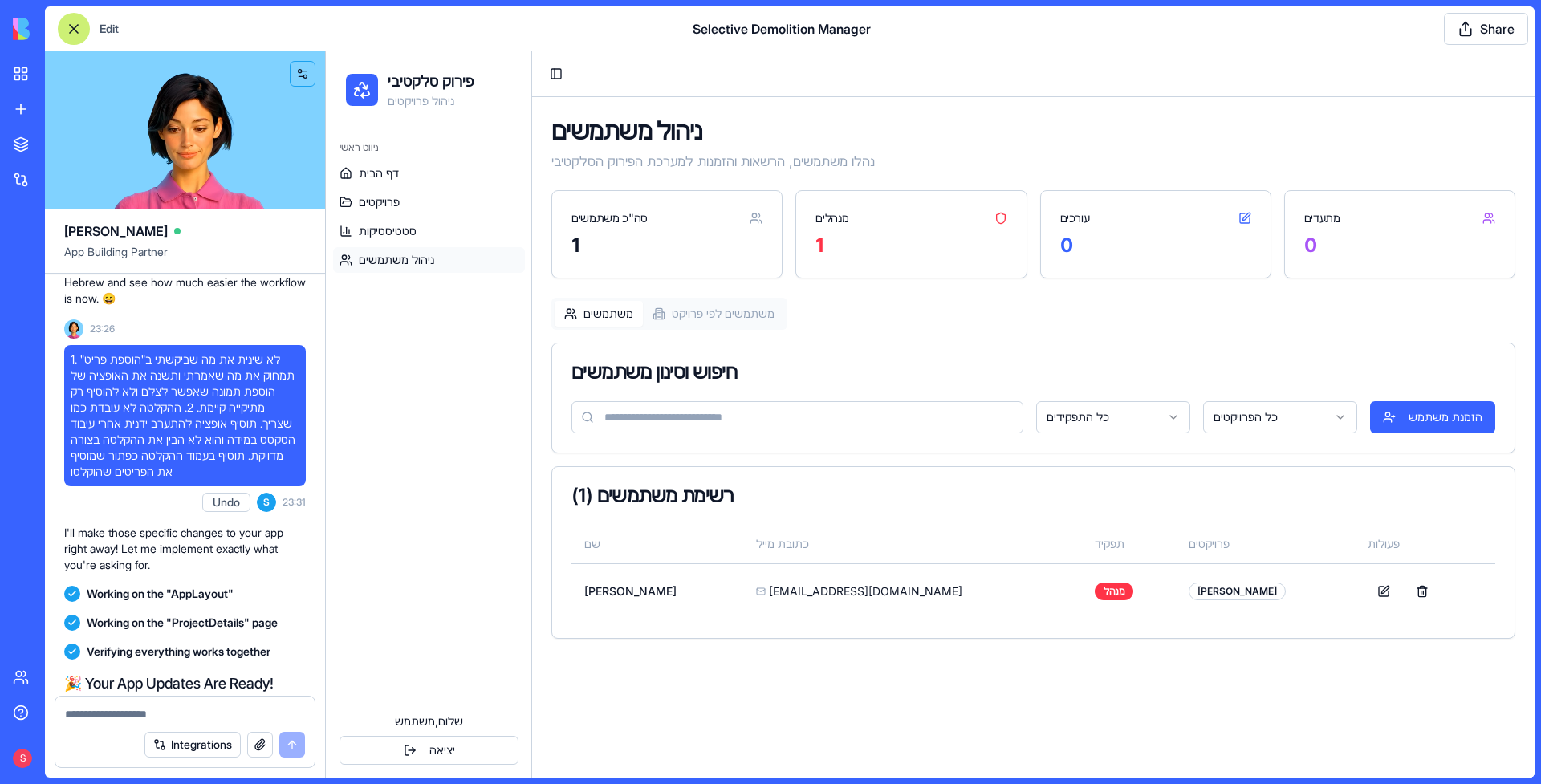click on "משתמשים לפי פרויקט" at bounding box center [714, 314] 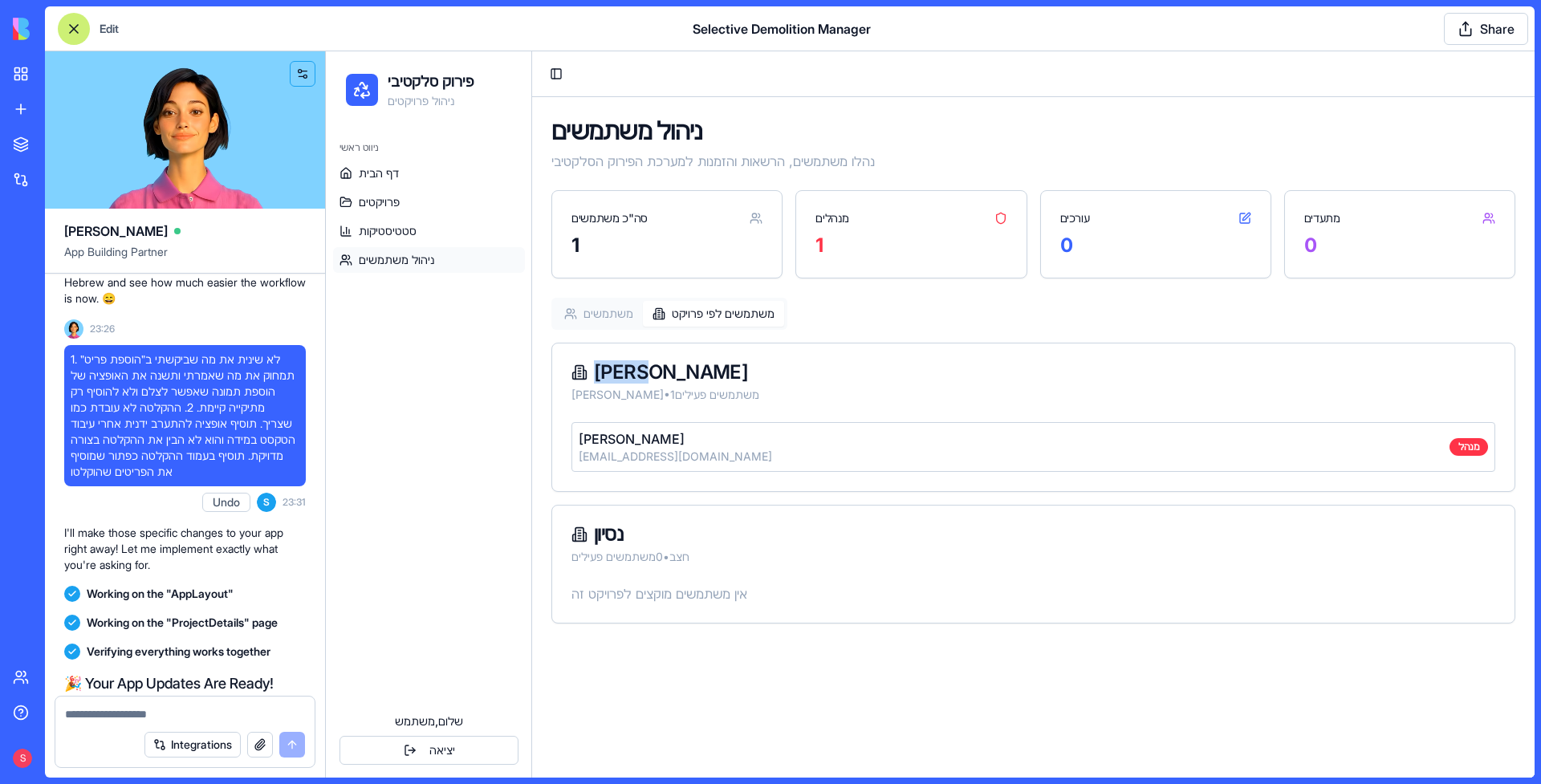 drag, startPoint x: 661, startPoint y: 368, endPoint x: 604, endPoint y: 369, distance: 57.00877 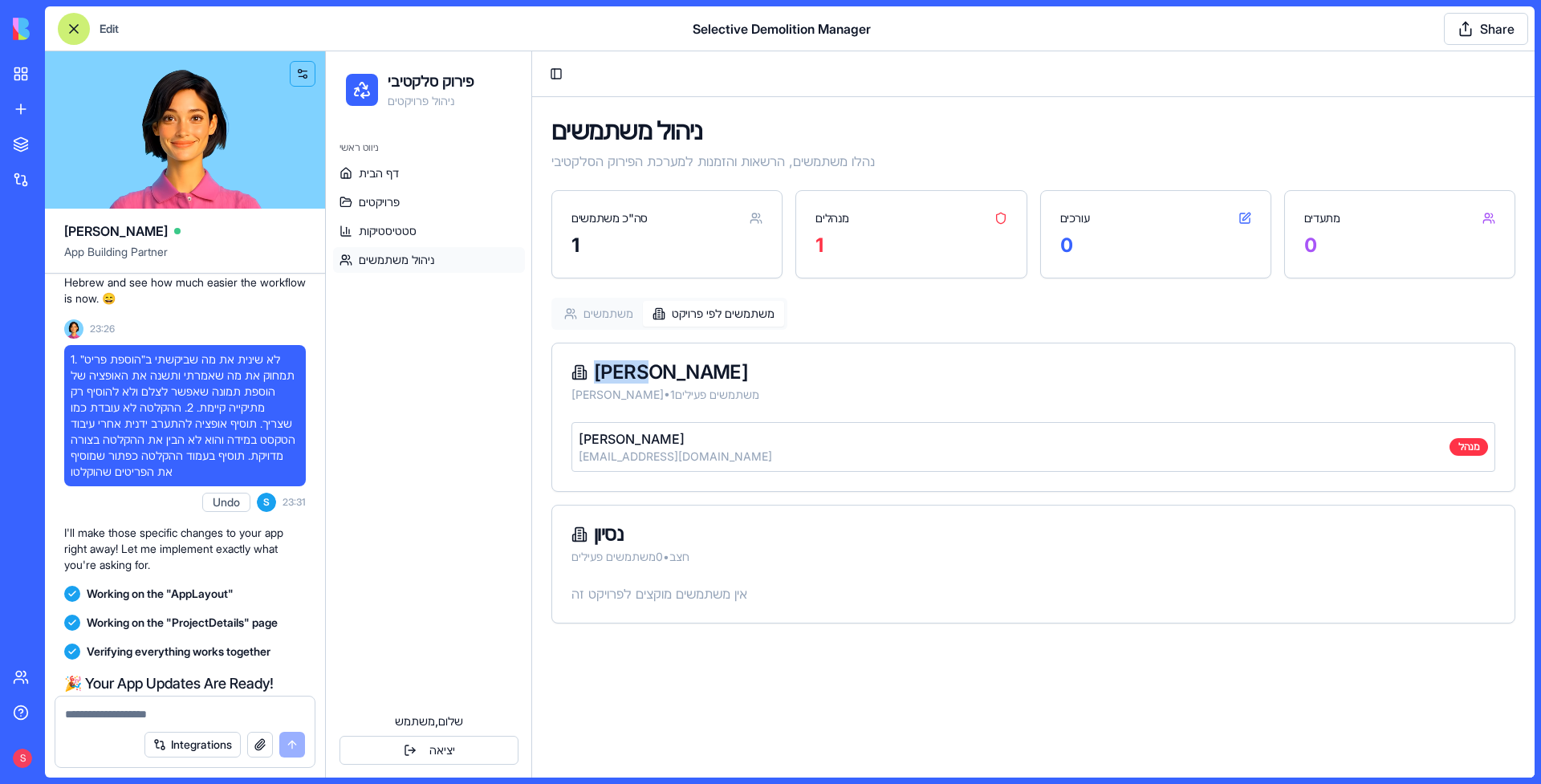 click on "[PERSON_NAME]" at bounding box center (1033, 372) 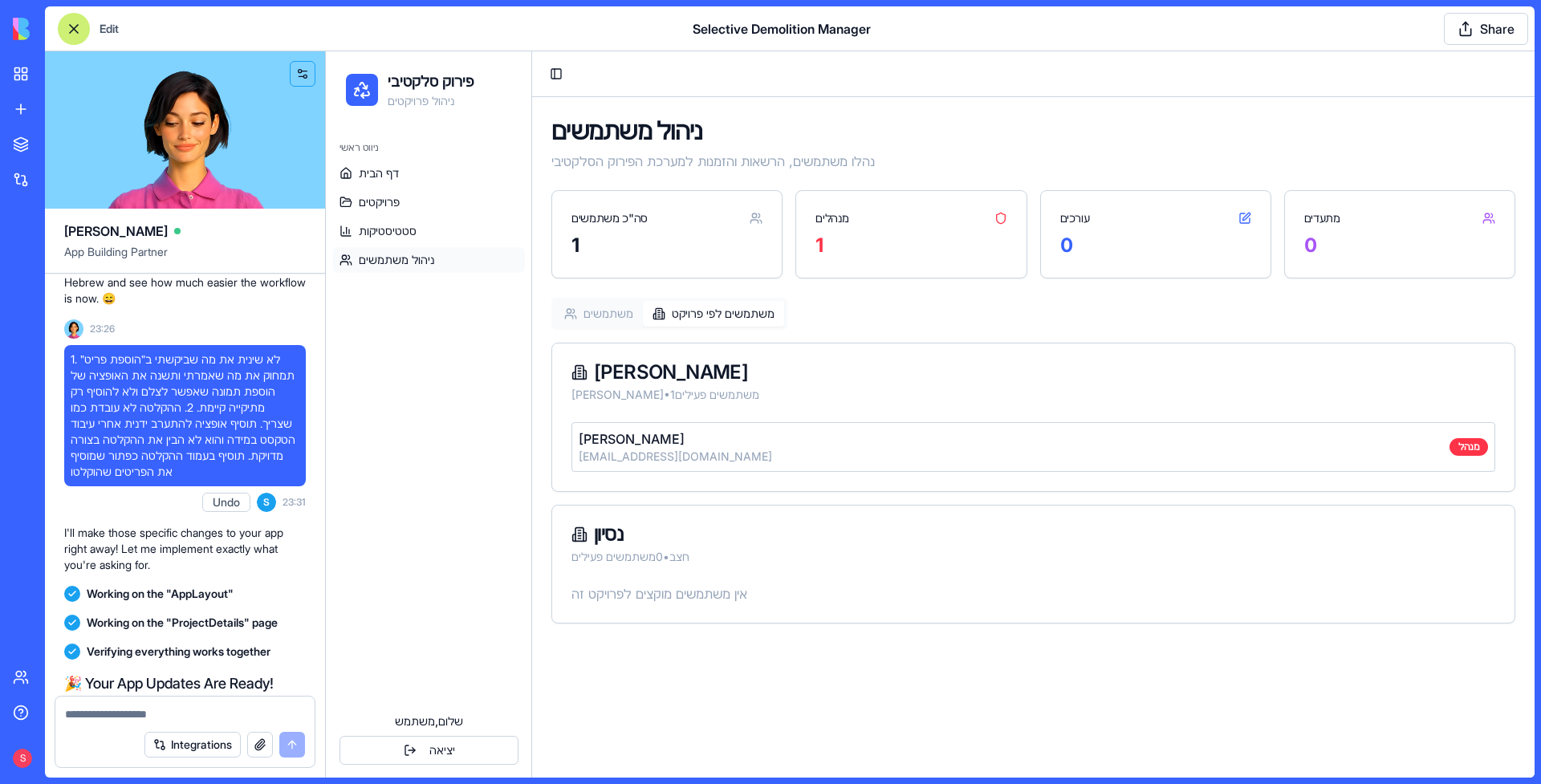 click on "[PERSON_NAME]" at bounding box center (675, 439) 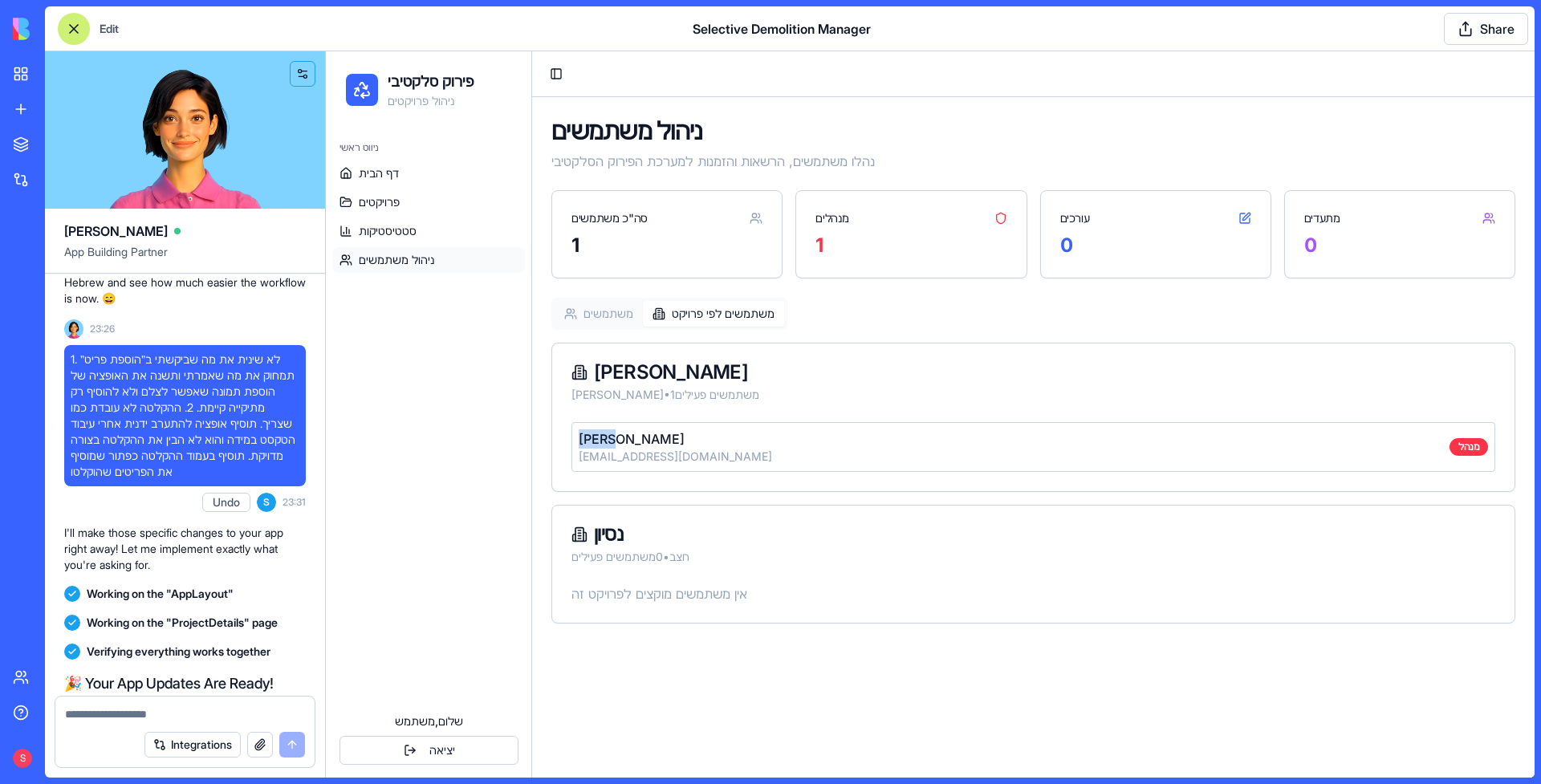 drag, startPoint x: 661, startPoint y: 440, endPoint x: 628, endPoint y: 440, distance: 33 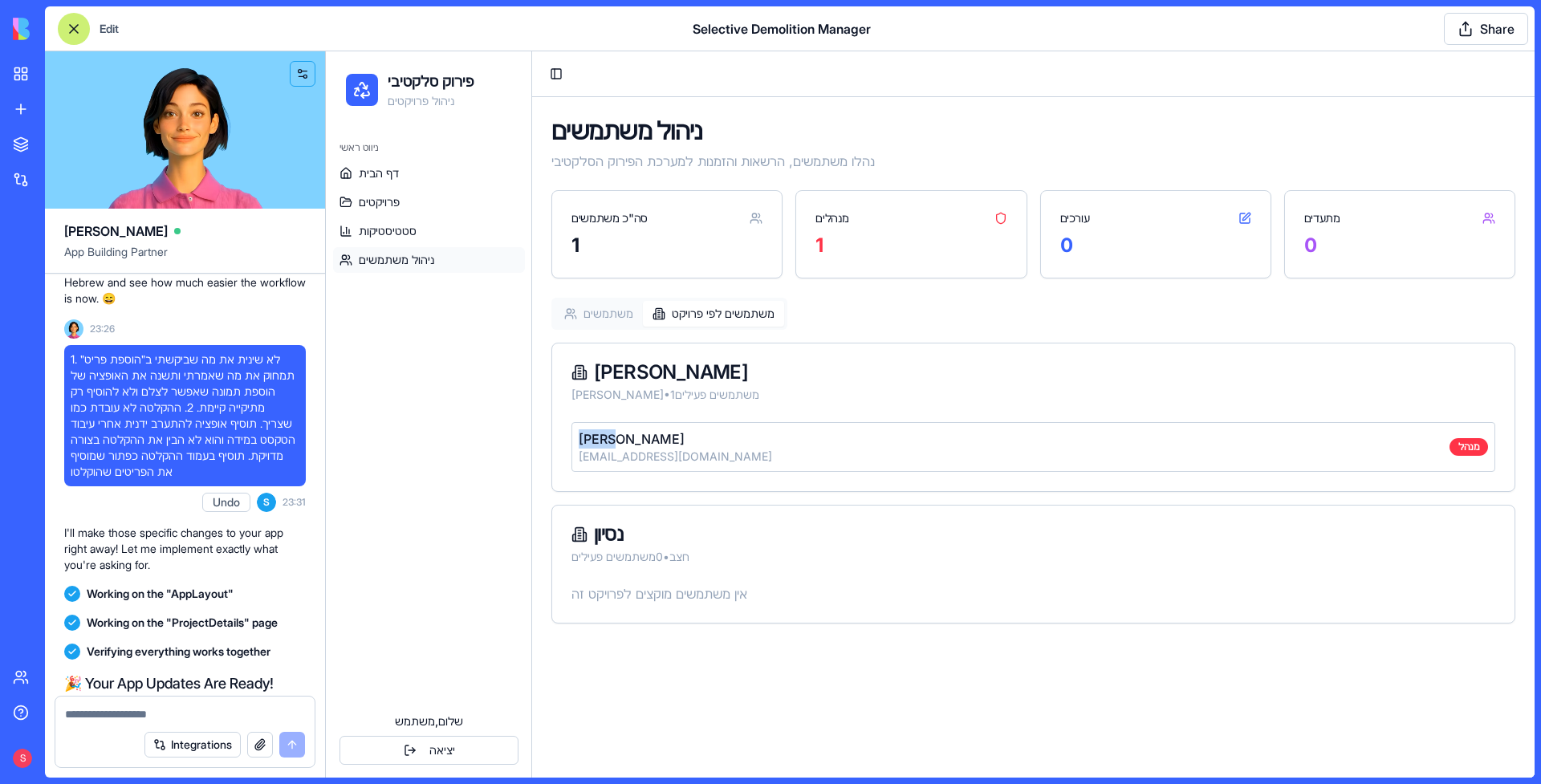 click on "[PERSON_NAME]" at bounding box center (675, 439) 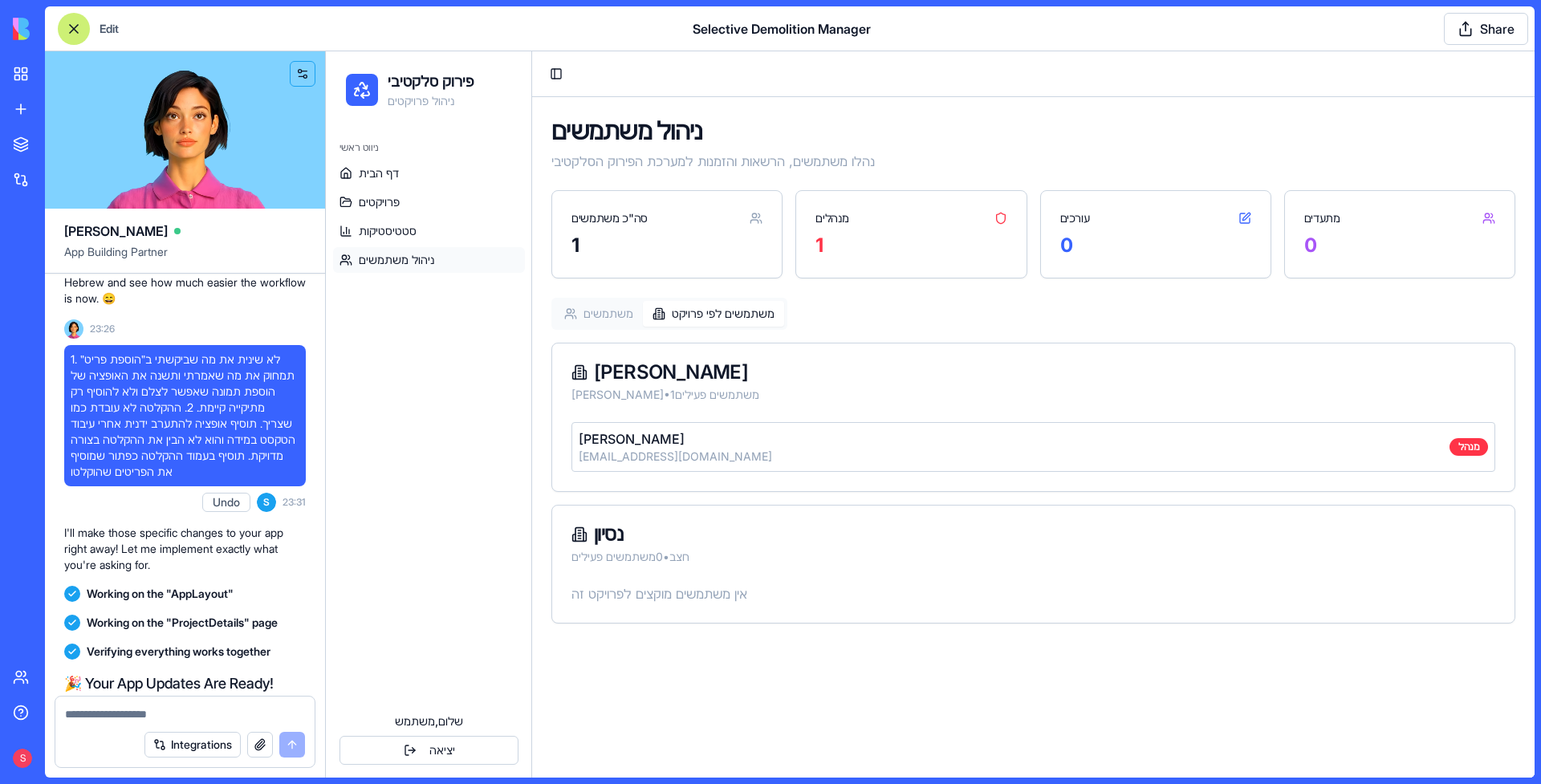 click on "[EMAIL_ADDRESS][DOMAIN_NAME]" at bounding box center (675, 457) 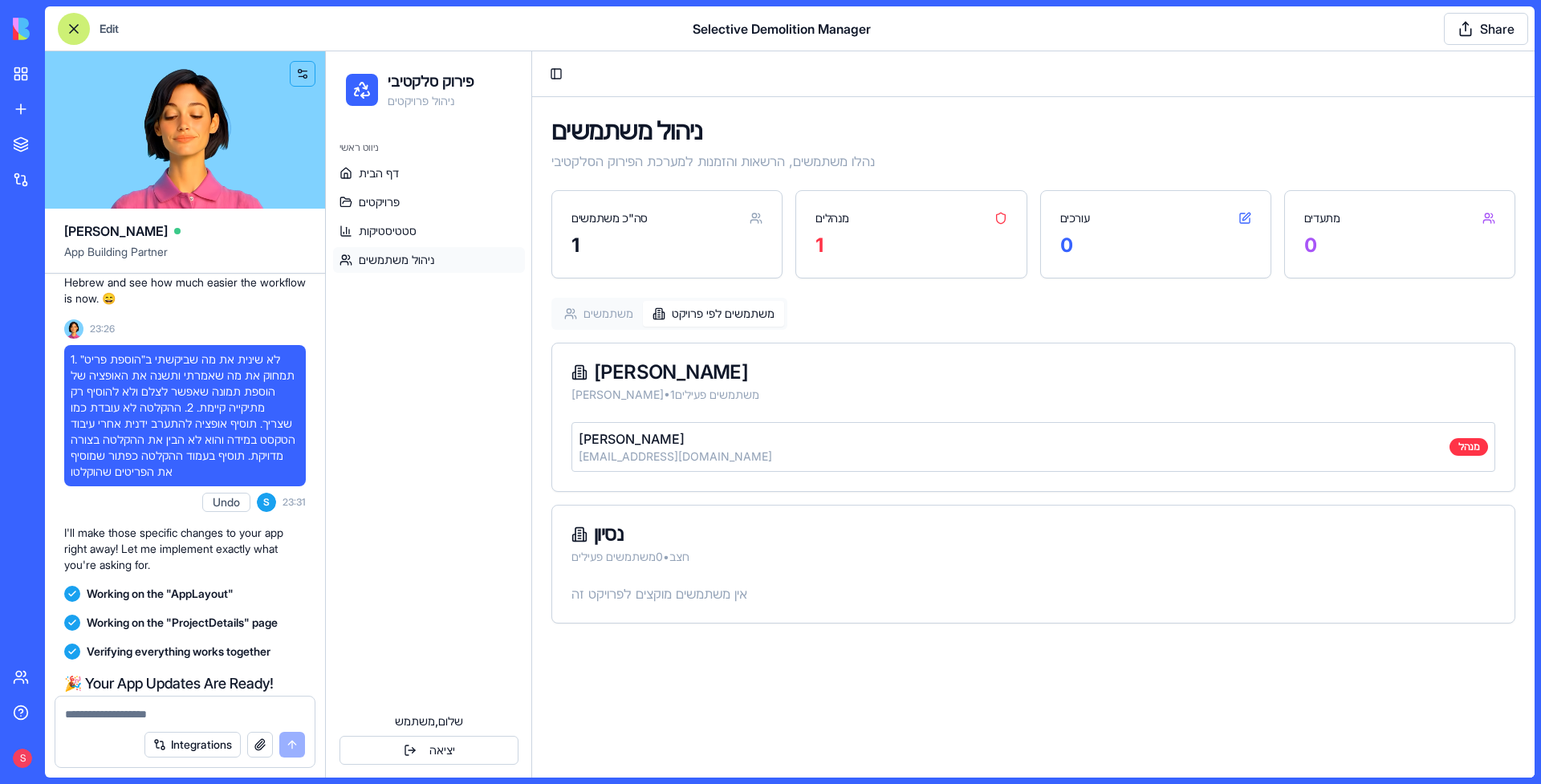 click on "נסיון" at bounding box center (1033, 534) 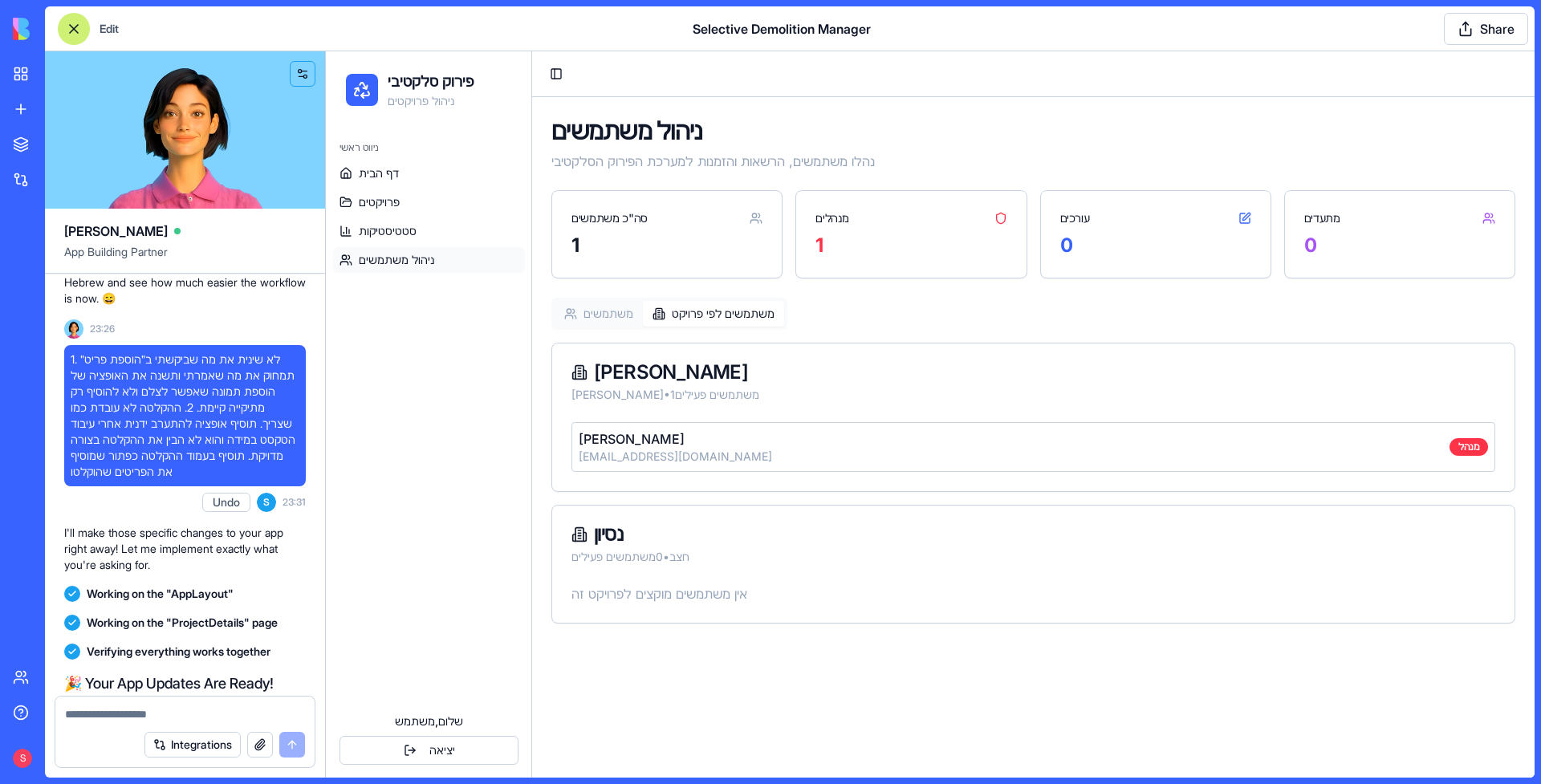 click on "משתמשים" at bounding box center (599, 314) 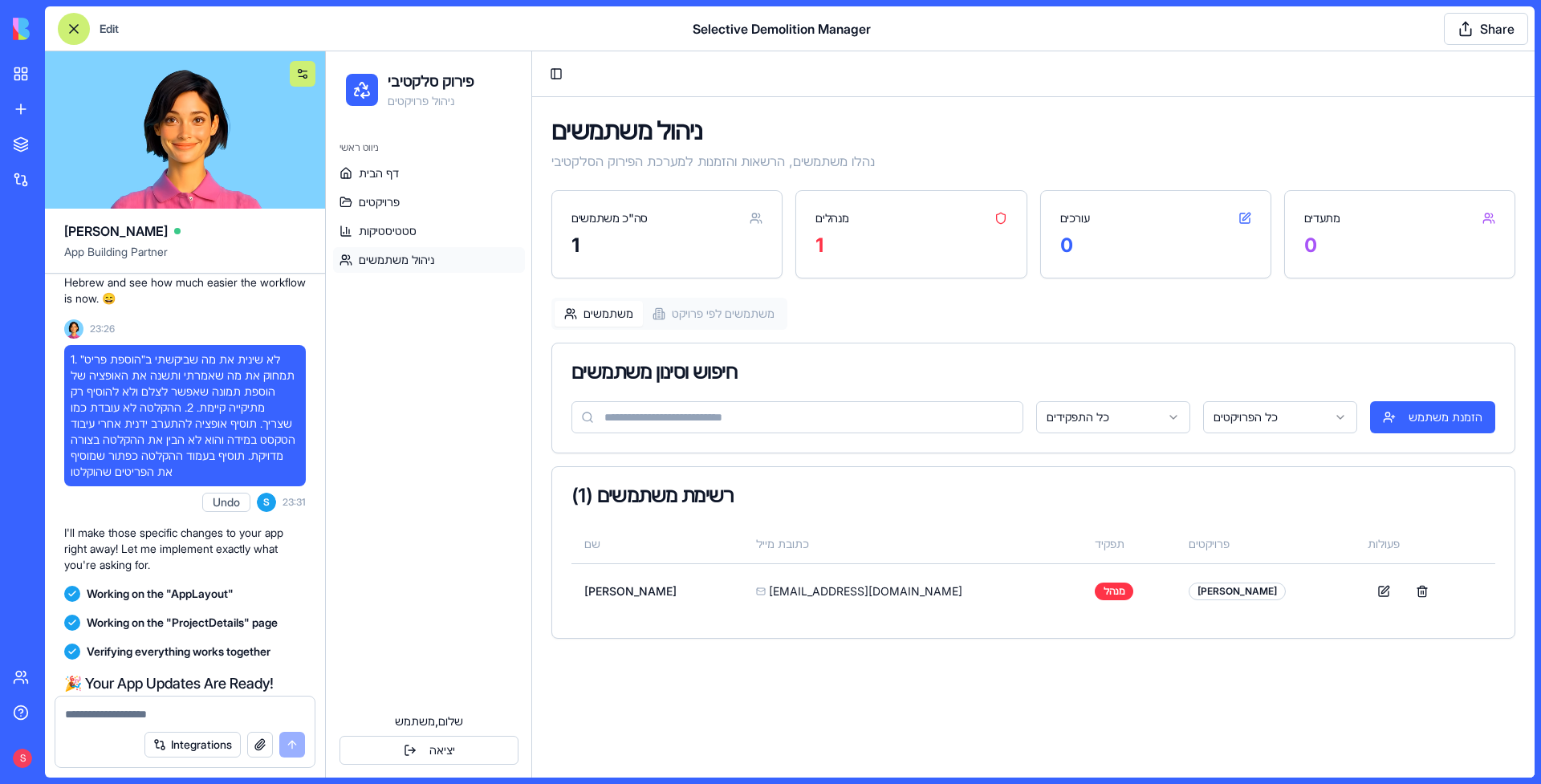 click at bounding box center (303, 74) 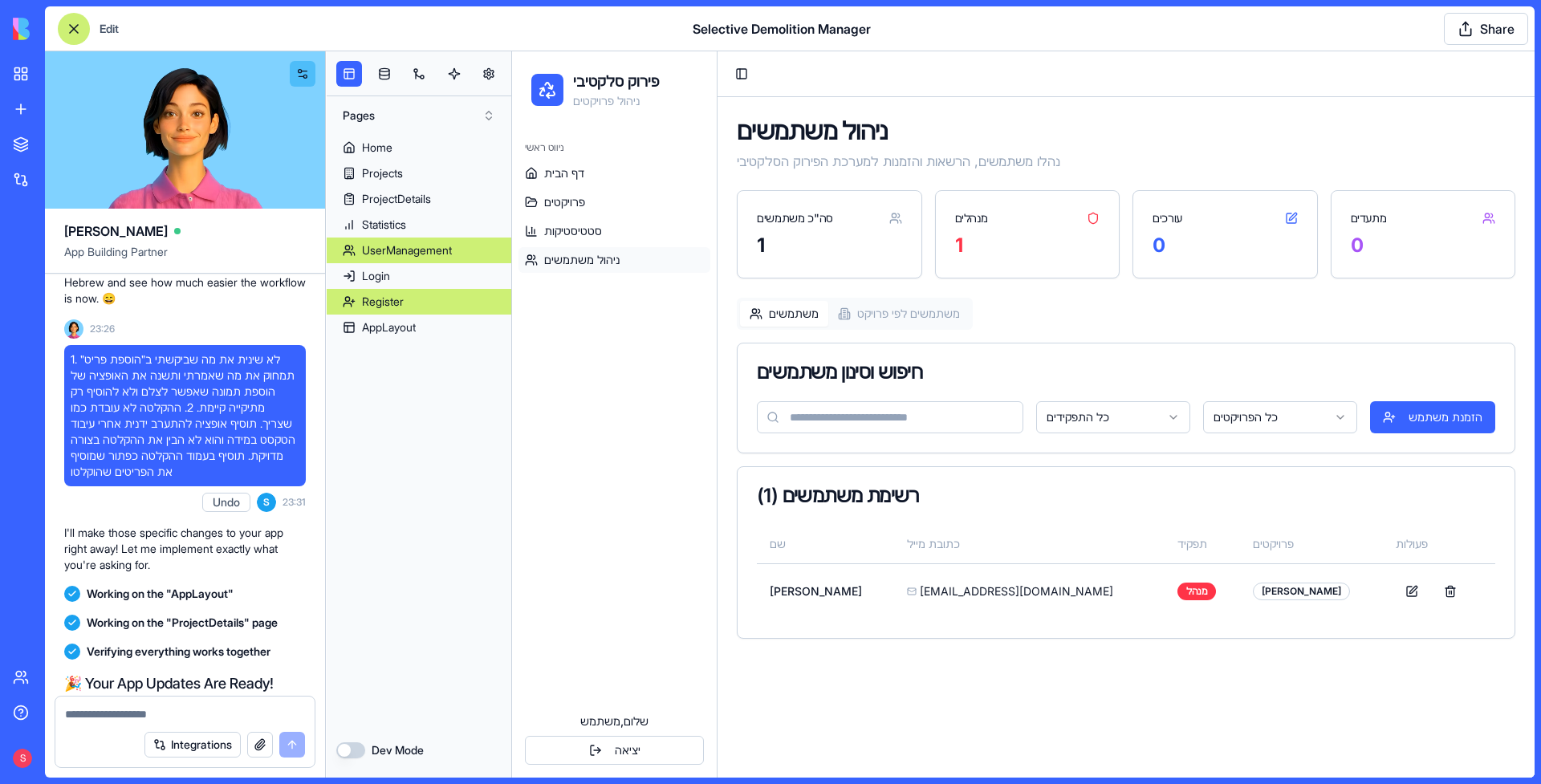 click on "Register" at bounding box center (383, 302) 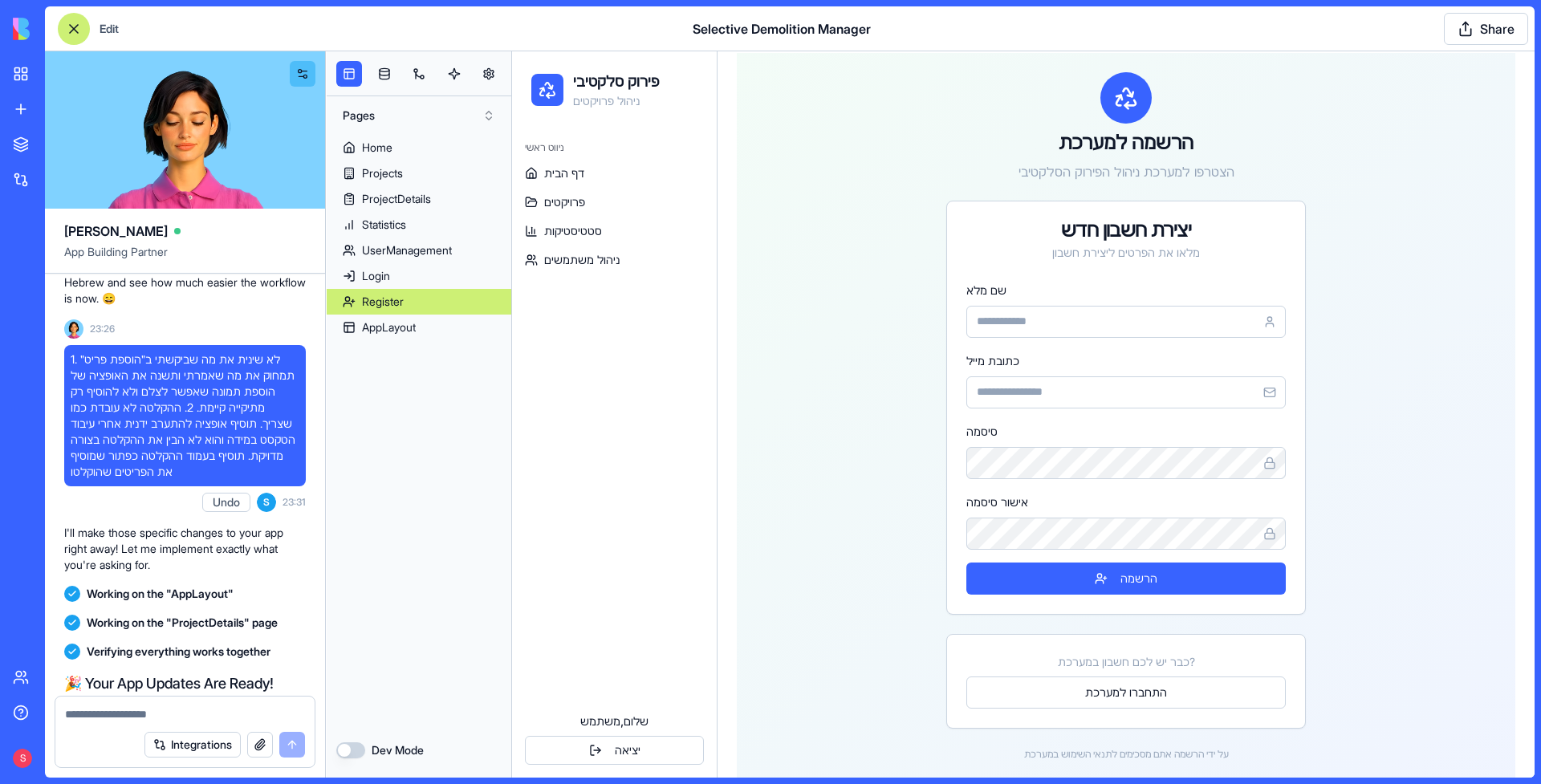 scroll, scrollTop: 63, scrollLeft: 0, axis: vertical 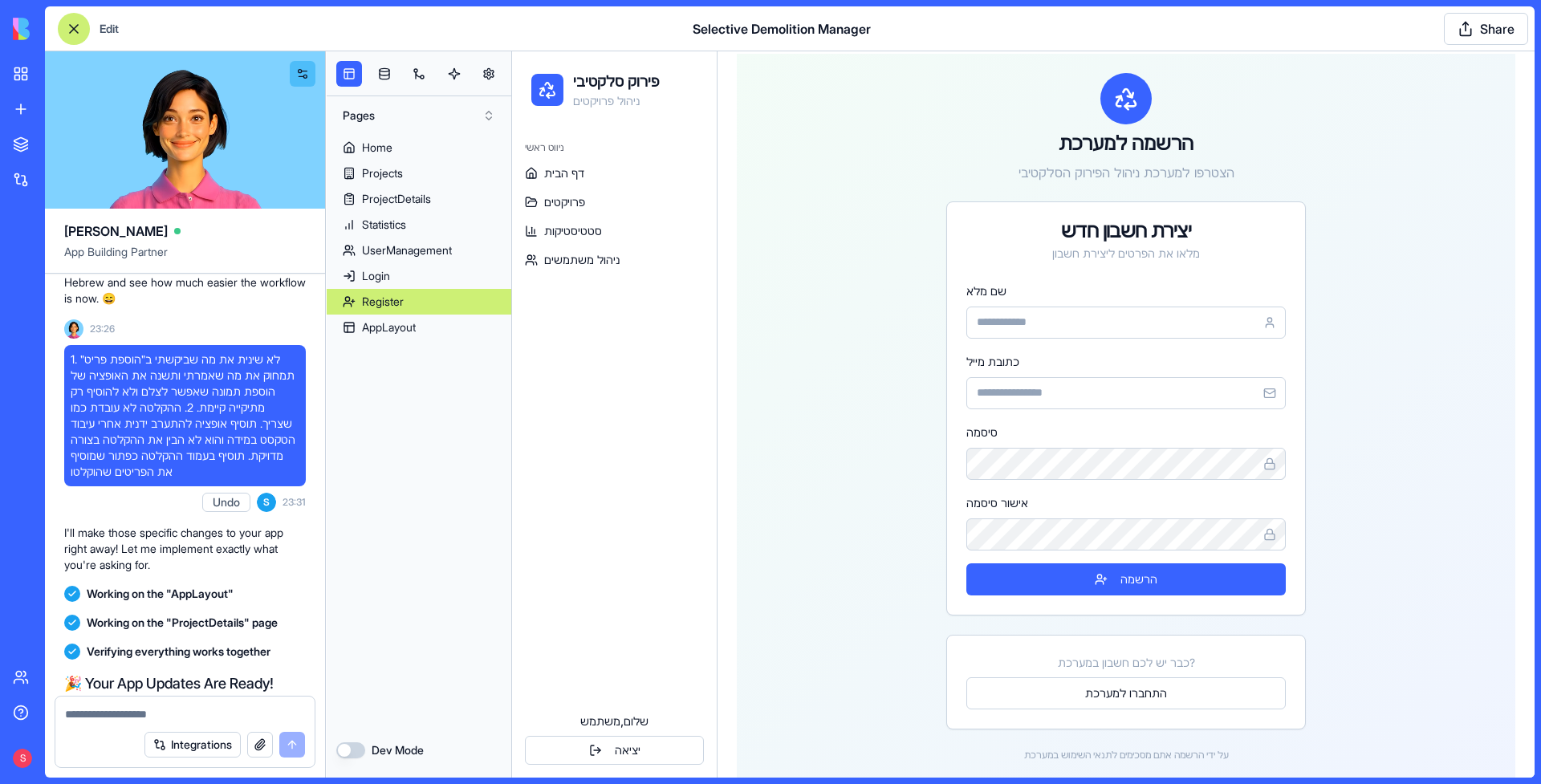 click on "כתובת מייל" at bounding box center (1126, 380) 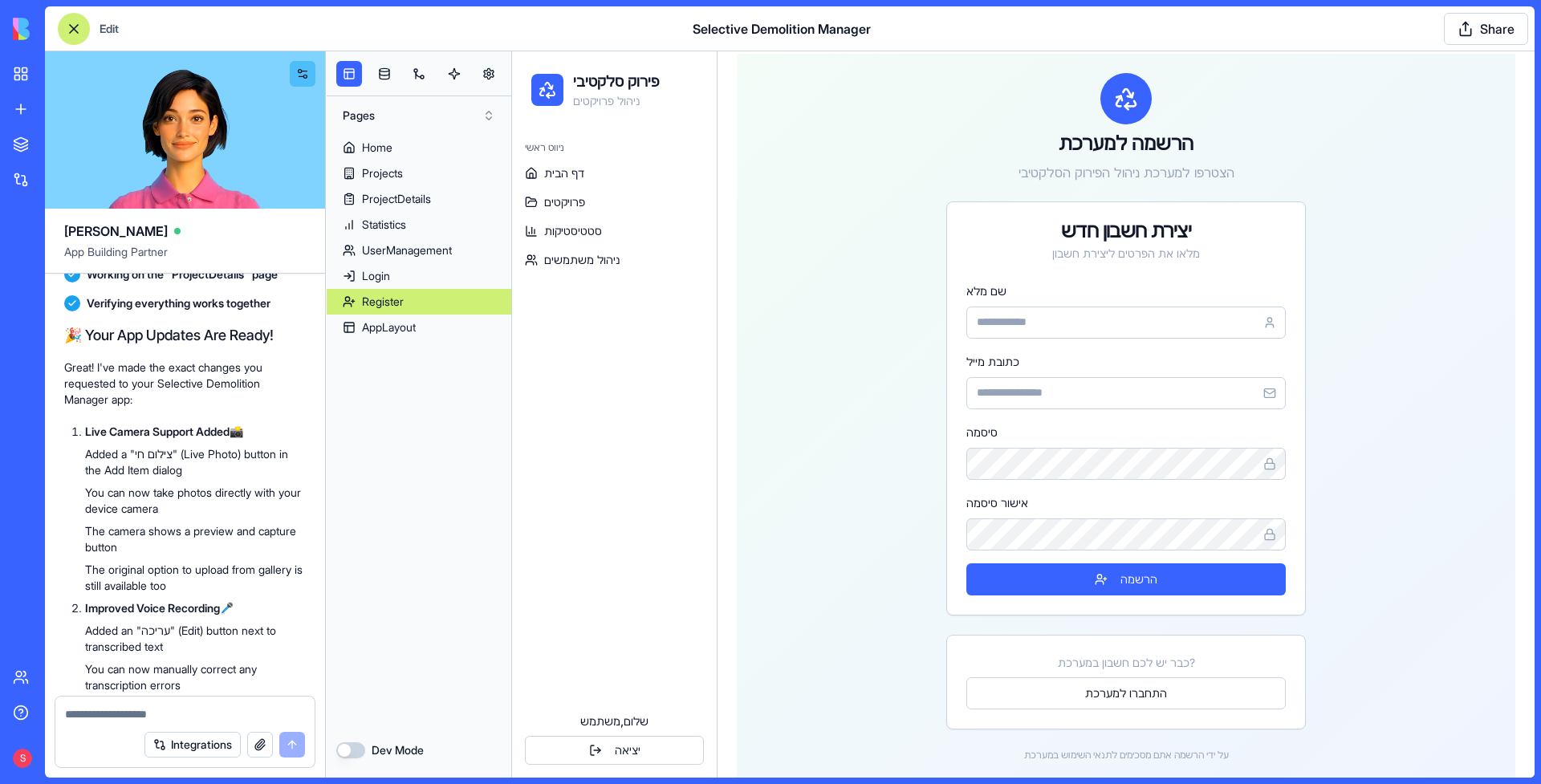 scroll, scrollTop: 6217, scrollLeft: 0, axis: vertical 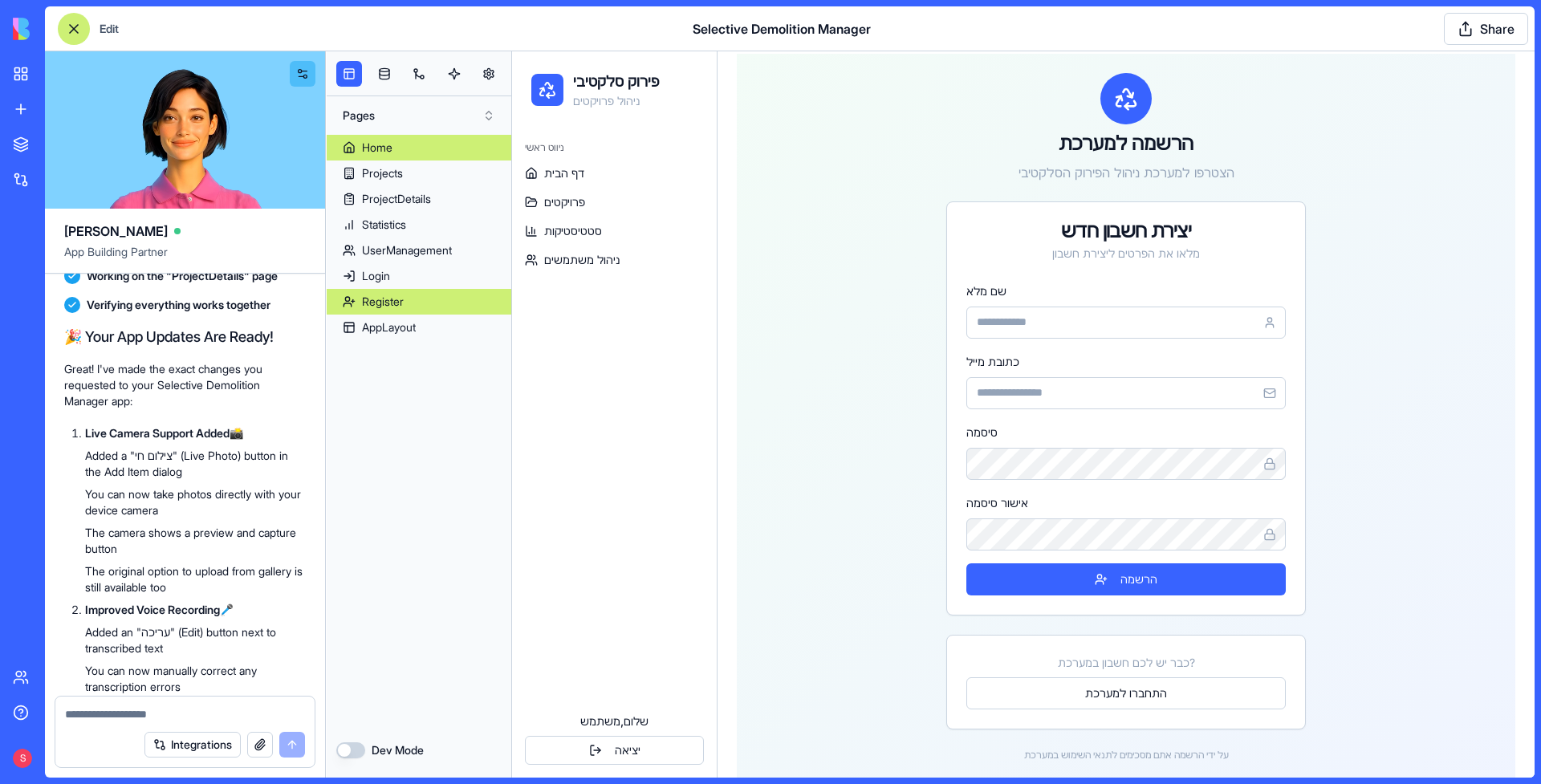 click on "Home" at bounding box center [419, 148] 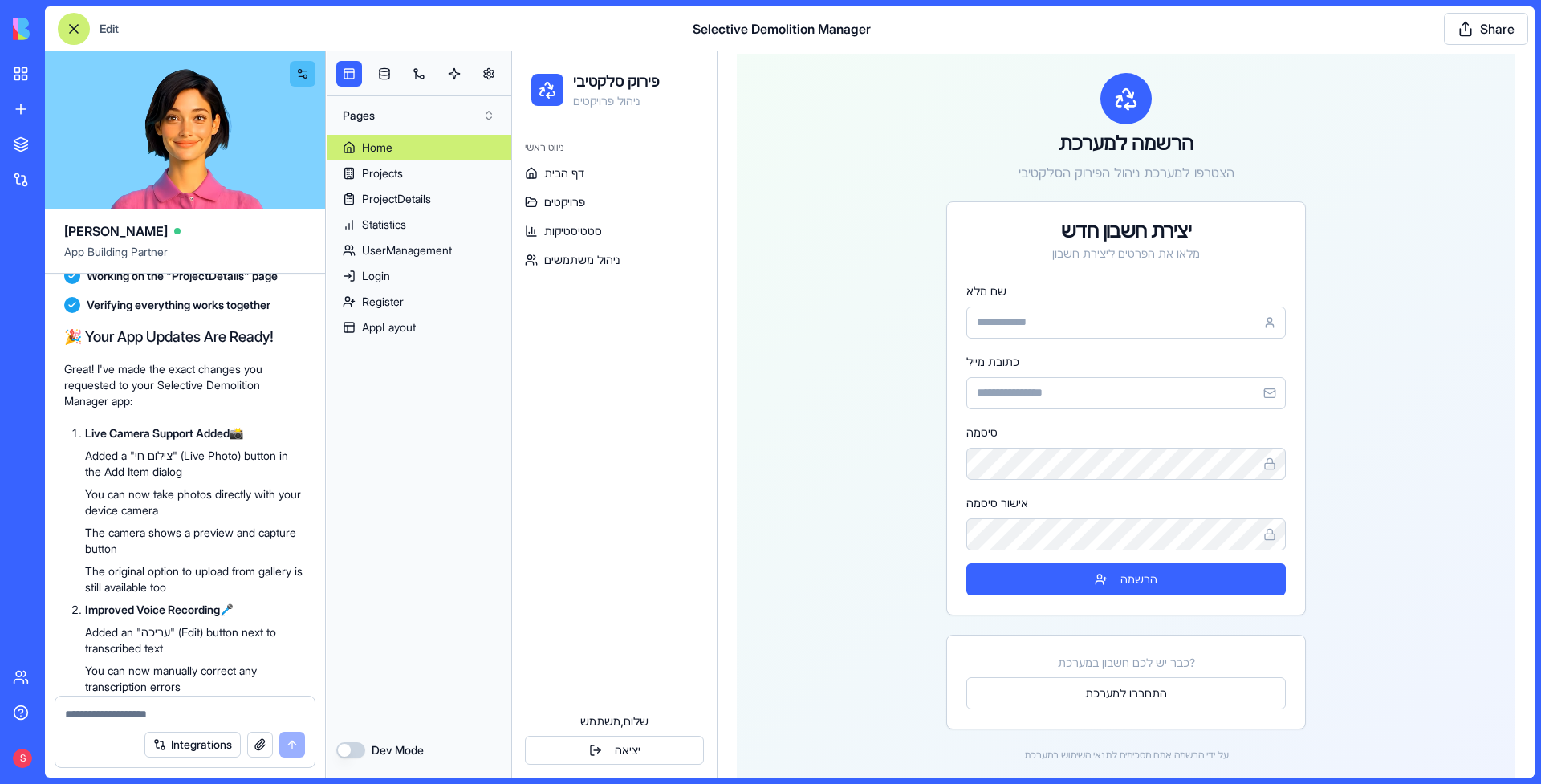 scroll, scrollTop: 0, scrollLeft: 0, axis: both 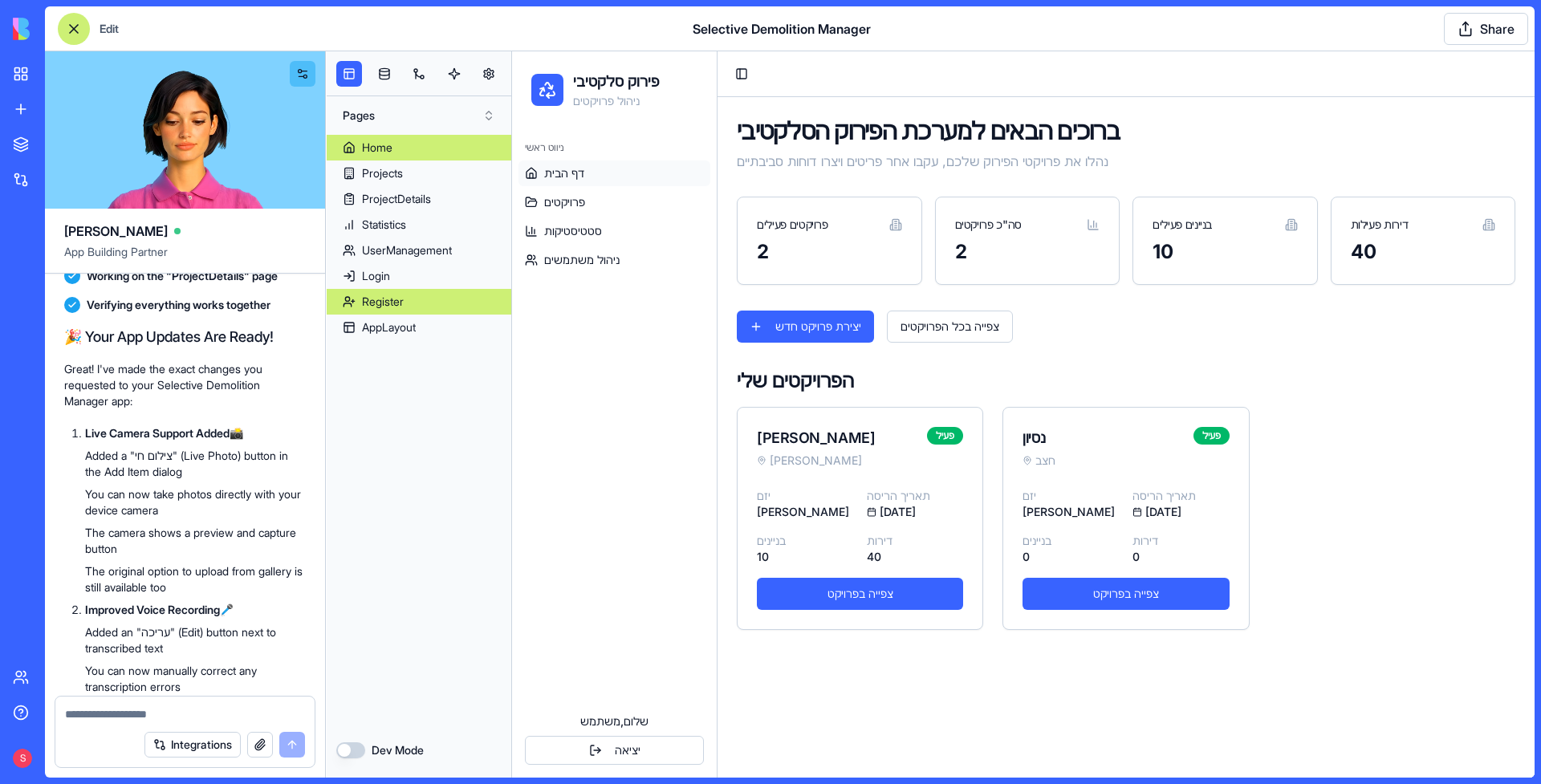 click on "Register" at bounding box center (419, 302) 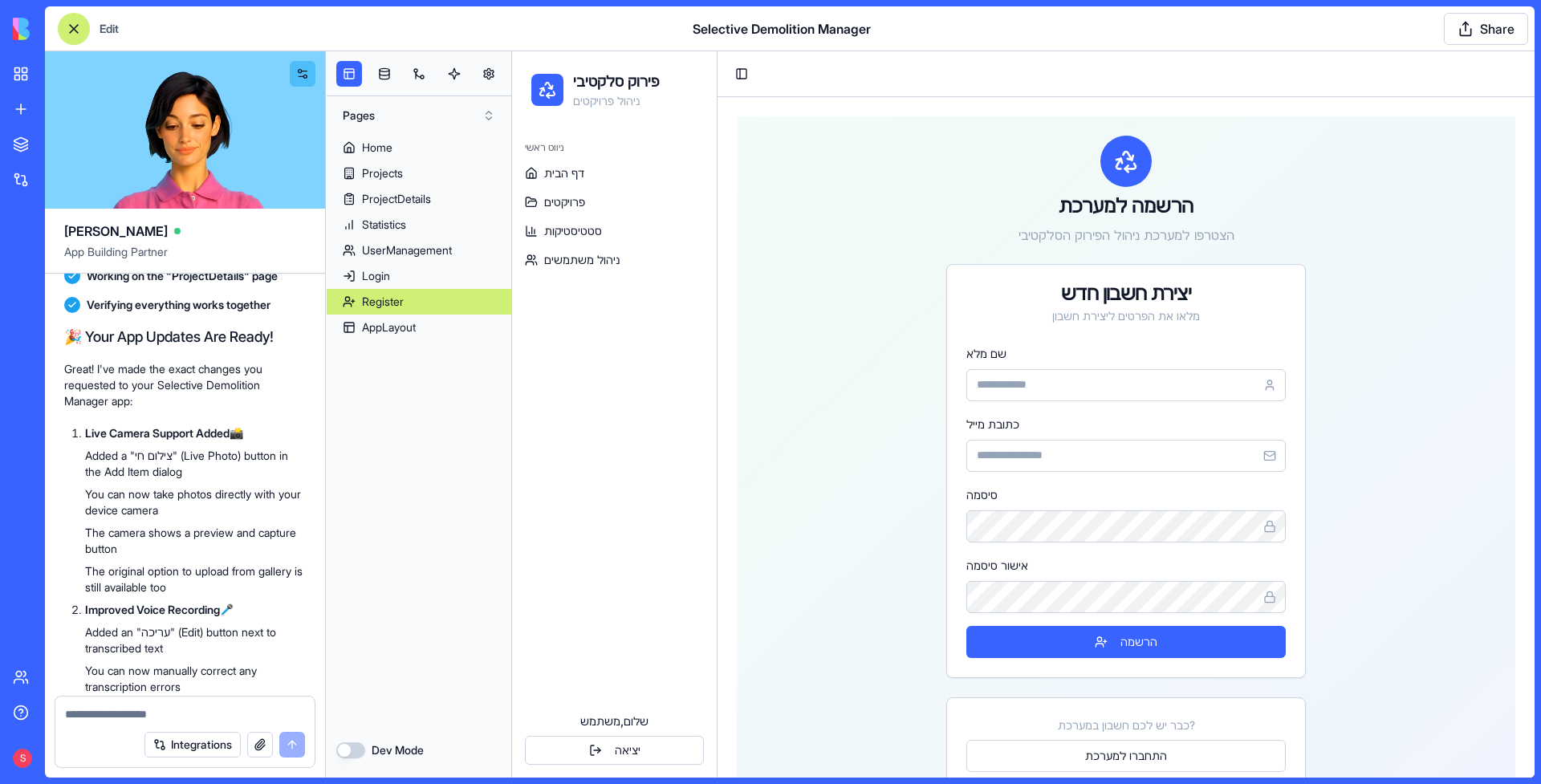 click on "Register" at bounding box center (383, 302) 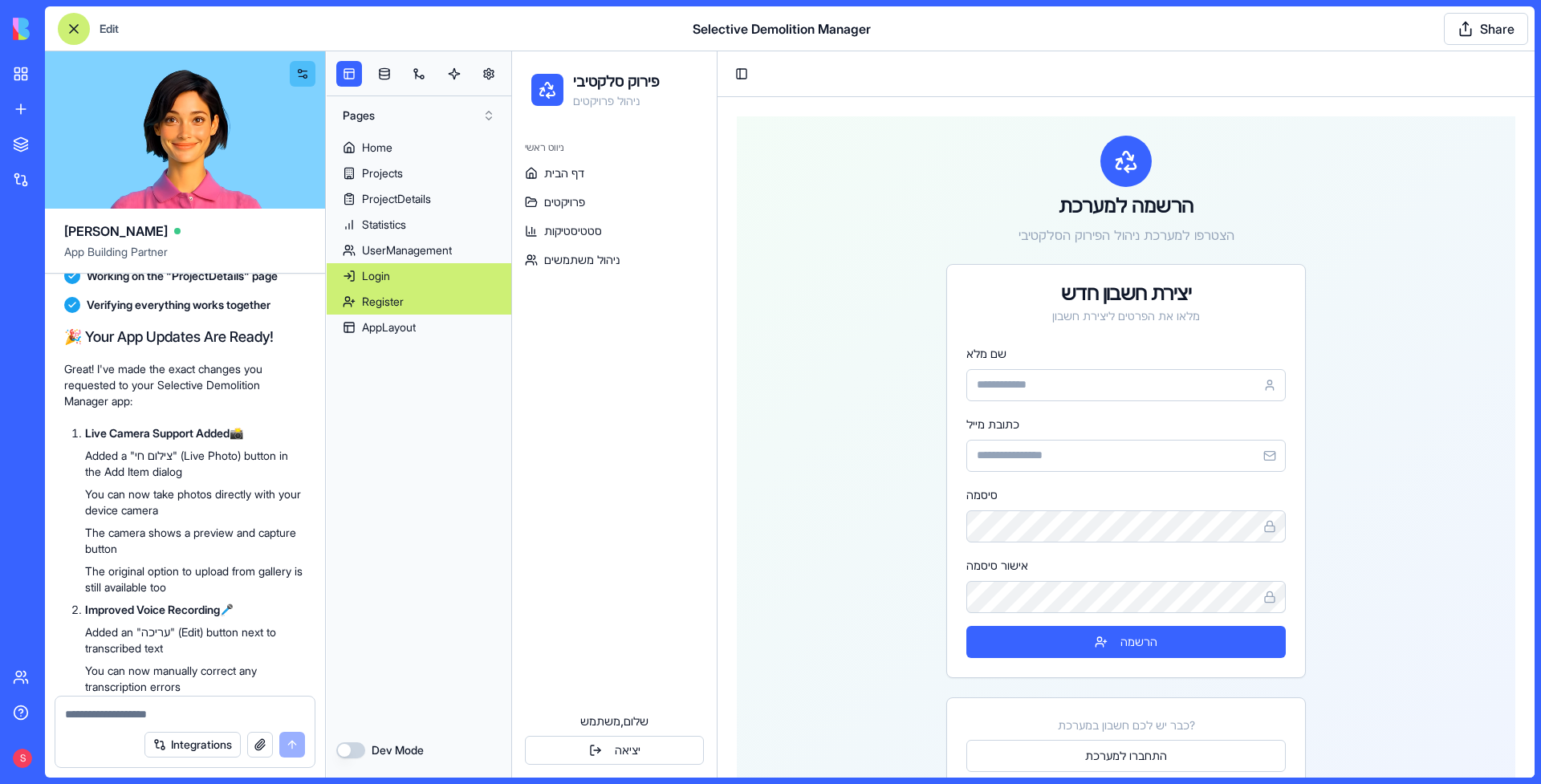 click on "Login" at bounding box center [376, 276] 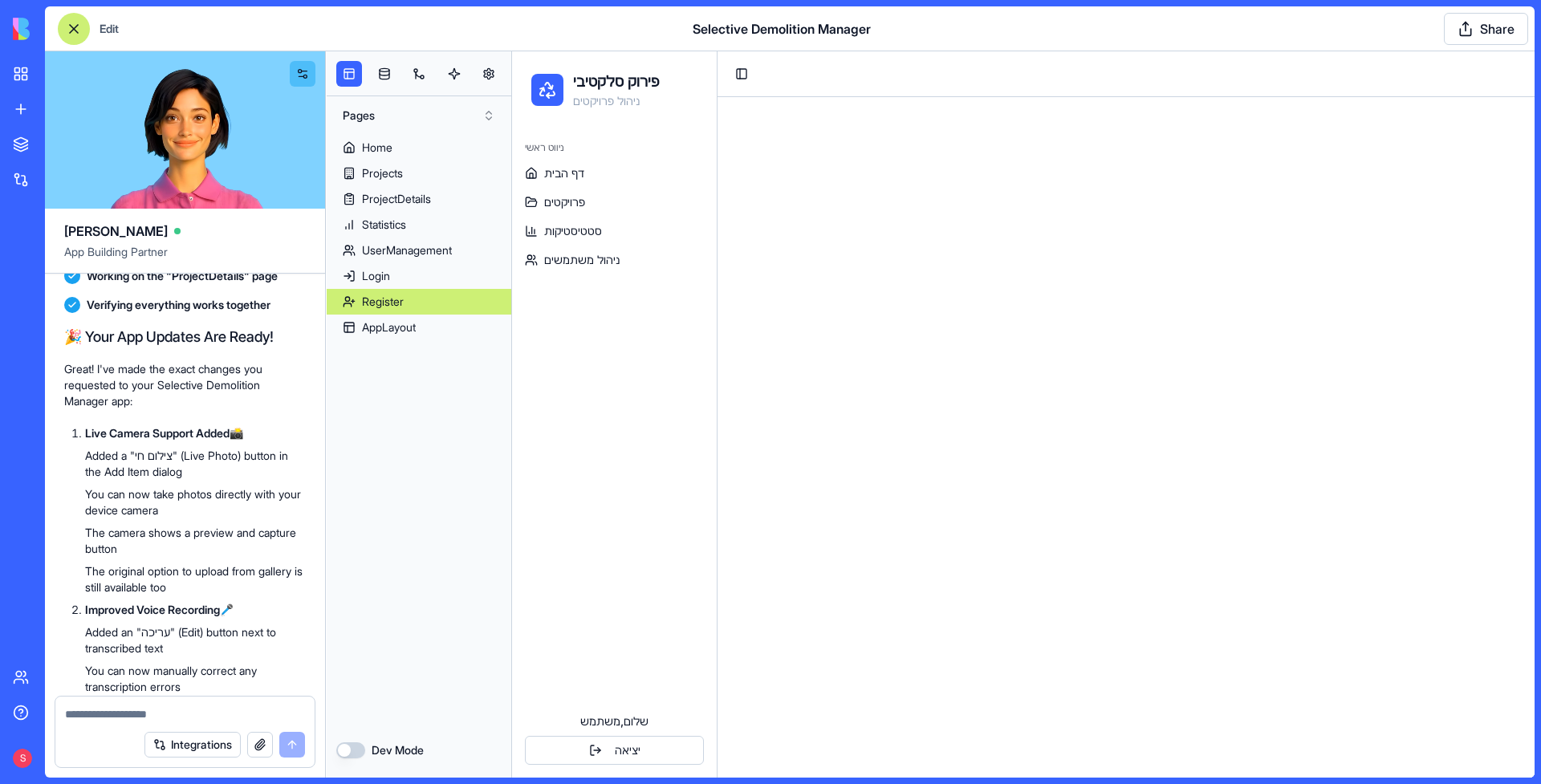 click on "Register" at bounding box center [383, 302] 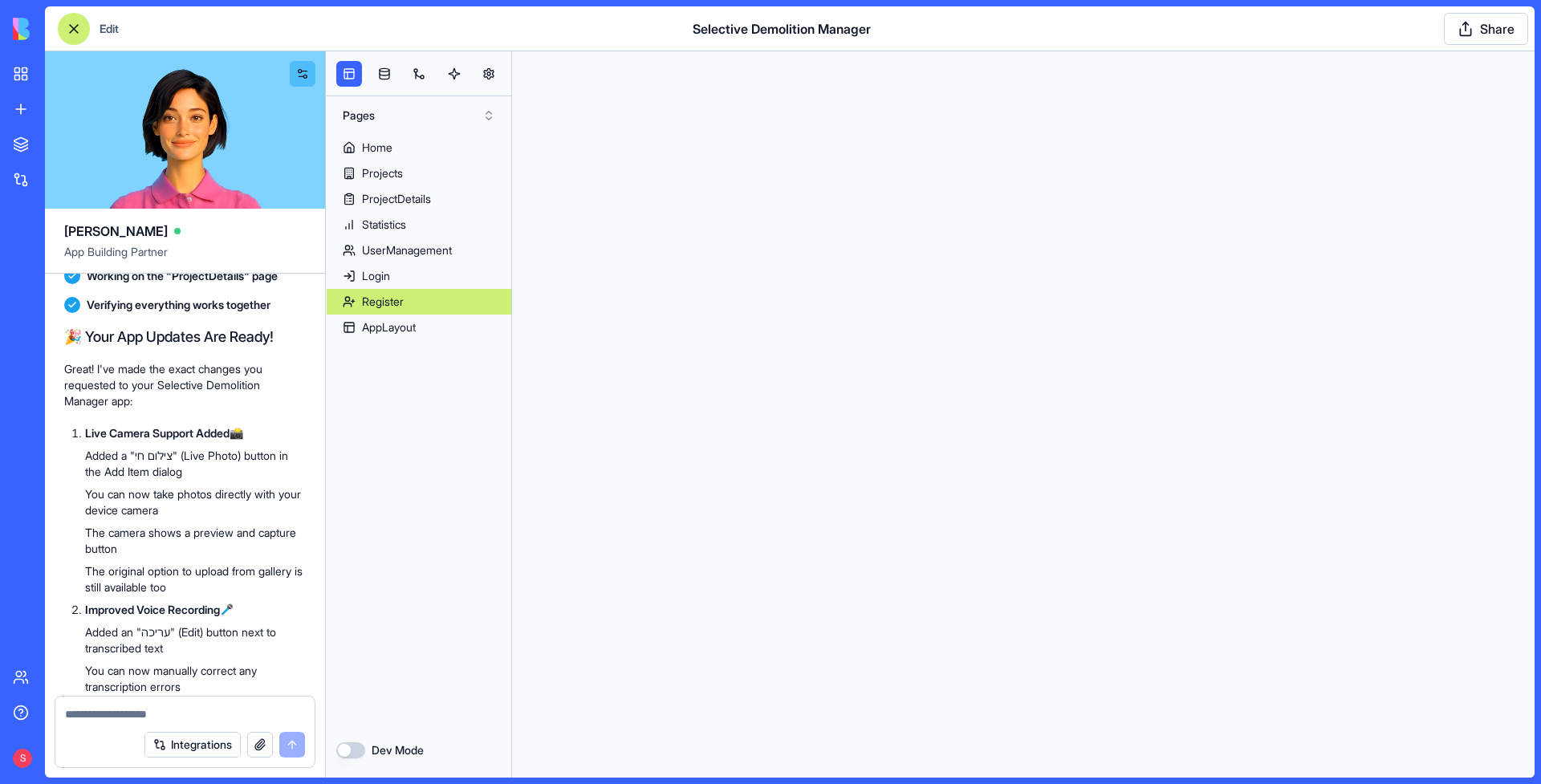 scroll, scrollTop: 0, scrollLeft: 0, axis: both 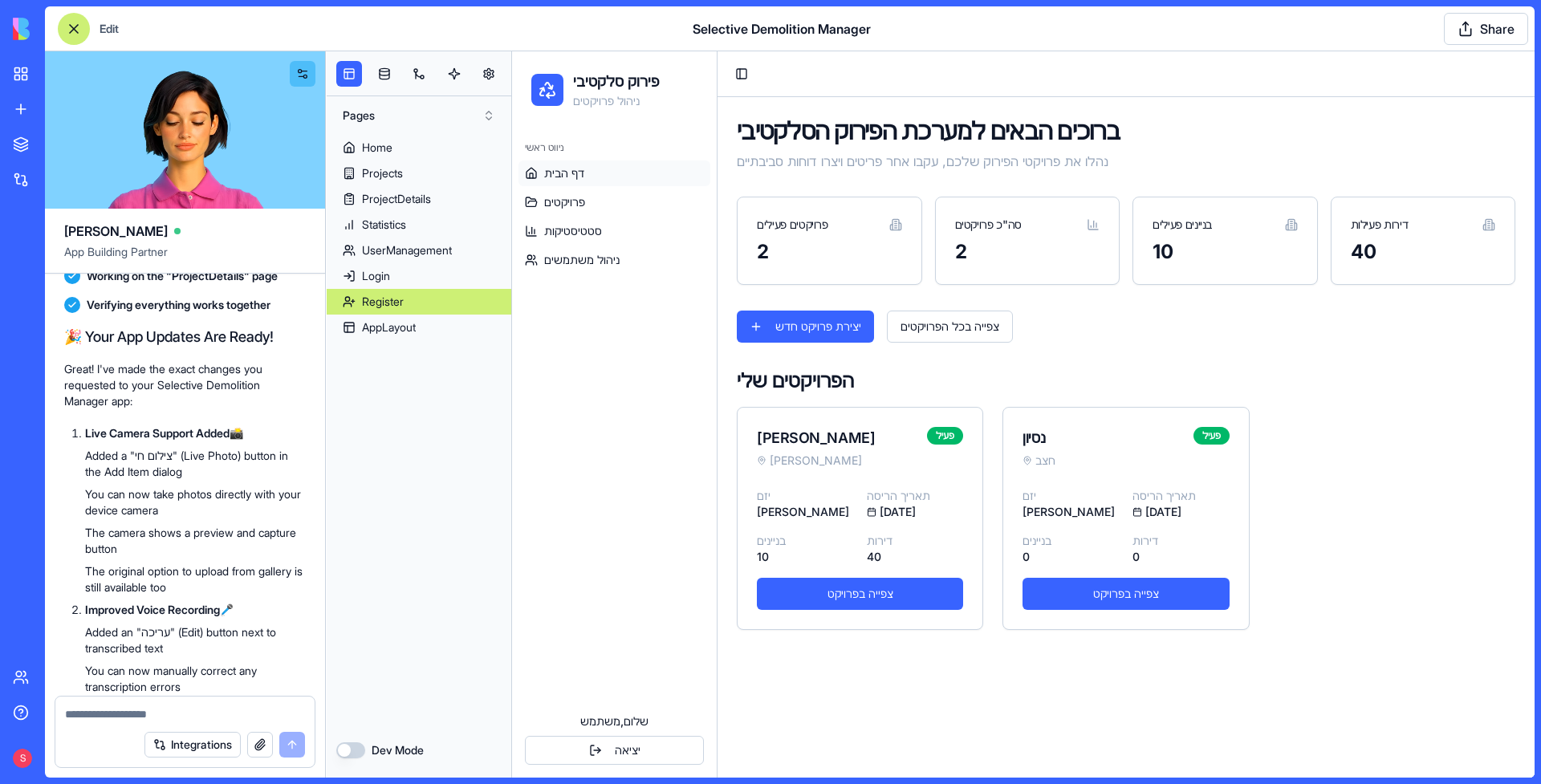 click on "Register" at bounding box center (419, 302) 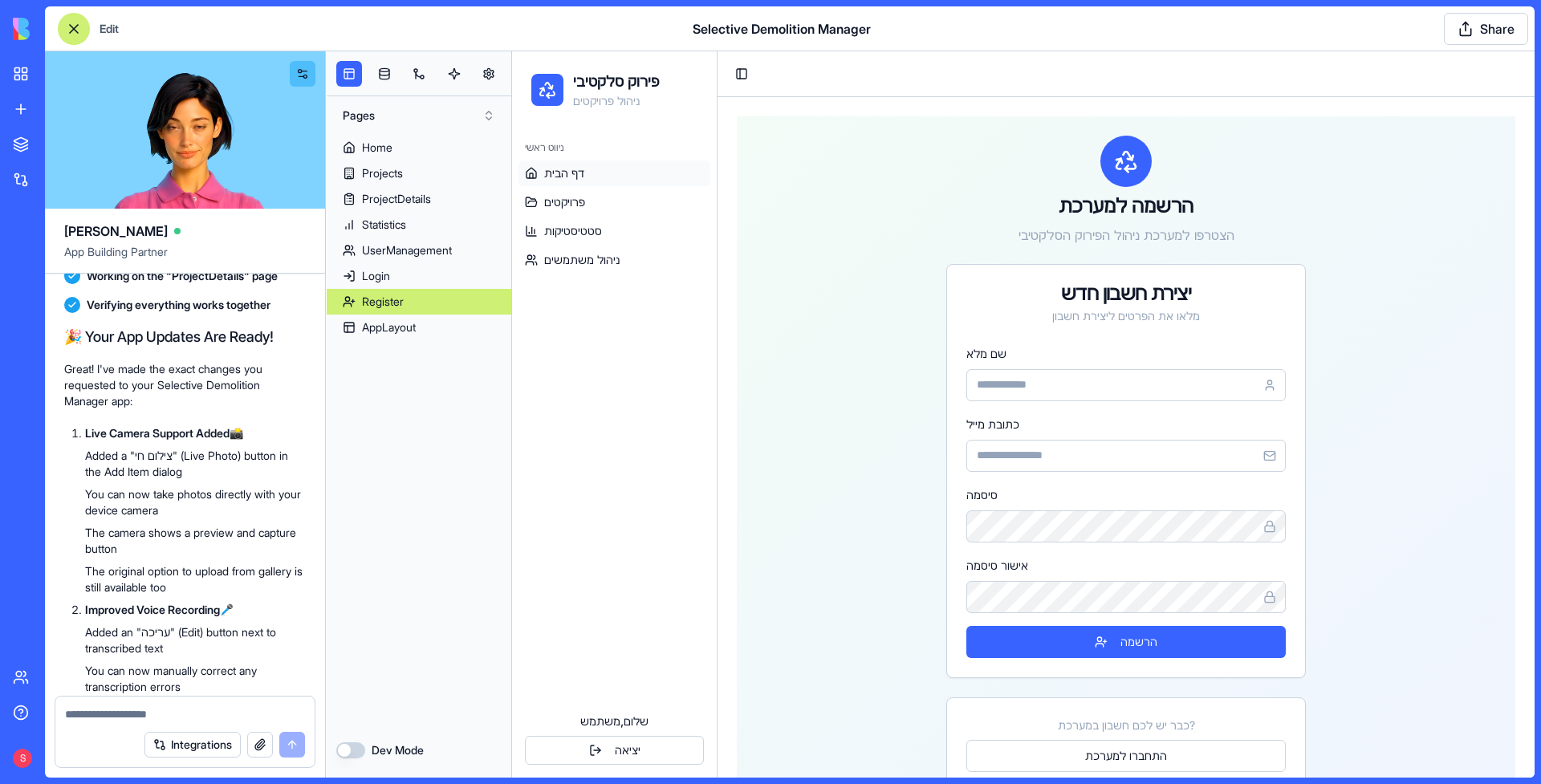 click on "דף הבית" at bounding box center [614, 173] 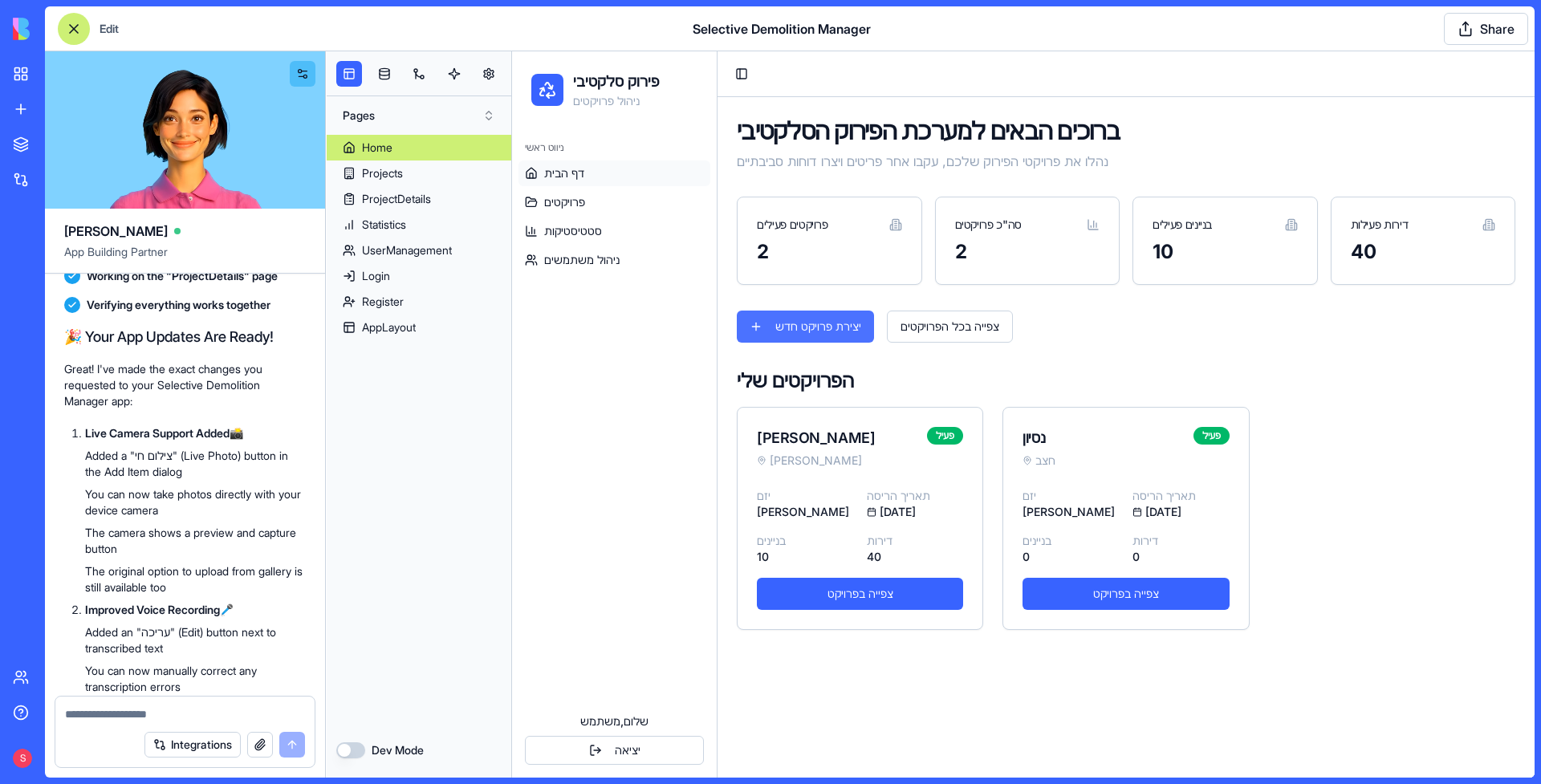 click on "יצירת פרויקט חדש" at bounding box center [805, 327] 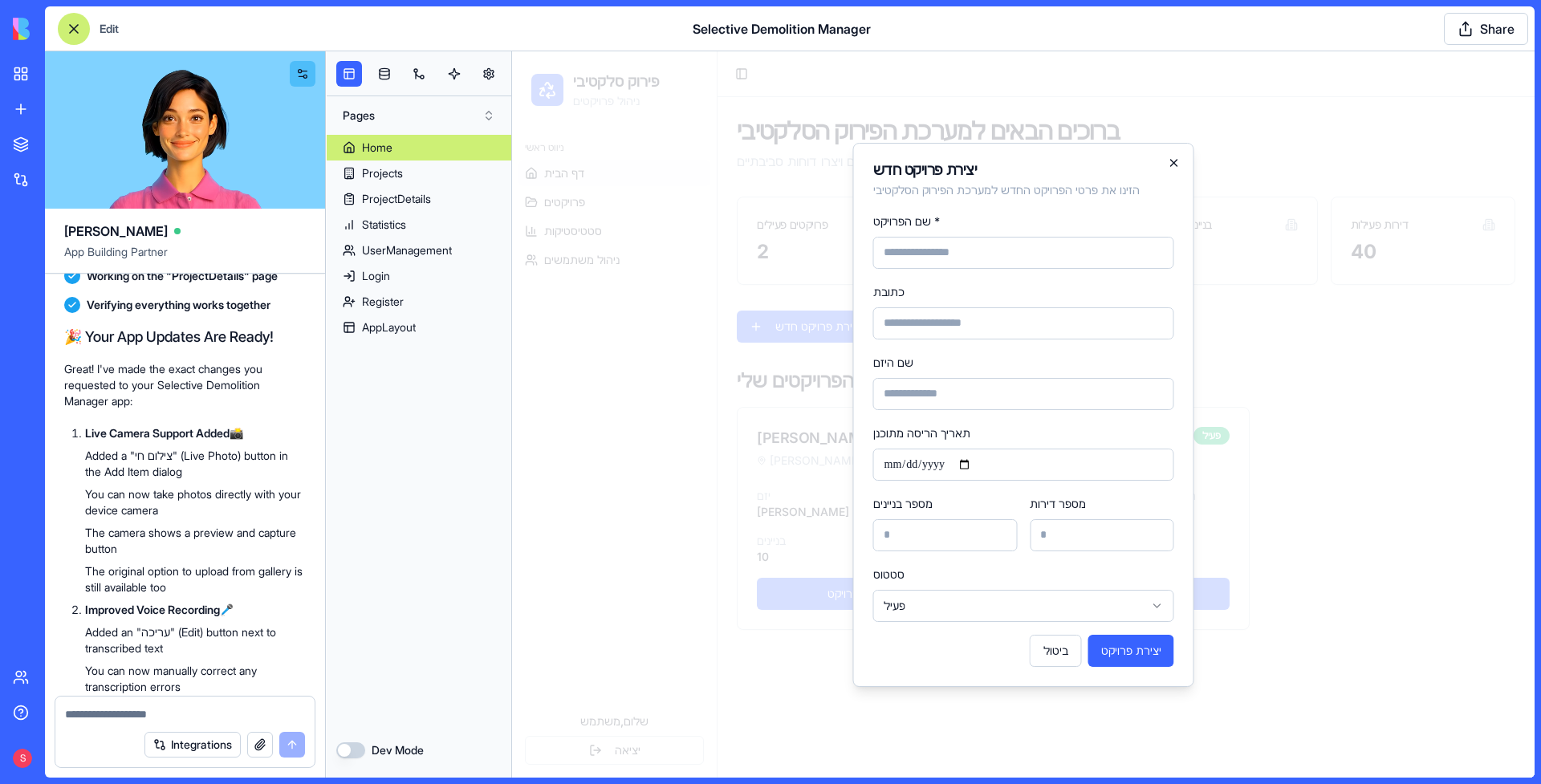 click 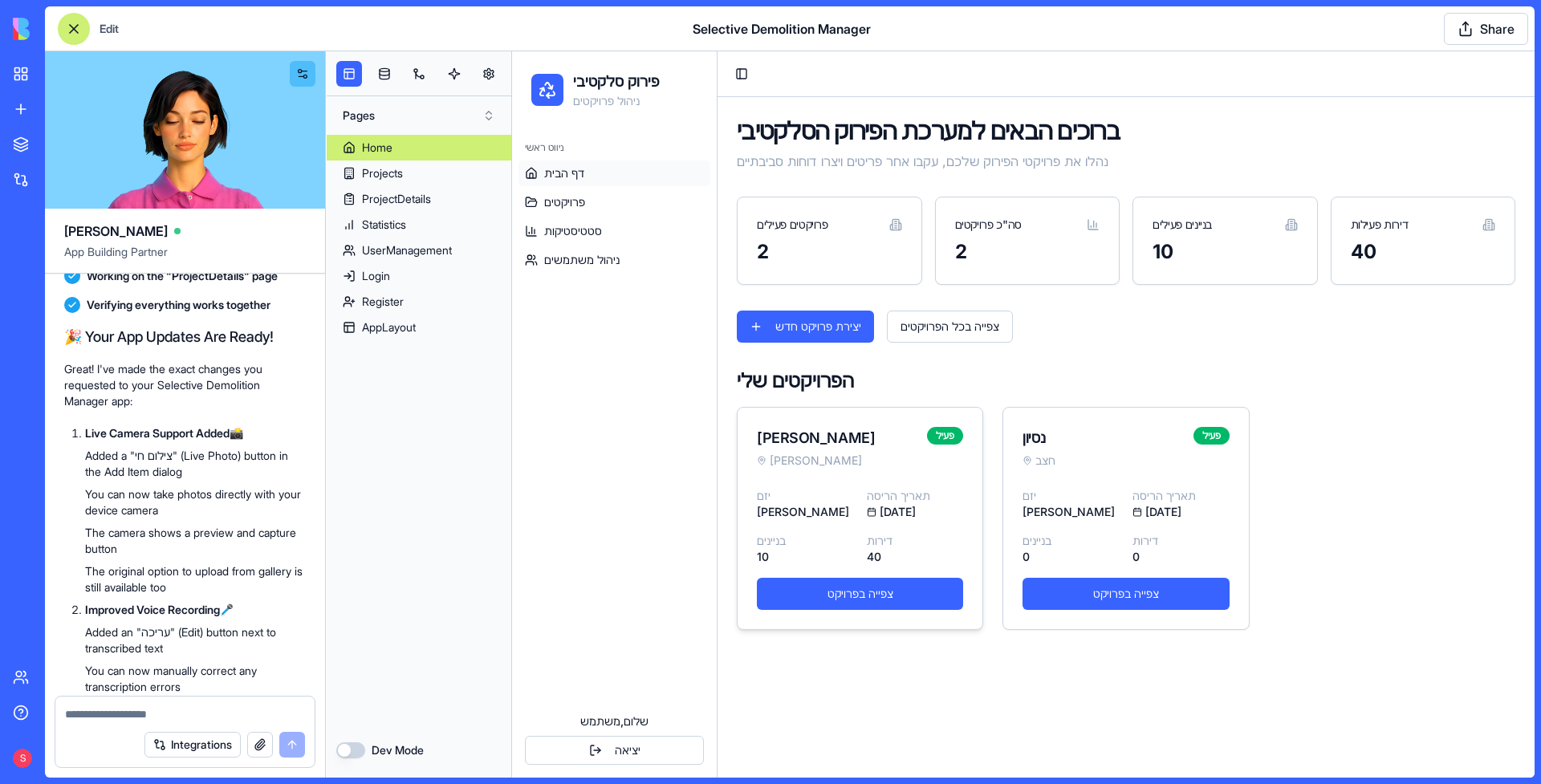 click on "[PERSON_NAME] פעיל" at bounding box center (860, 448) 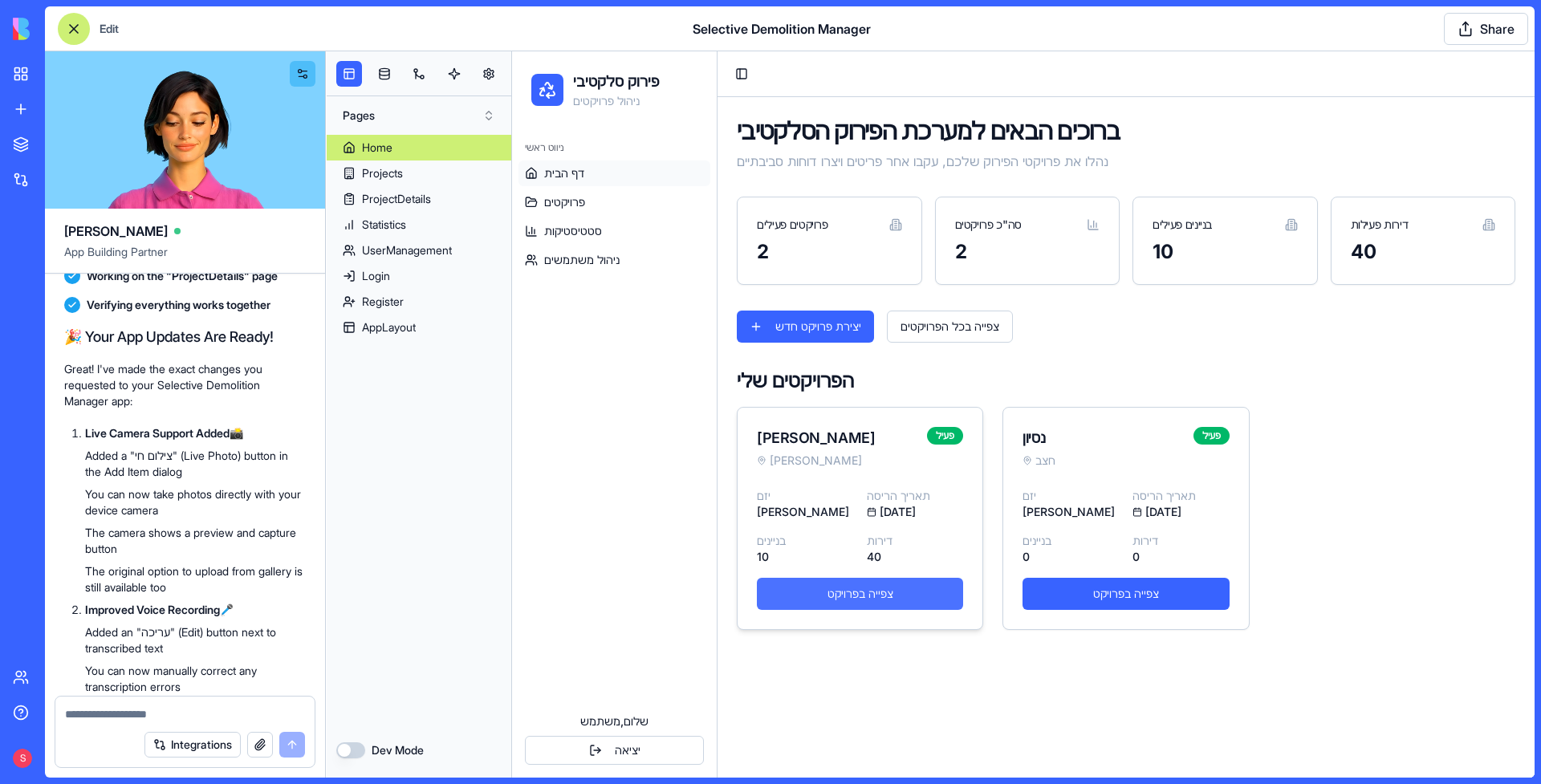click on "צפייה בפרויקט" at bounding box center (860, 594) 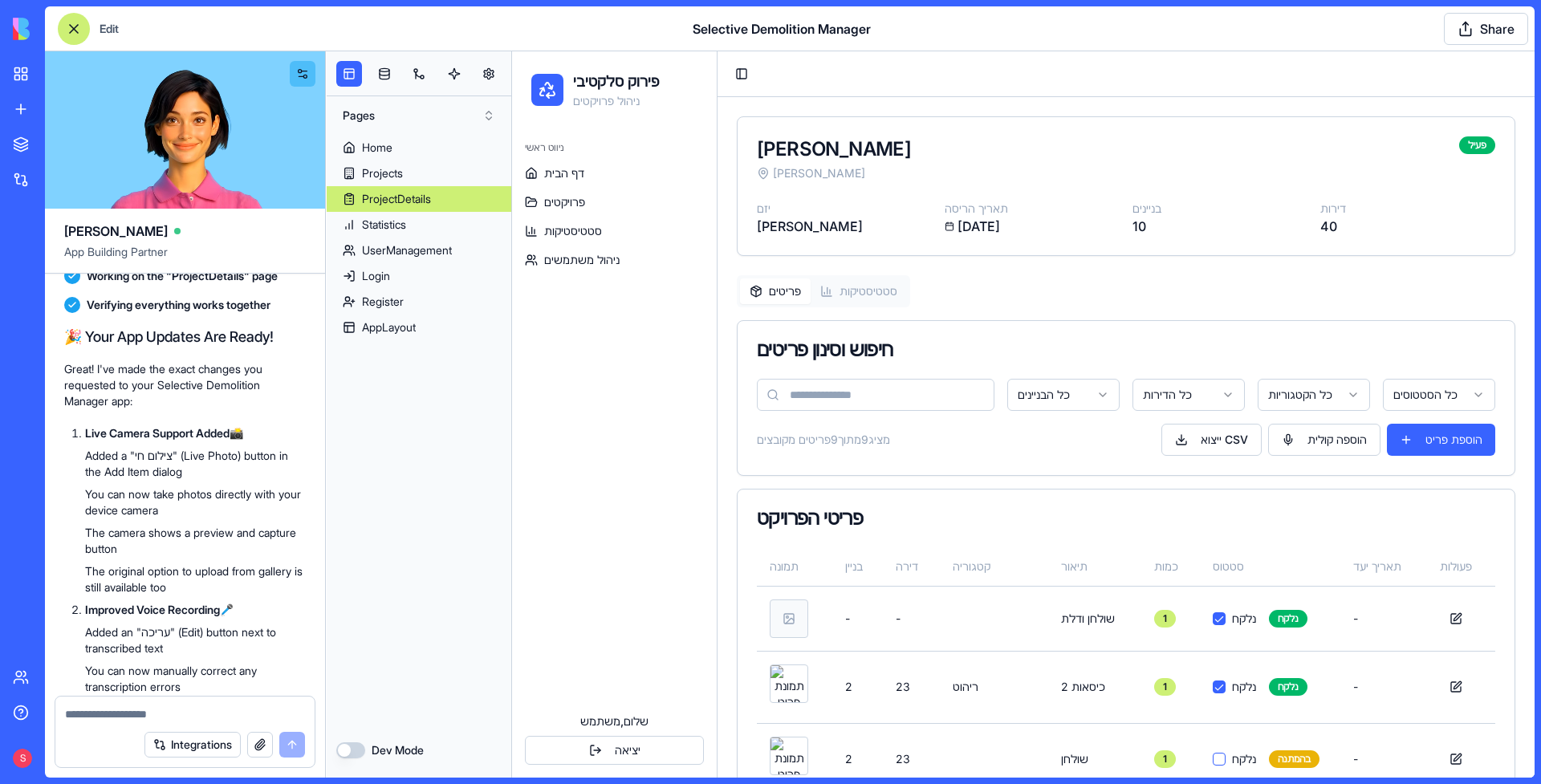 click on "חיפוש וסינון פריטים" at bounding box center (1126, 350) 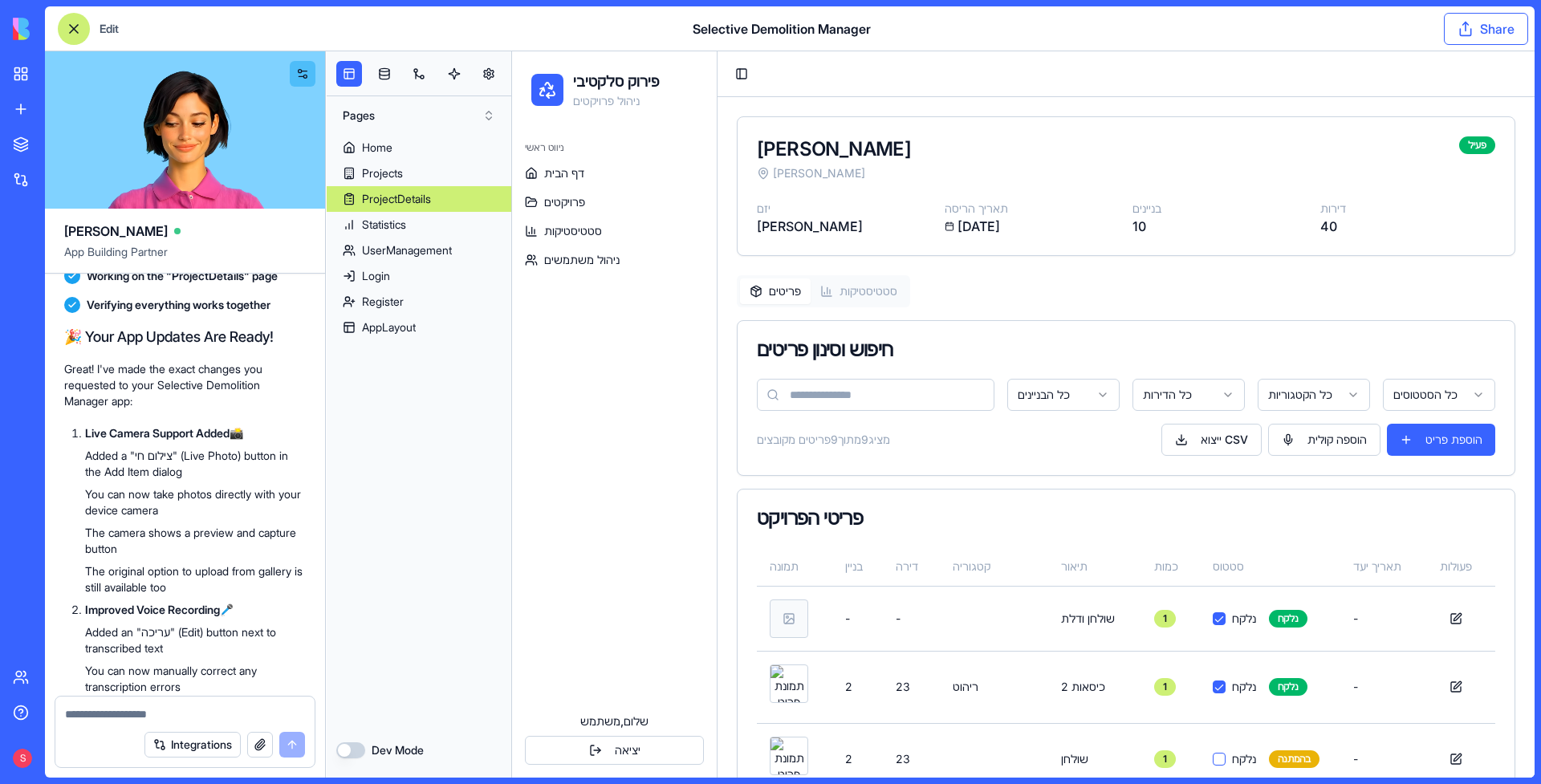click on "Share" at bounding box center [1486, 29] 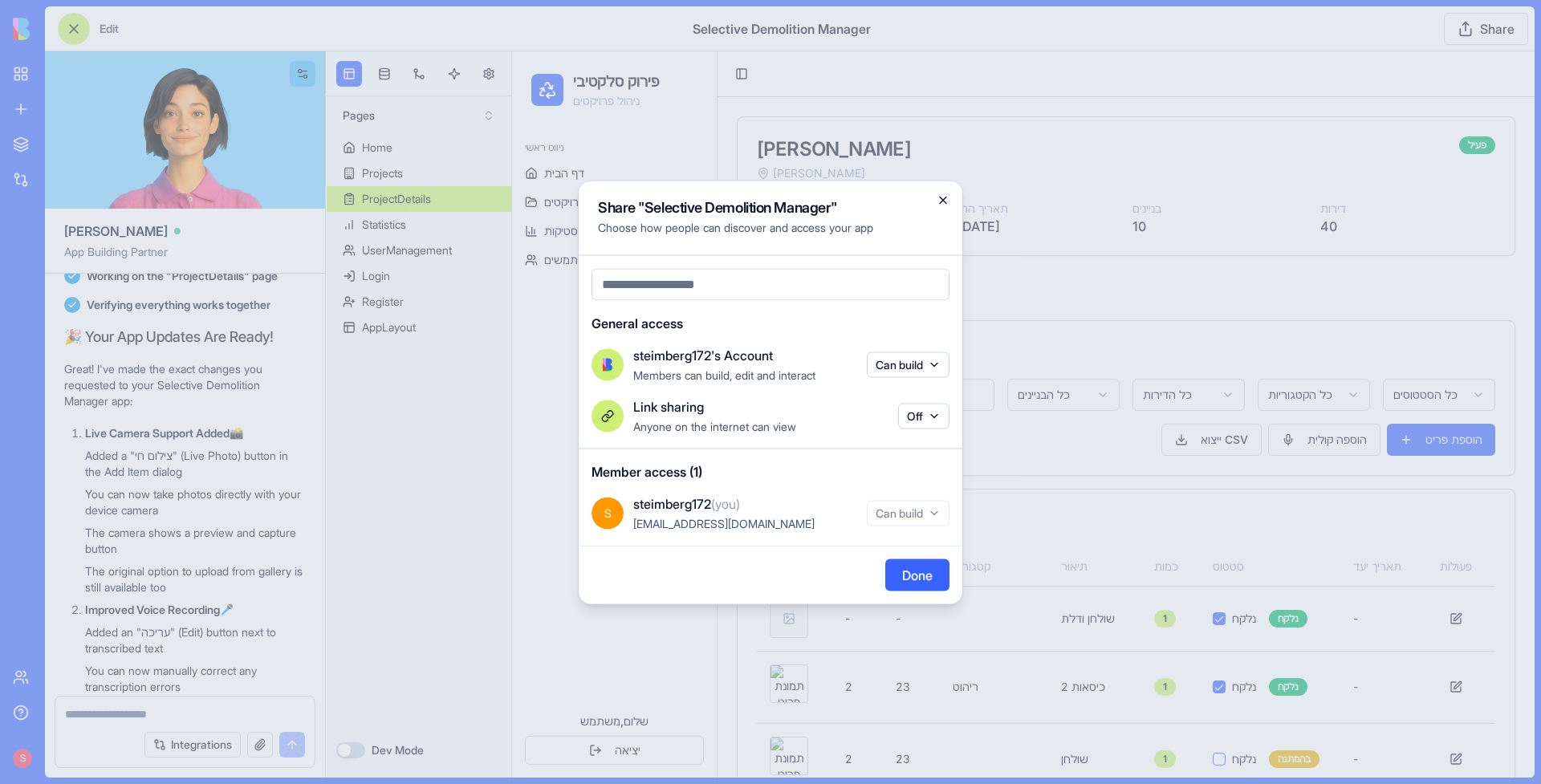 click 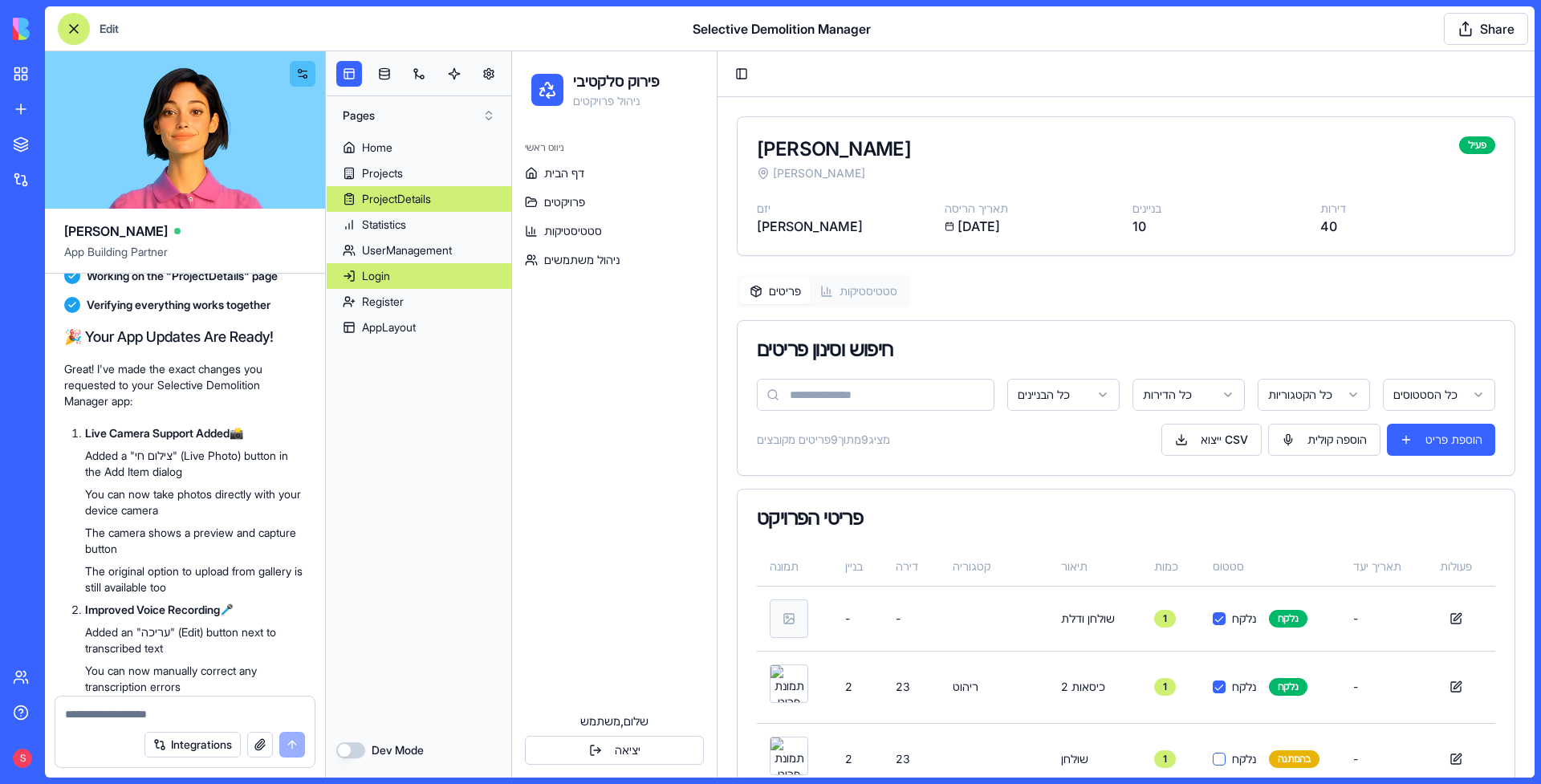 click on "Login" at bounding box center [419, 276] 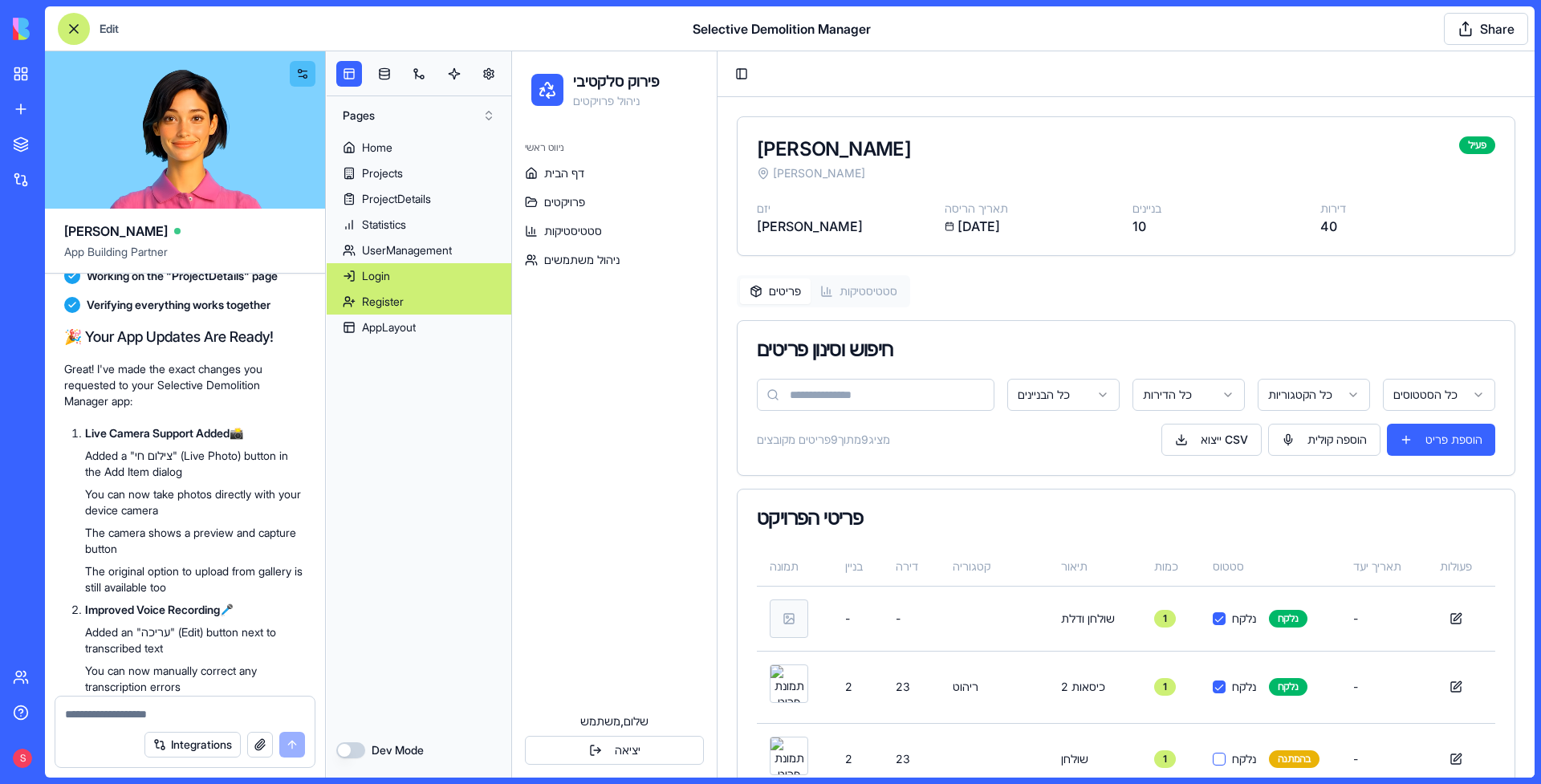 click on "Register" at bounding box center [419, 302] 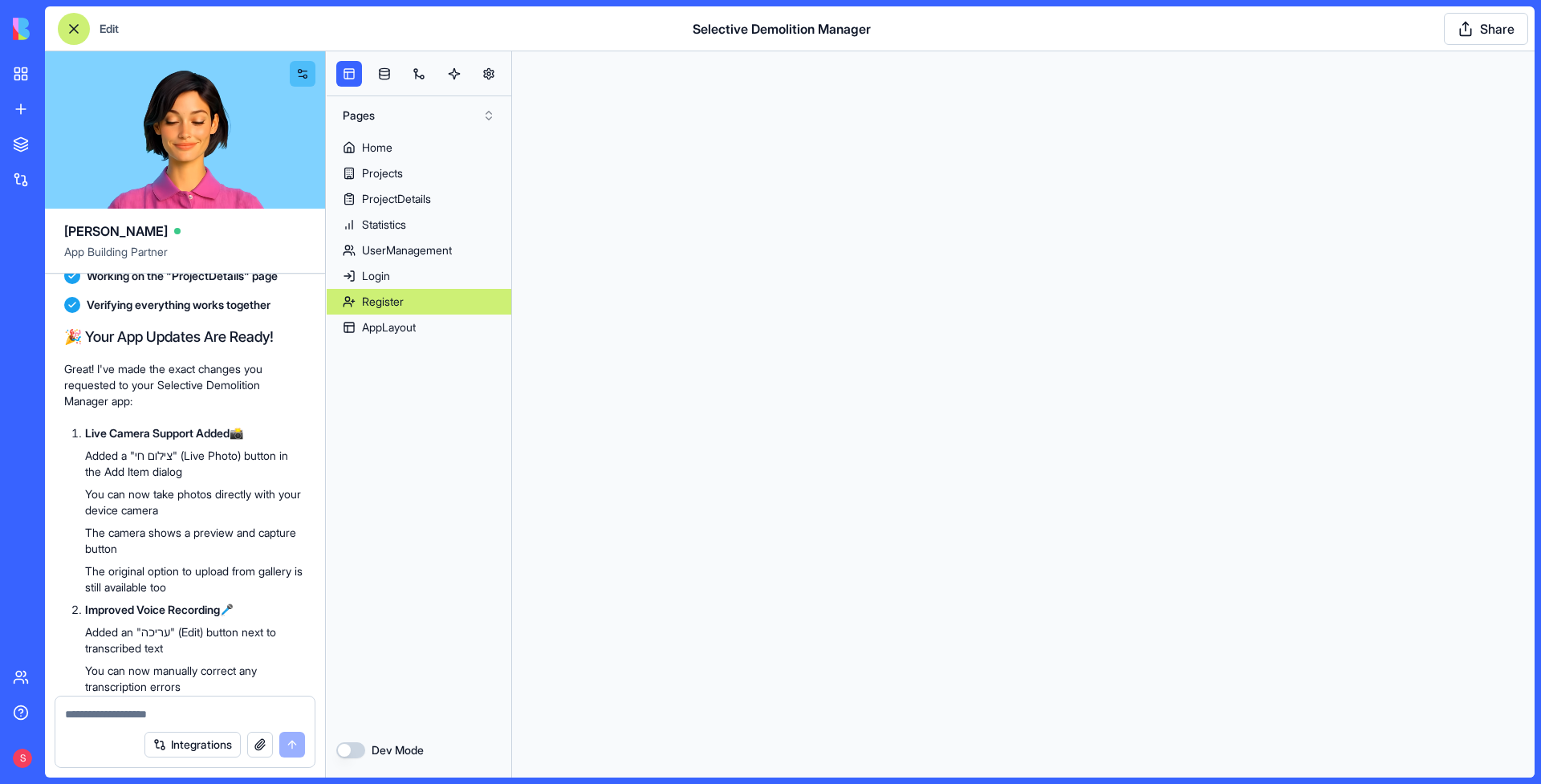 scroll, scrollTop: 0, scrollLeft: 0, axis: both 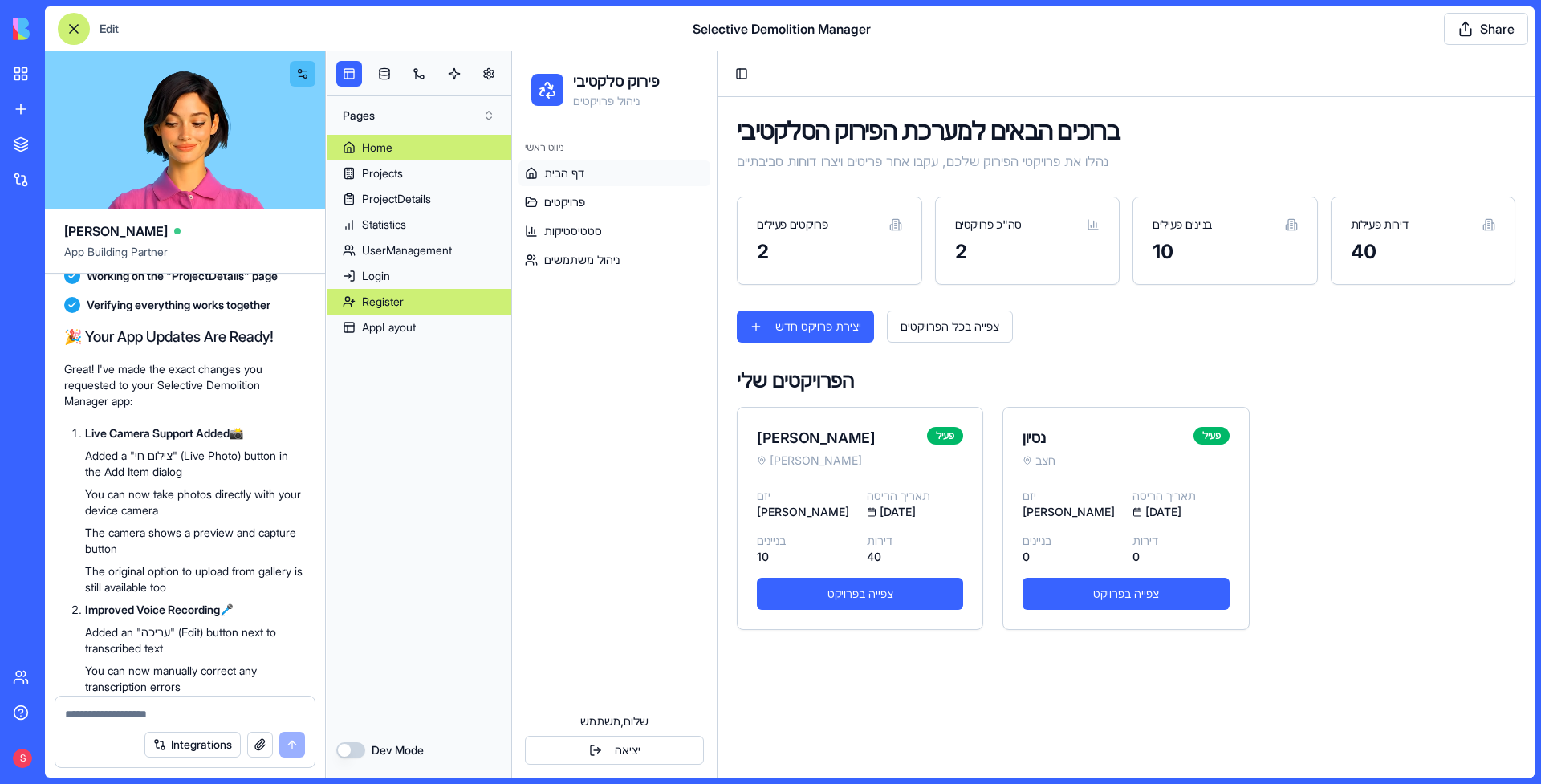 click on "Register" at bounding box center [419, 302] 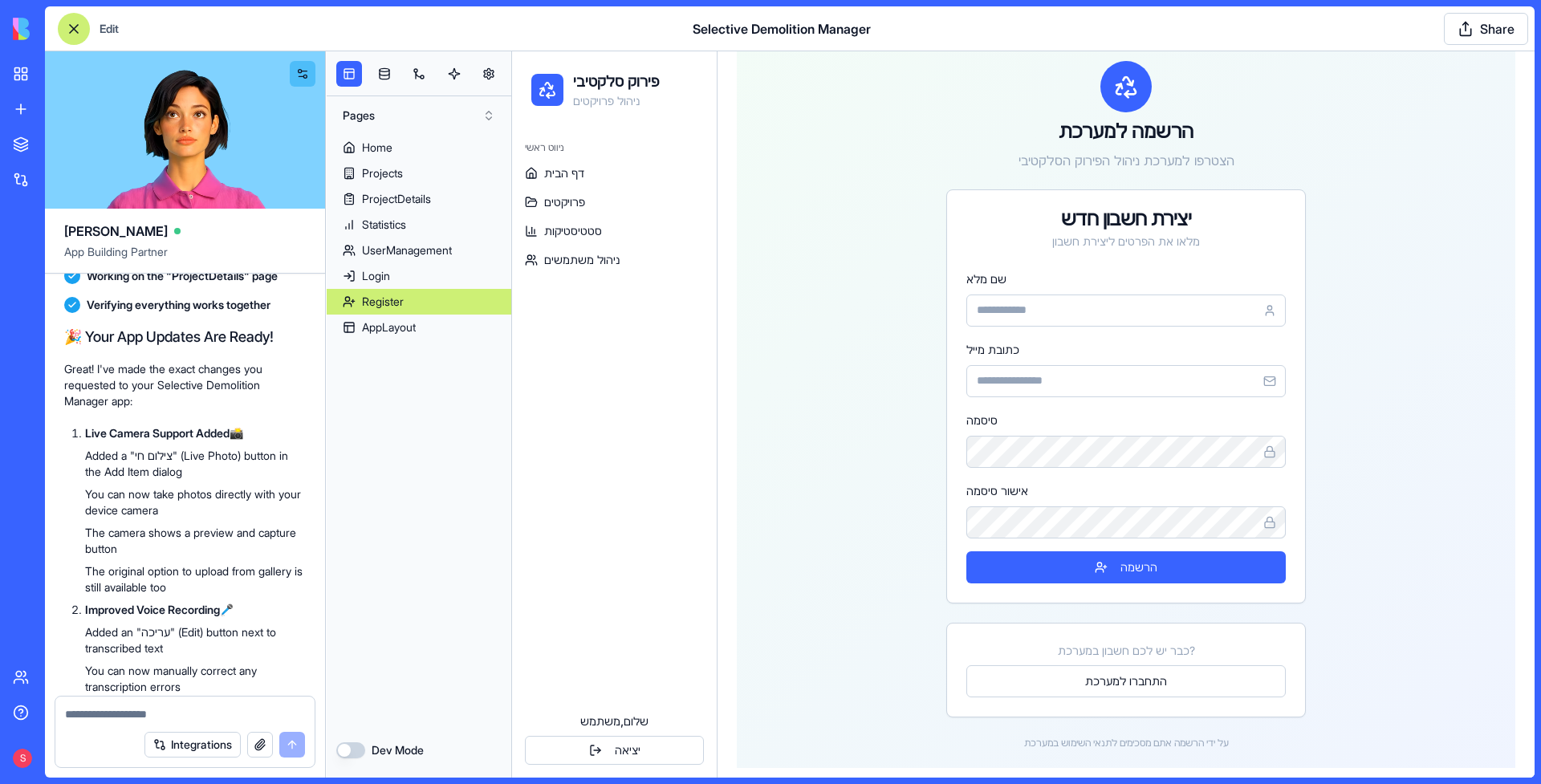 scroll, scrollTop: 79, scrollLeft: 0, axis: vertical 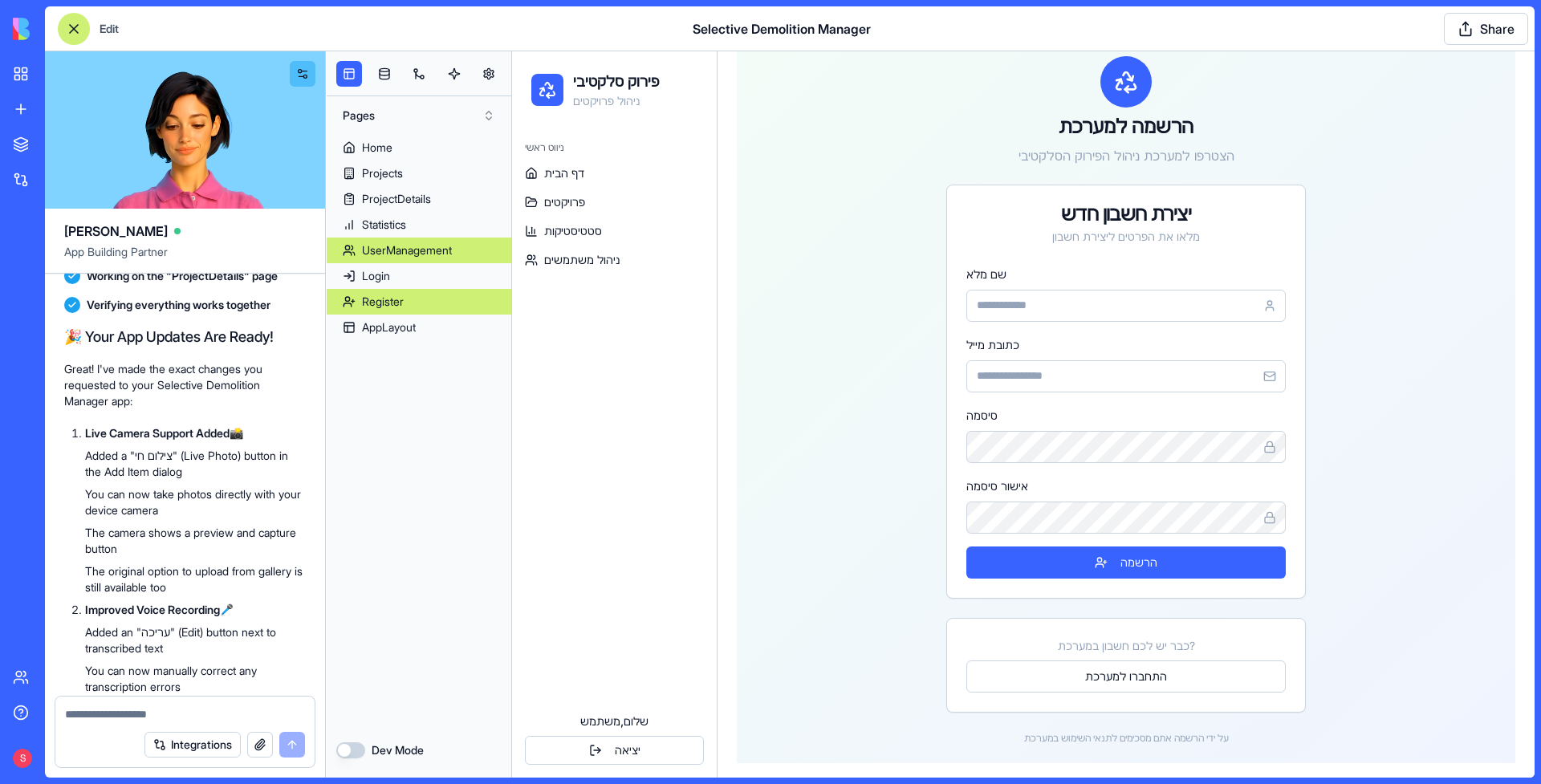 click on "UserManagement" at bounding box center (419, 250) 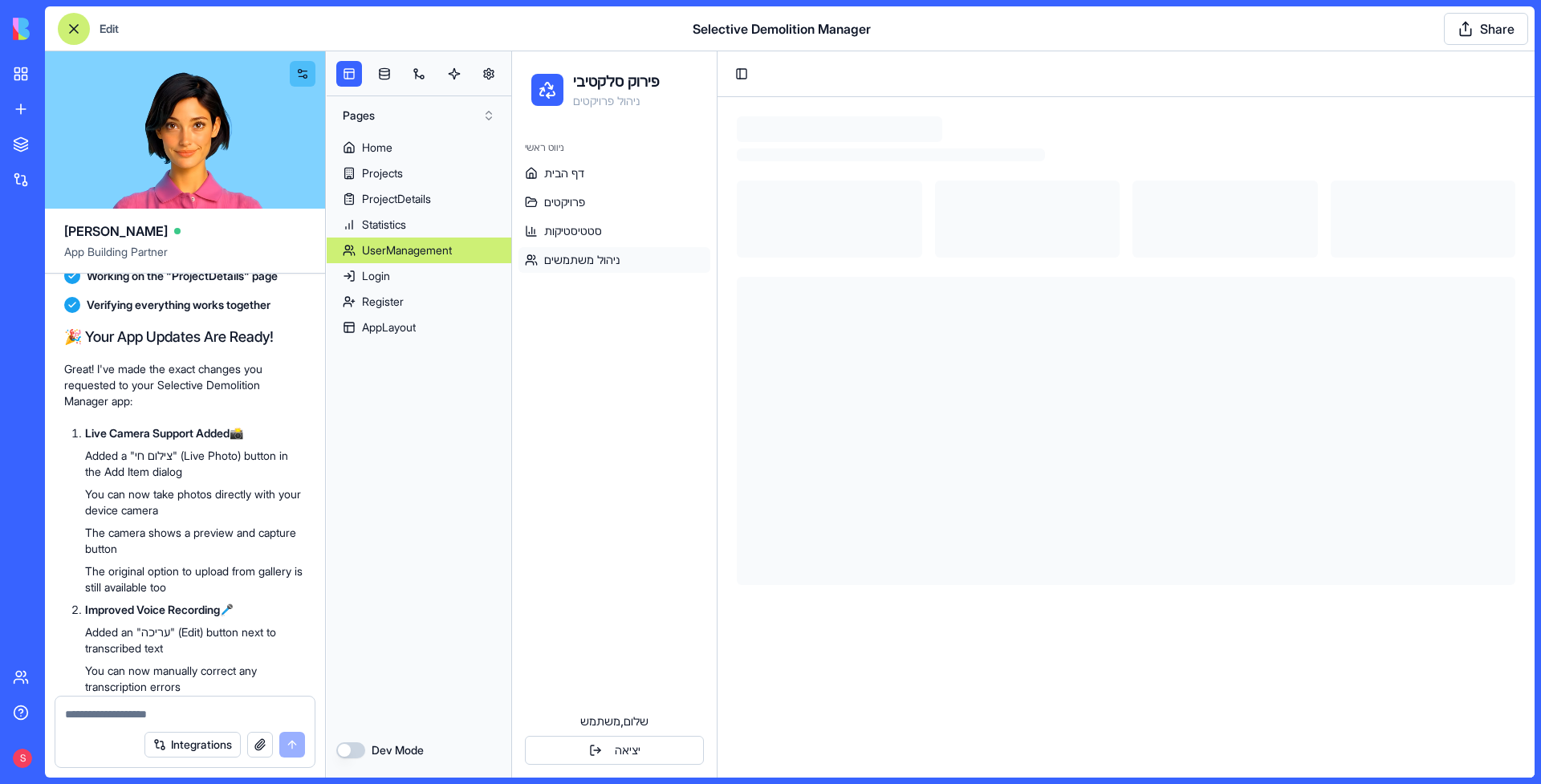 scroll, scrollTop: 0, scrollLeft: 0, axis: both 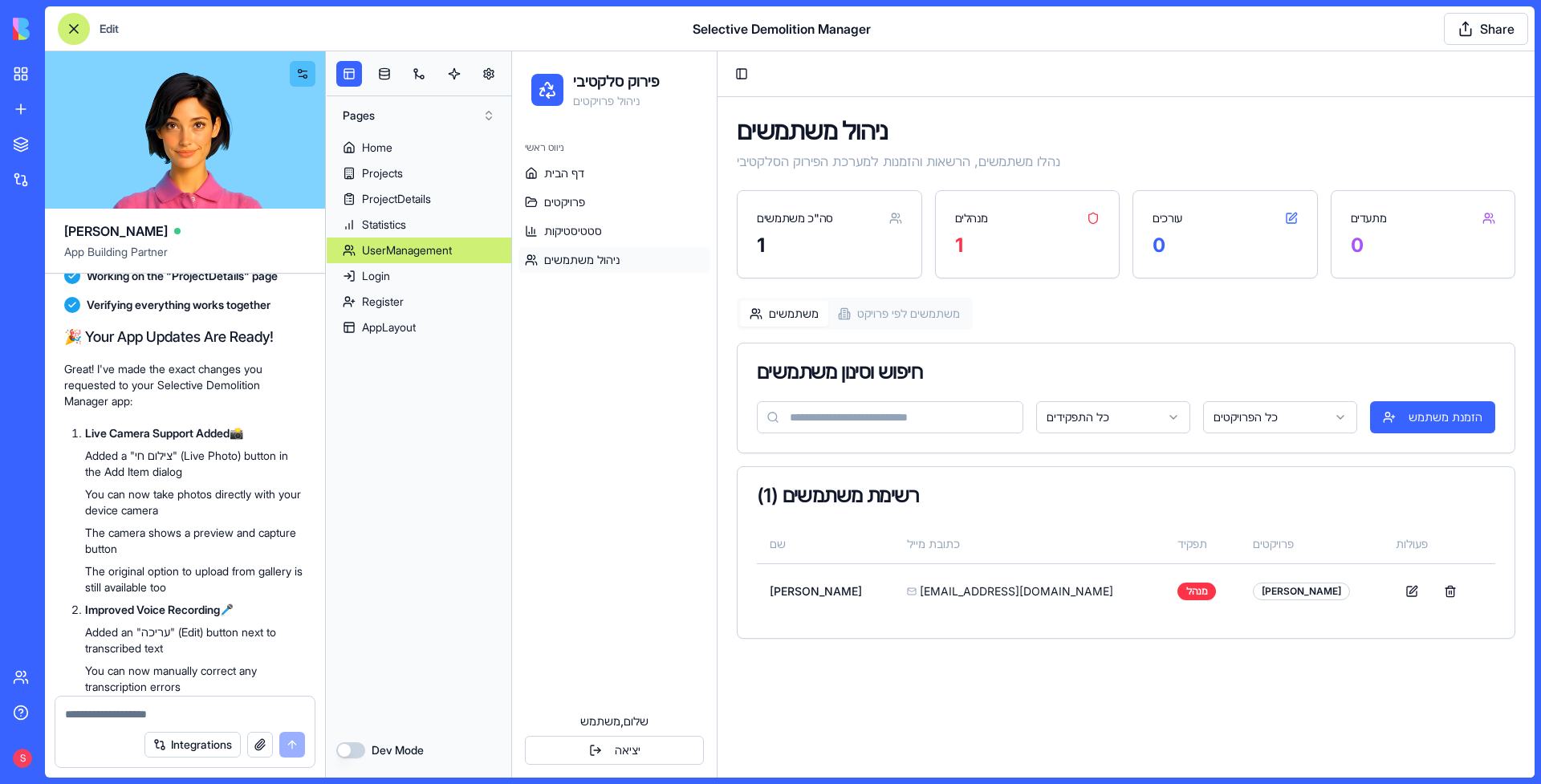 click on "פירוק סלקטיבי ניהול פרויקטים ניווט ראשי דף הבית פרויקטים סטטיסטיקות ניהול משתמשים שלום,  משתמש יציאה Toggle Sidebar ניהול משתמשים נהלו משתמשים, הרשאות והזמנות למערכת הפירוק הסלקטיבי סה"כ משתמשים 1 מנהלים 1 עורכים 0 מתעדים 0 משתמשים משתמשים לפי פרויקט חיפוש וסינון משתמשים כל התפקידים כל הפרויקטים הזמנת משתמש רשימת משתמשים ( 1 ) שם כתובת מייל תפקיד פרויקטים פעולות [PERSON_NAME] [EMAIL_ADDRESS][DOMAIN_NAME] מנהל [PERSON_NAME]" at bounding box center [1023, 414] 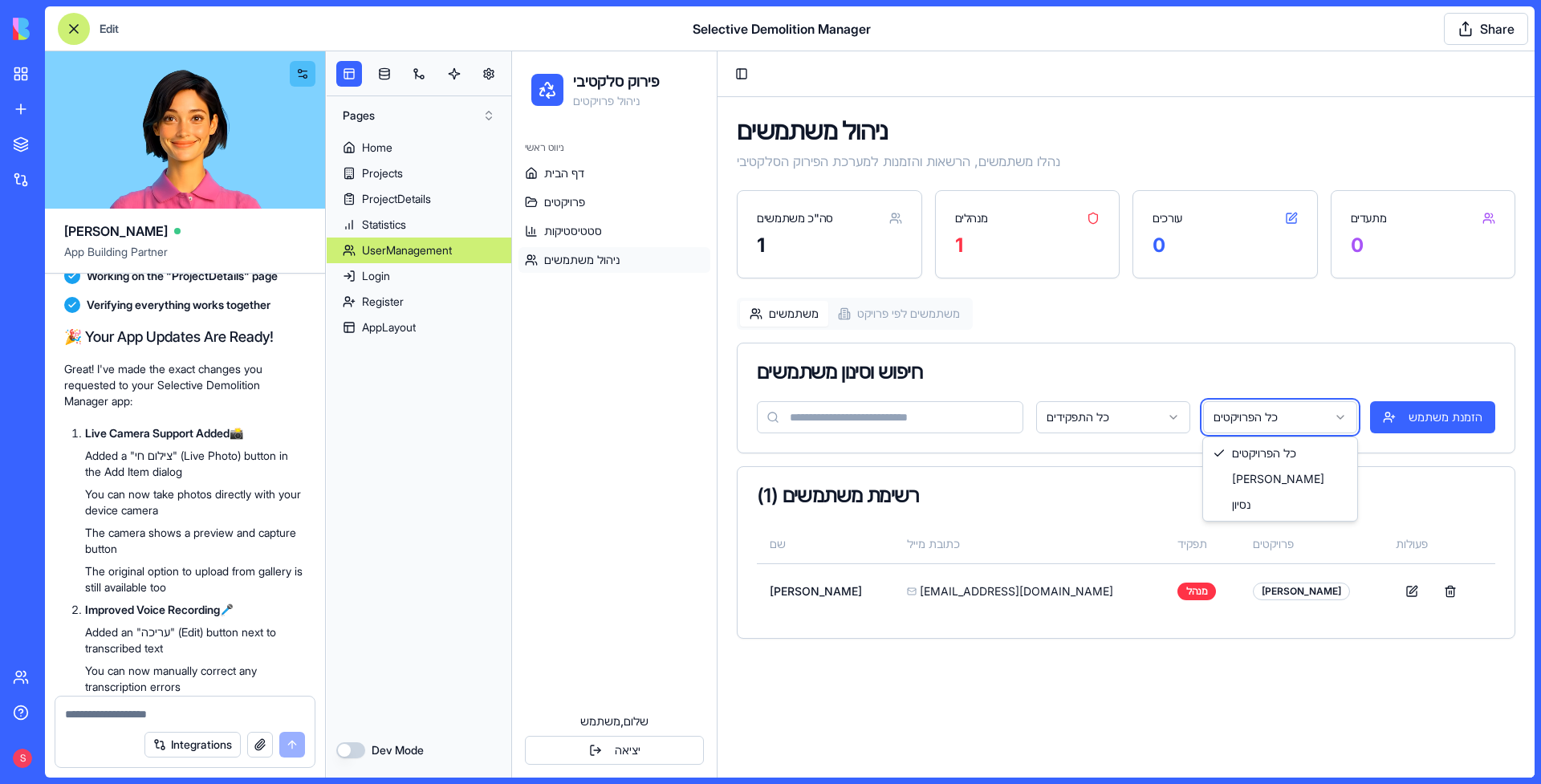 click on "פירוק סלקטיבי ניהול פרויקטים ניווט ראשי דף הבית פרויקטים סטטיסטיקות ניהול משתמשים שלום,  משתמש יציאה Toggle Sidebar ניהול משתמשים נהלו משתמשים, הרשאות והזמנות למערכת הפירוק הסלקטיבי סה"כ משתמשים 1 מנהלים 1 עורכים 0 מתעדים 0 משתמשים משתמשים לפי פרויקט חיפוש וסינון משתמשים כל התפקידים כל הפרויקטים הזמנת משתמש רשימת משתמשים ( 1 ) שם כתובת מייל תפקיד פרויקטים פעולות [PERSON_NAME] [EMAIL_ADDRESS][DOMAIN_NAME] מנהל [PERSON_NAME]
כל הפרויקטים [PERSON_NAME] נסיון" at bounding box center [1023, 414] 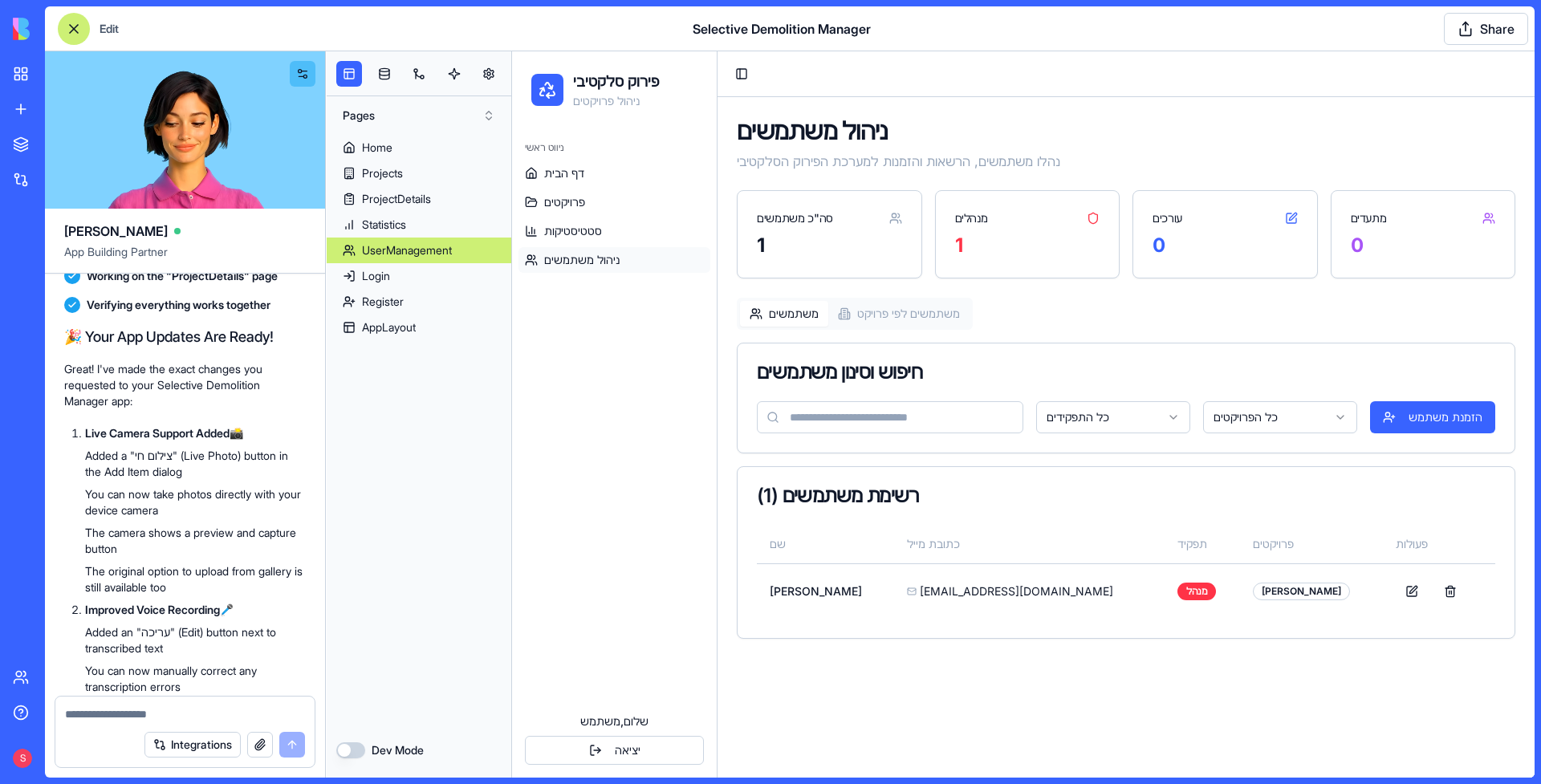 click on "פירוק סלקטיבי ניהול פרויקטים ניווט ראשי דף הבית פרויקטים סטטיסטיקות ניהול משתמשים שלום,  משתמש יציאה Toggle Sidebar ניהול משתמשים נהלו משתמשים, הרשאות והזמנות למערכת הפירוק הסלקטיבי סה"כ משתמשים 1 מנהלים 1 עורכים 0 מתעדים 0 משתמשים משתמשים לפי פרויקט חיפוש וסינון משתמשים כל התפקידים כל הפרויקטים הזמנת משתמש רשימת משתמשים ( 1 ) שם כתובת מייל תפקיד פרויקטים פעולות [PERSON_NAME] [EMAIL_ADDRESS][DOMAIN_NAME] מנהל [PERSON_NAME]" at bounding box center (1023, 414) 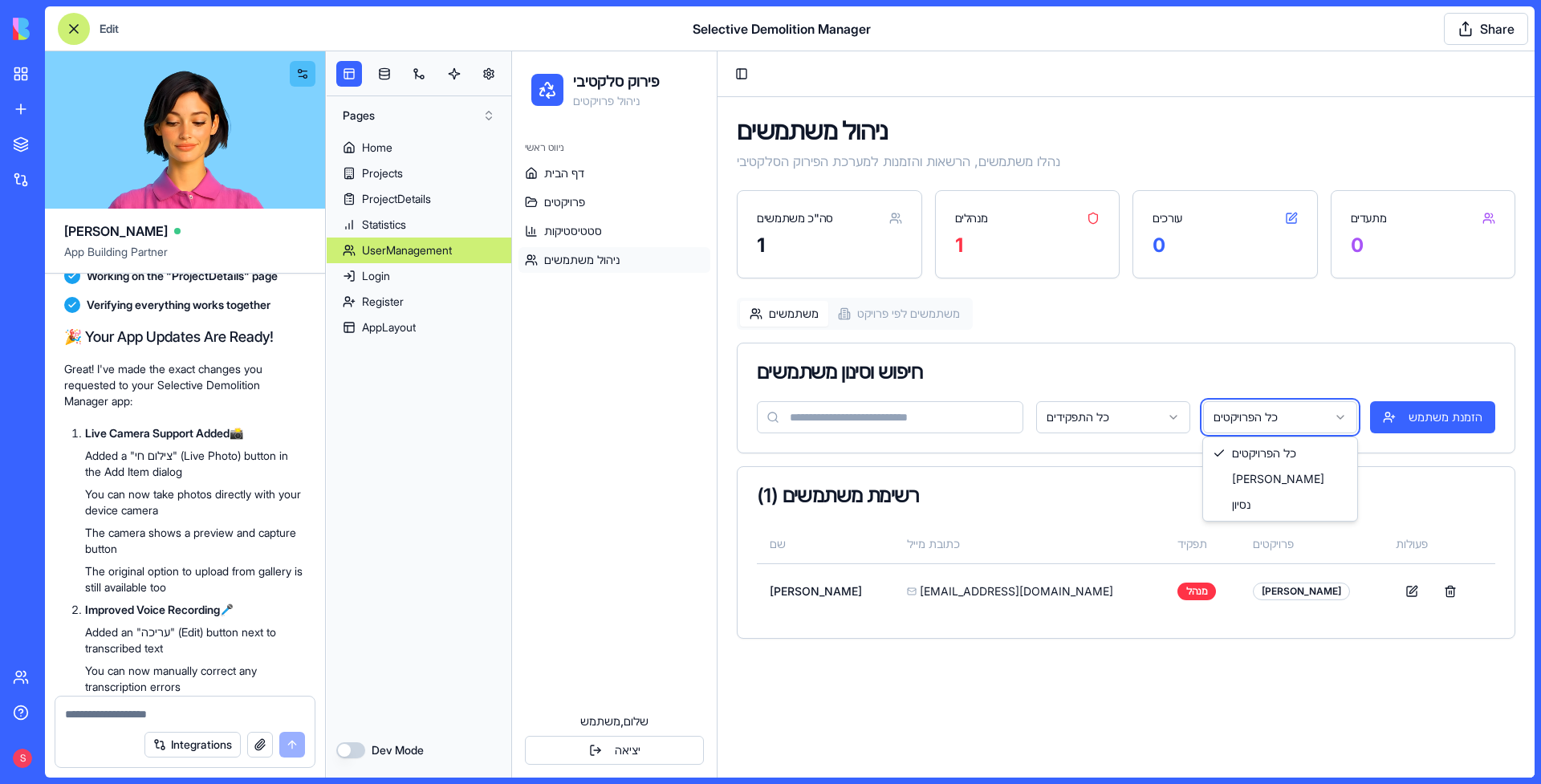 click on "פירוק סלקטיבי ניהול פרויקטים ניווט ראשי דף הבית פרויקטים סטטיסטיקות ניהול משתמשים שלום,  משתמש יציאה Toggle Sidebar ניהול משתמשים נהלו משתמשים, הרשאות והזמנות למערכת הפירוק הסלקטיבי סה"כ משתמשים 1 מנהלים 1 עורכים 0 מתעדים 0 משתמשים משתמשים לפי פרויקט חיפוש וסינון משתמשים כל התפקידים כל הפרויקטים הזמנת משתמש רשימת משתמשים ( 1 ) שם כתובת מייל תפקיד פרויקטים פעולות [PERSON_NAME] [EMAIL_ADDRESS][DOMAIN_NAME] מנהל [PERSON_NAME]
כל הפרויקטים [PERSON_NAME] נסיון" at bounding box center [1023, 414] 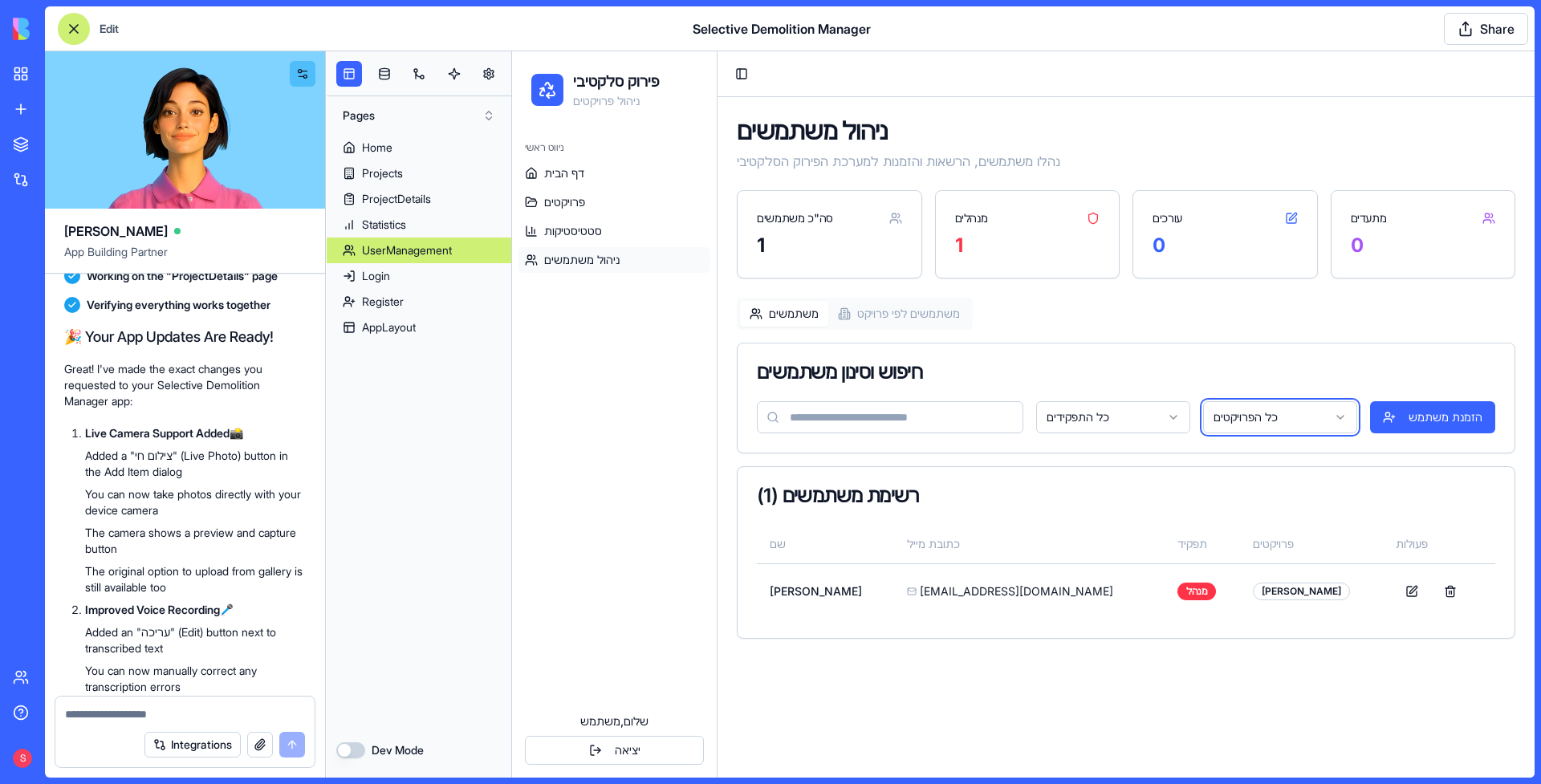 type 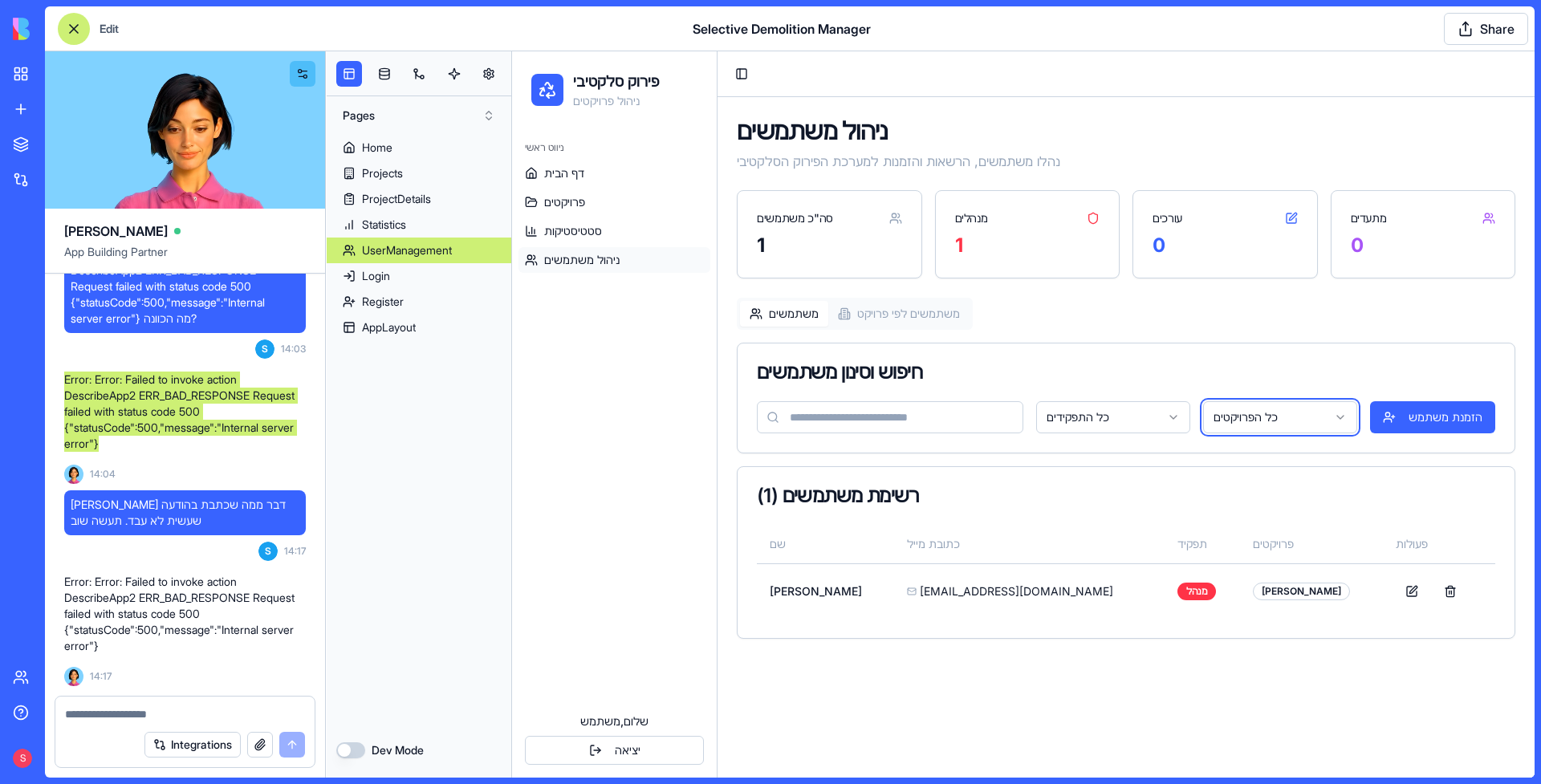 scroll, scrollTop: 21212, scrollLeft: 0, axis: vertical 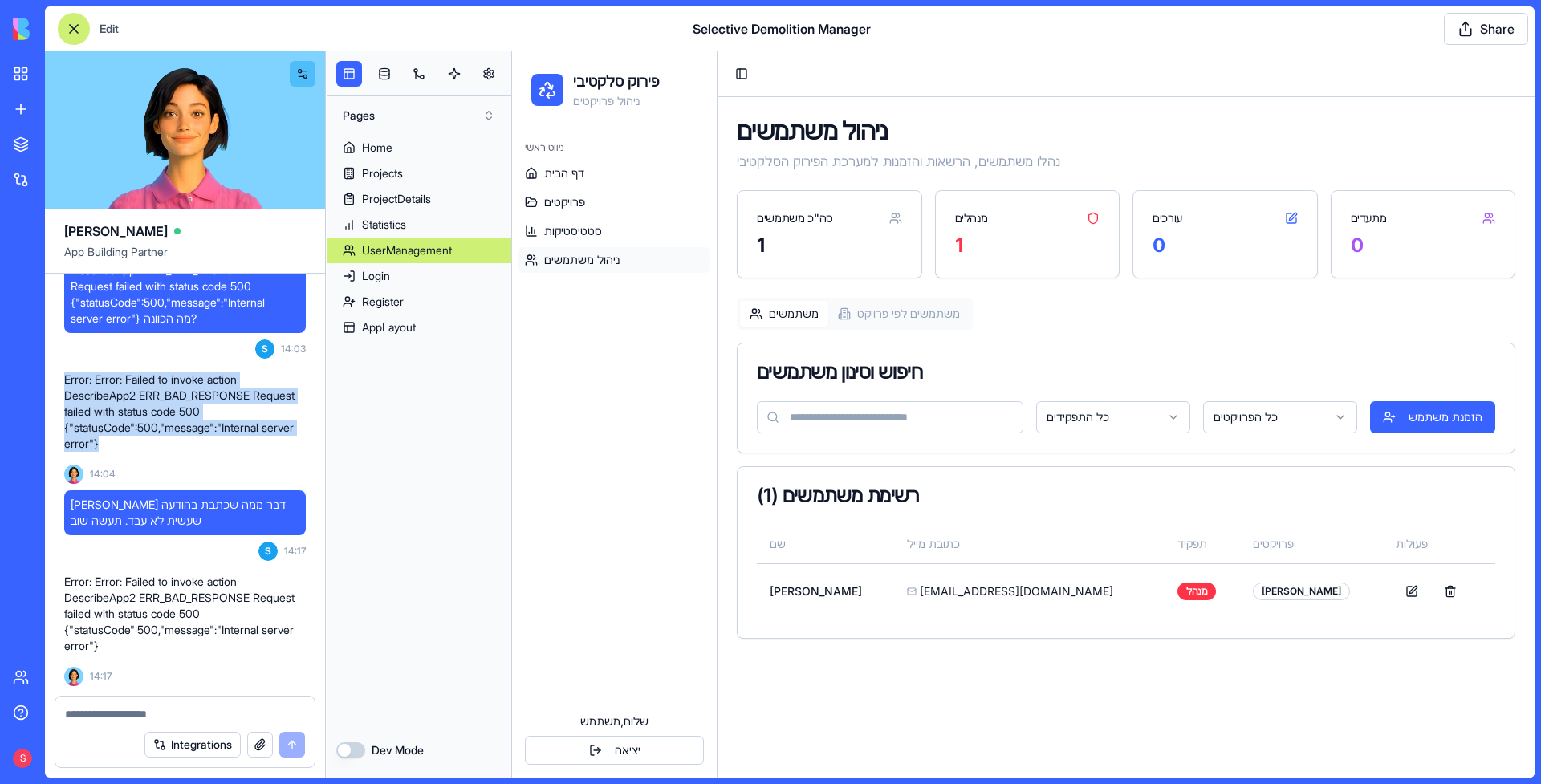 click on "Error: Error: Failed to invoke action DescribeApp2 ERR_BAD_RESPONSE Request failed with status code 500 {"statusCode":500,"message":"Internal server error"}" at bounding box center (185, 412) 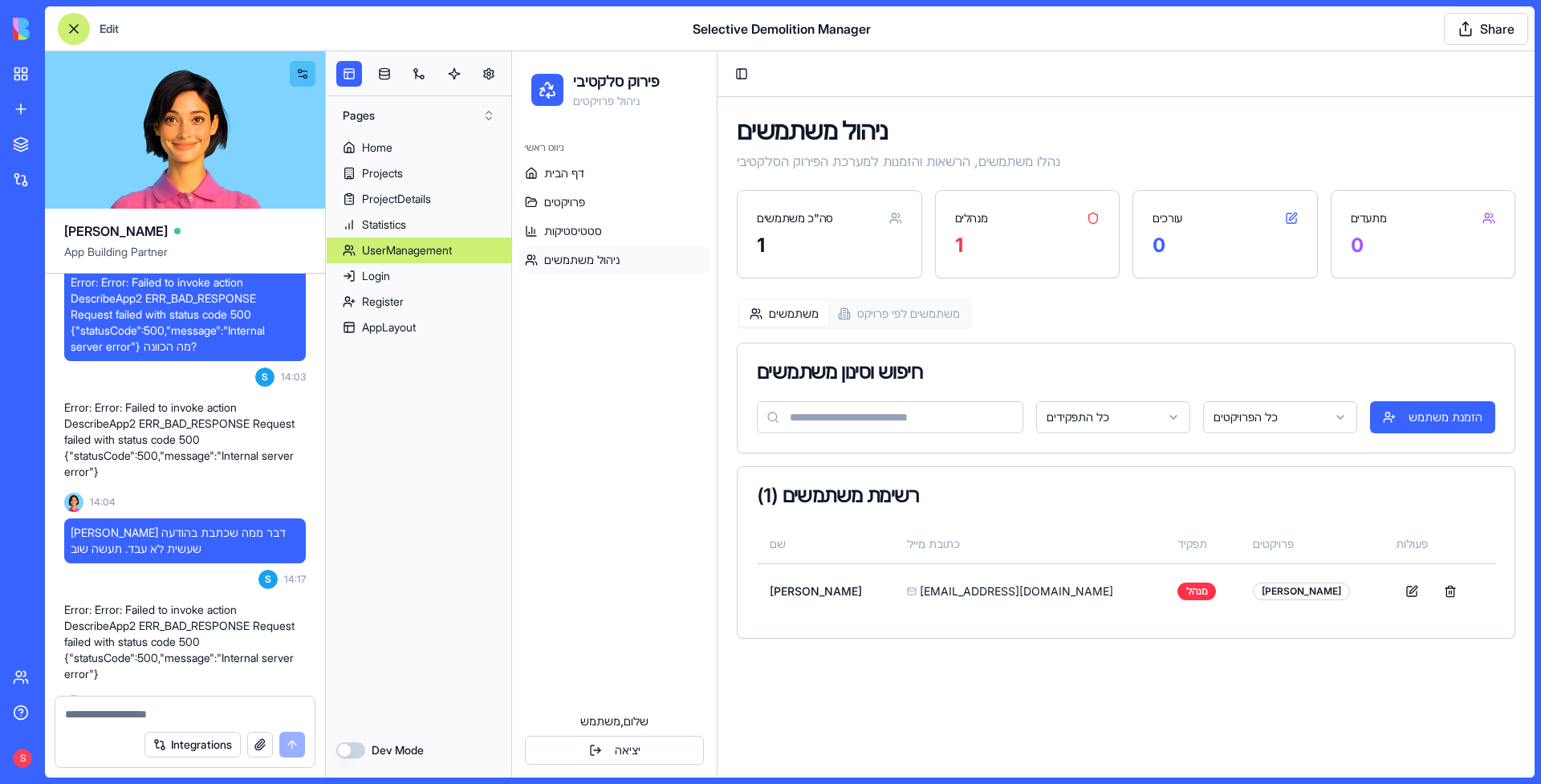 scroll, scrollTop: 20589, scrollLeft: 0, axis: vertical 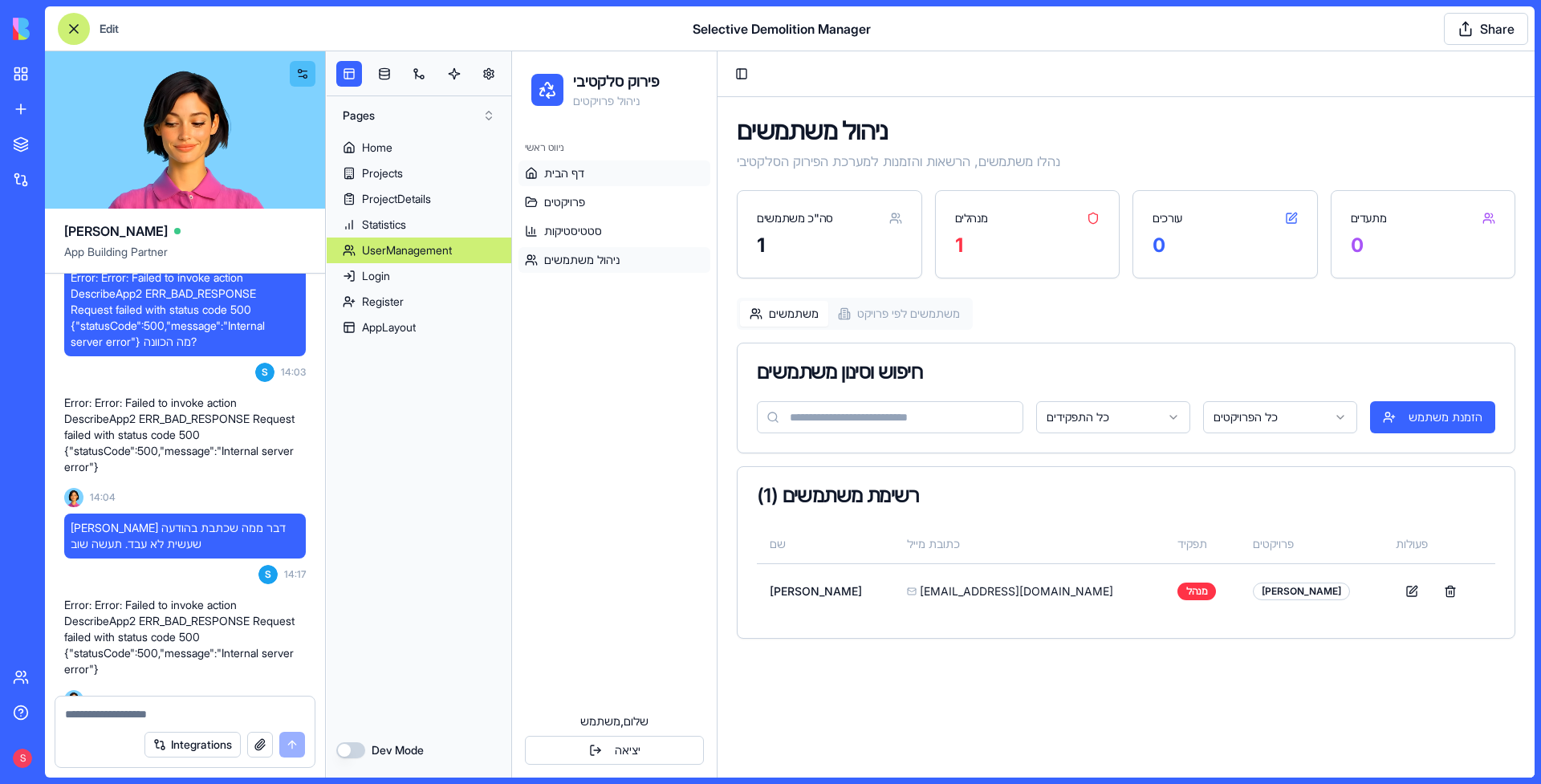 click on "דף הבית" at bounding box center (614, 173) 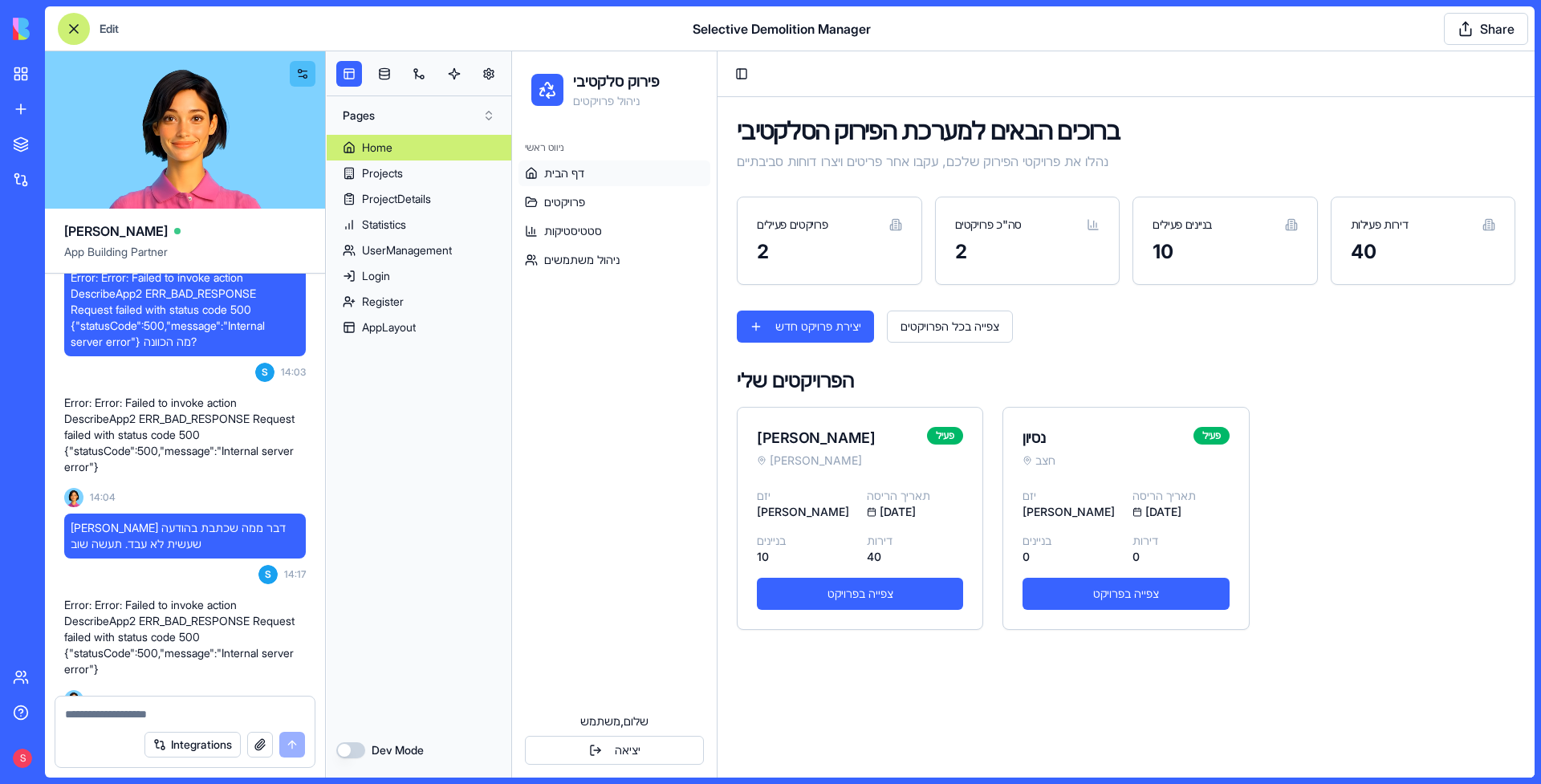 scroll, scrollTop: 0, scrollLeft: 0, axis: both 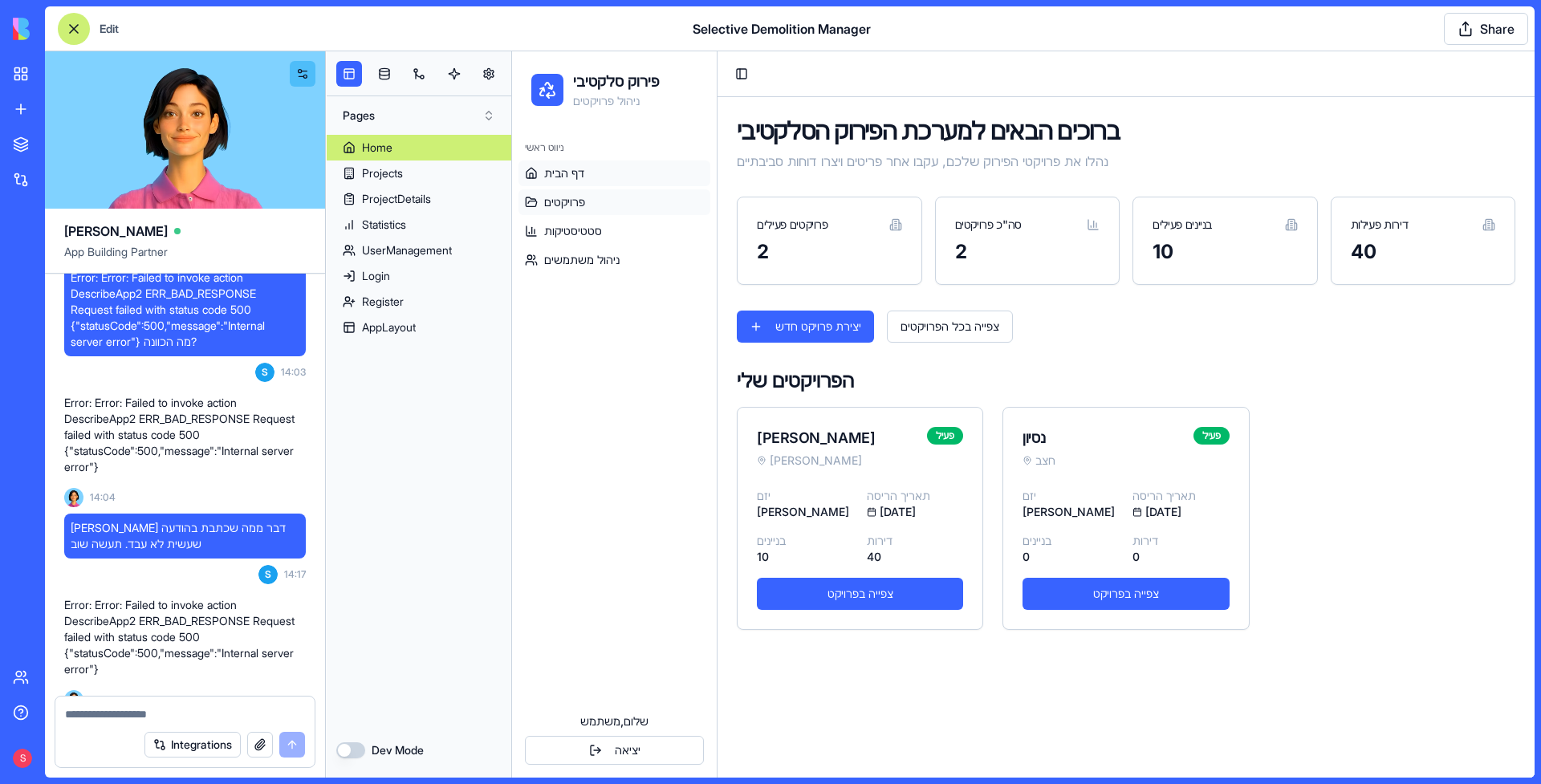 click 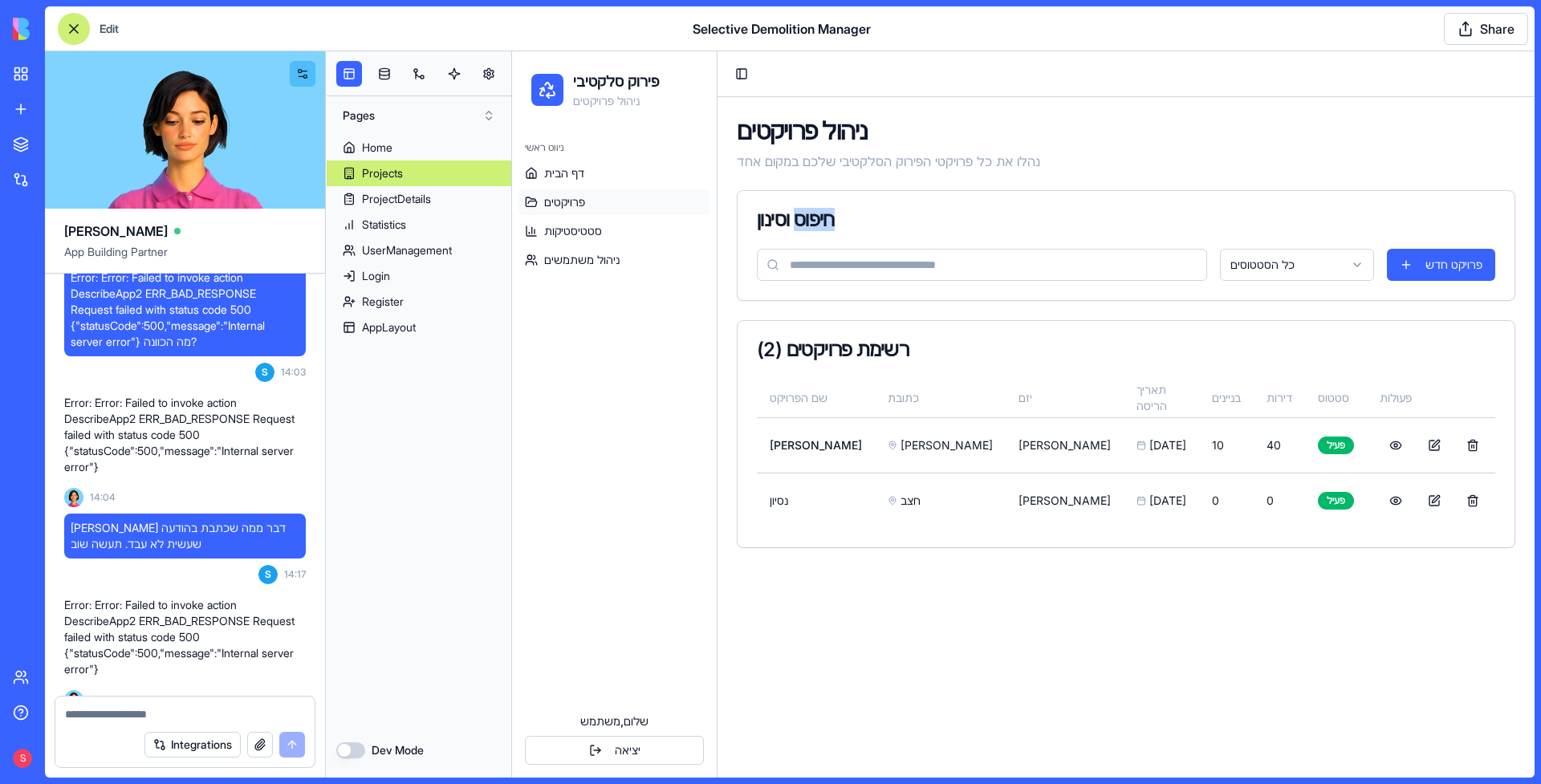 drag, startPoint x: 809, startPoint y: 220, endPoint x: 856, endPoint y: 223, distance: 47.095647 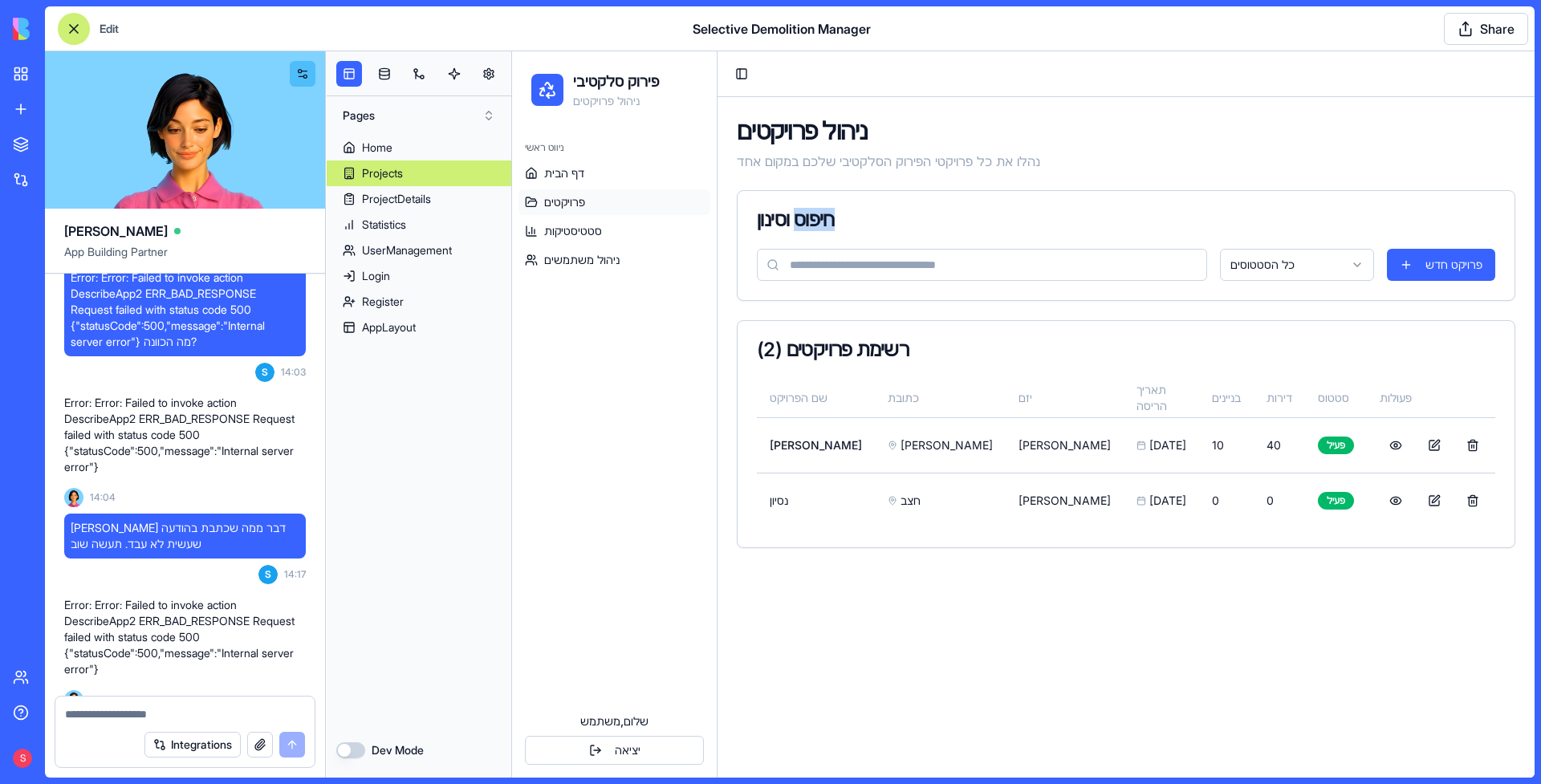 click on "חיפוס וסינון" at bounding box center [1126, 220] 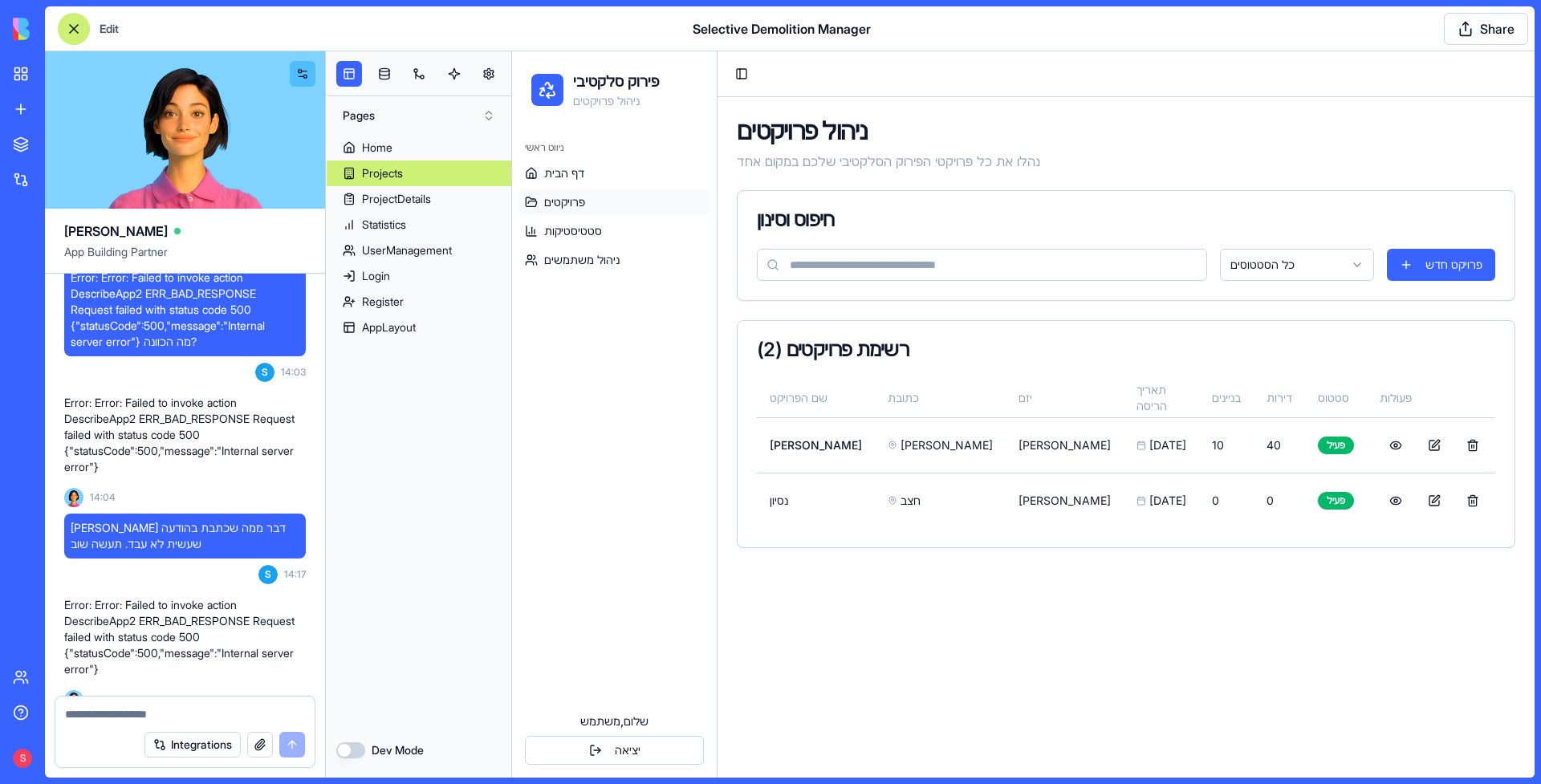 click on "Toggle Sidebar ניהול פרויקטים נהלו את כל פרויקטי הפירוק הסלקטיבי שלכם במקום אחד חיפוס וסינון כל הסטטוסים פרויקט חדש רשימת פרויקטים ( 2 ) שם הפרויקט כתובת יזם תאריך הריסה בניינים דירות סטטוס פעולות [PERSON_NAME] [DATE] 10 40 פעיל נסיון [PERSON_NAME] [DATE] 0 0 פעיל" at bounding box center (1126, 414) 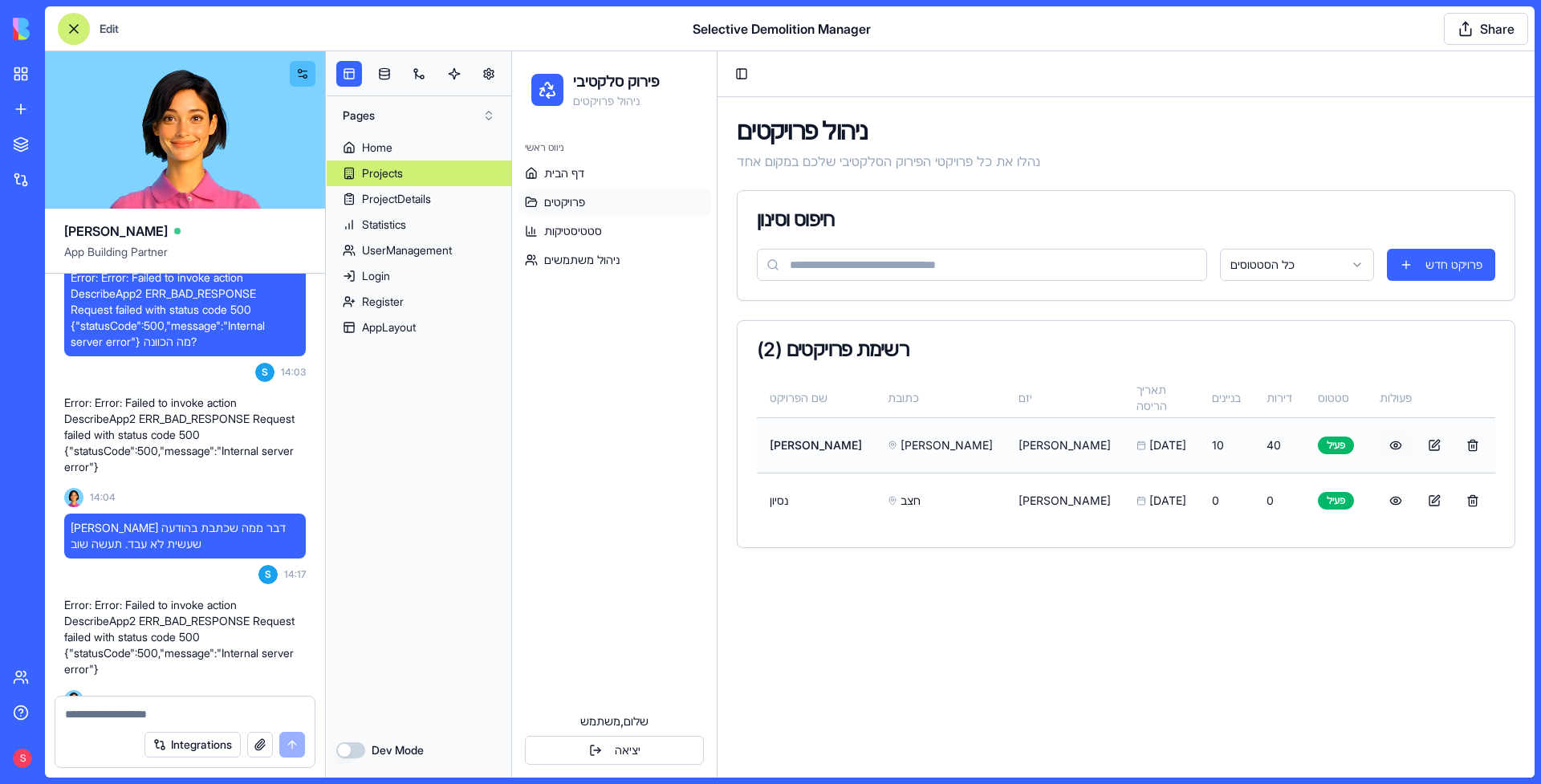click at bounding box center [1396, 445] 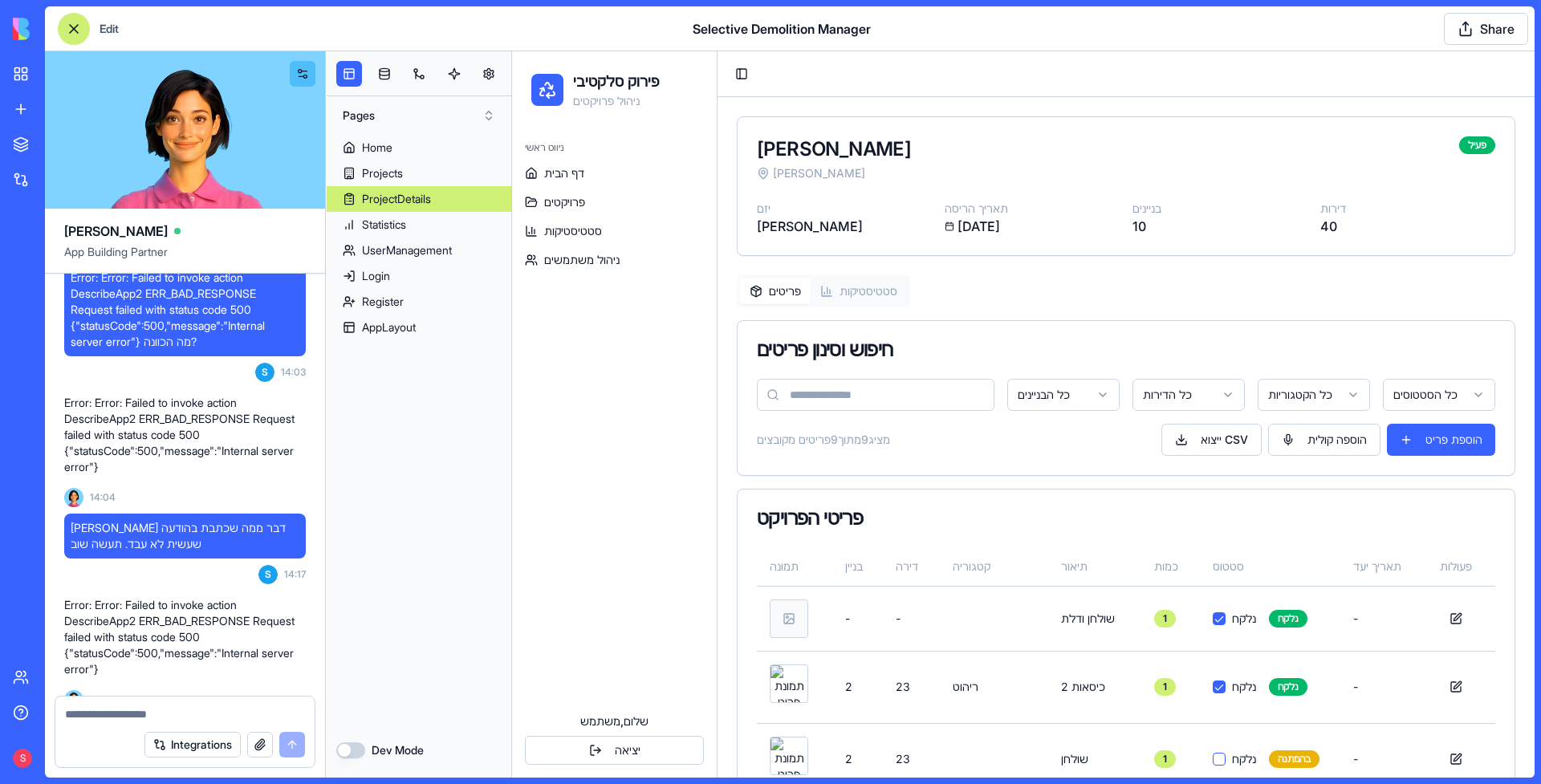 scroll, scrollTop: 0, scrollLeft: 0, axis: both 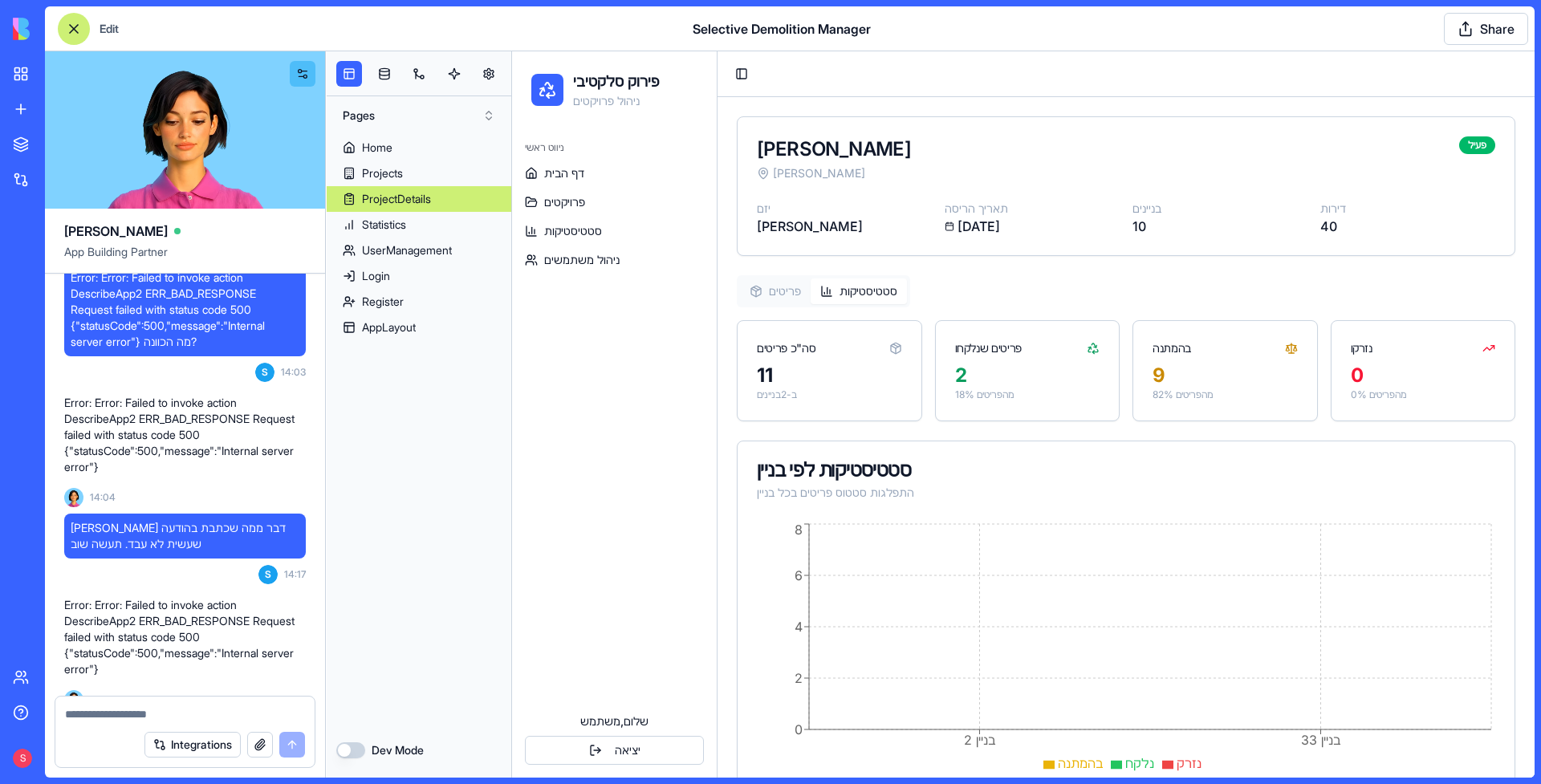 click on "סטטיסטיקות" at bounding box center [859, 291] 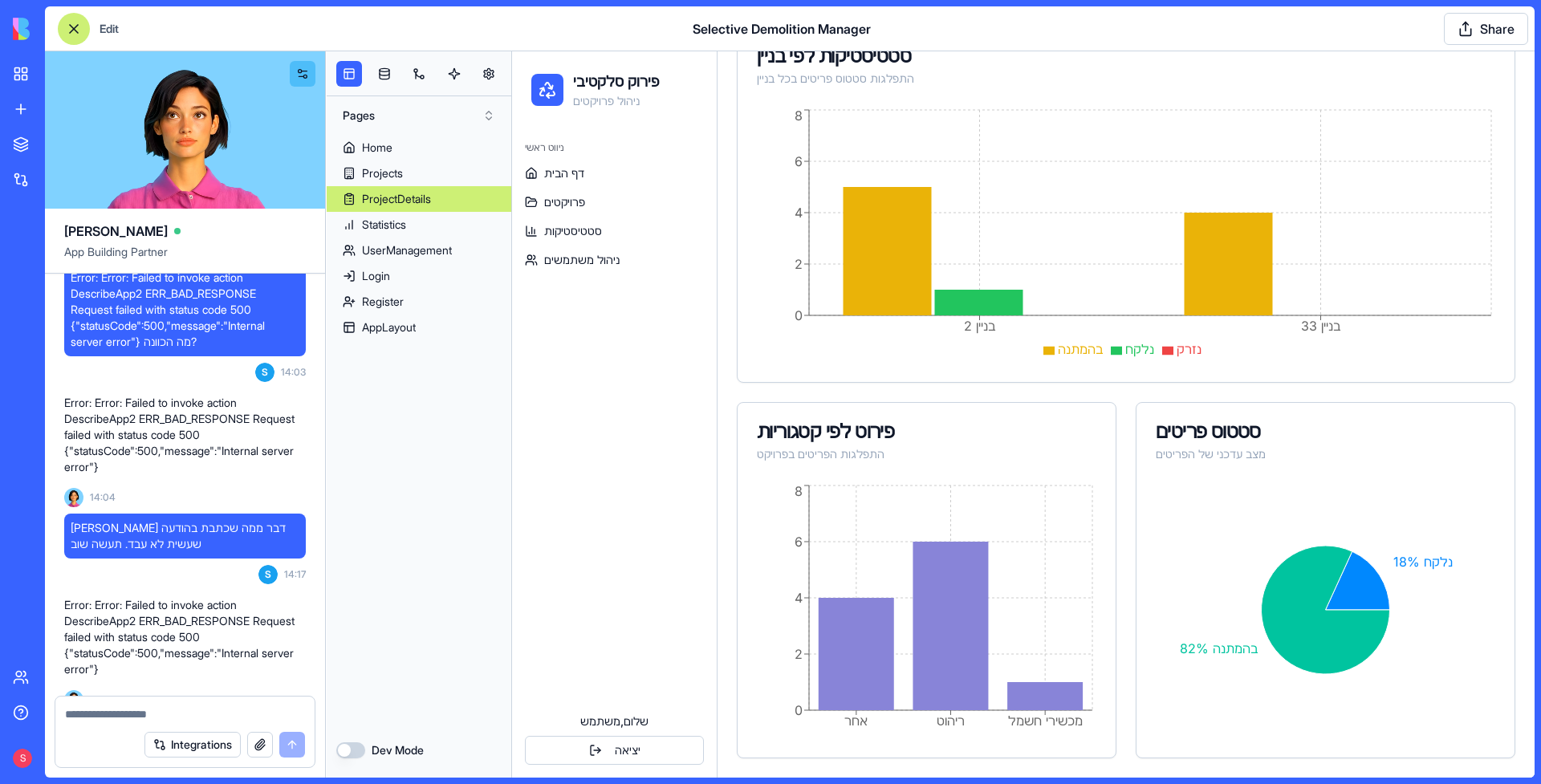 scroll, scrollTop: 414, scrollLeft: 0, axis: vertical 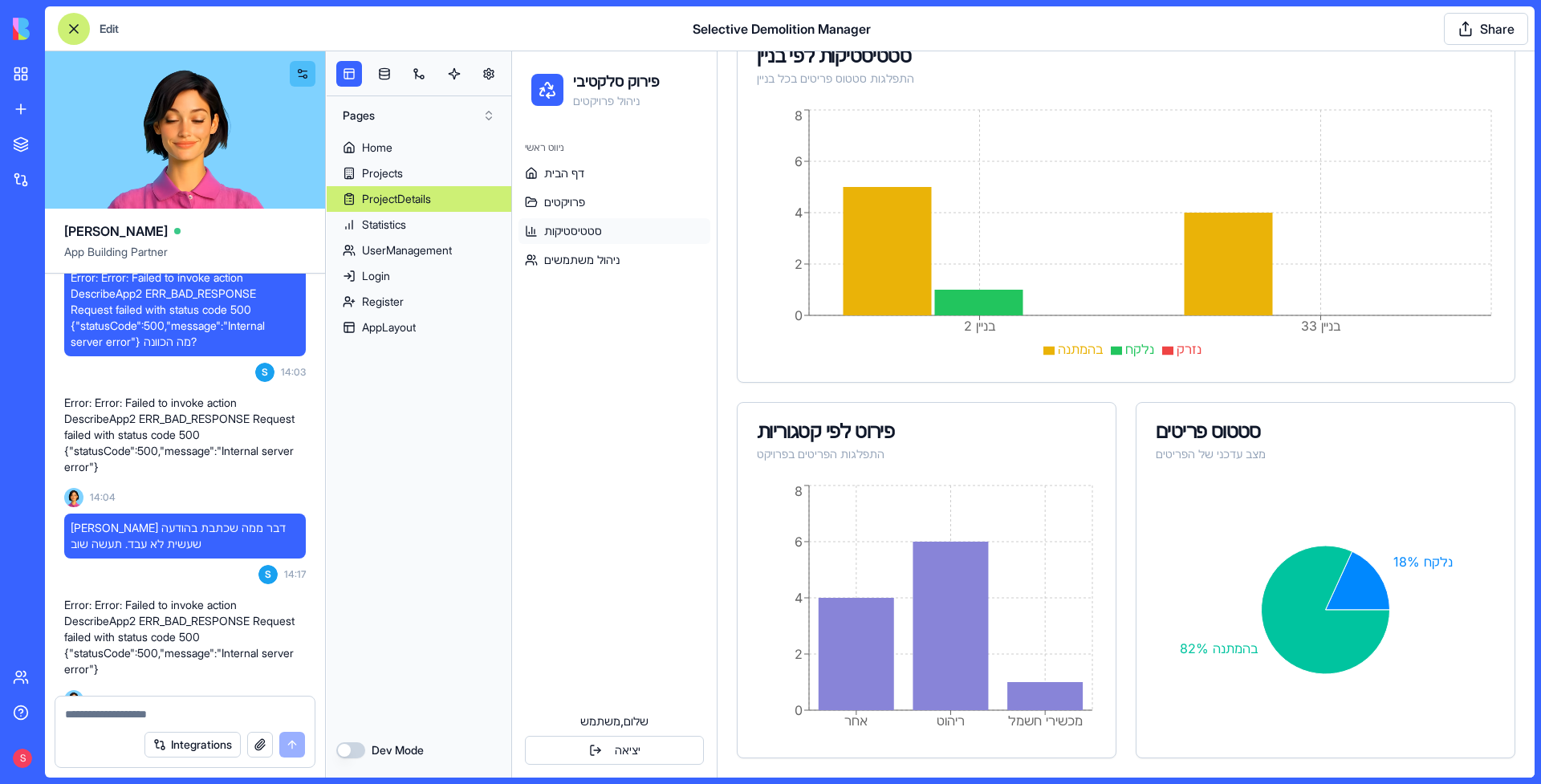 click on "סטטיסטיקות" at bounding box center (614, 231) 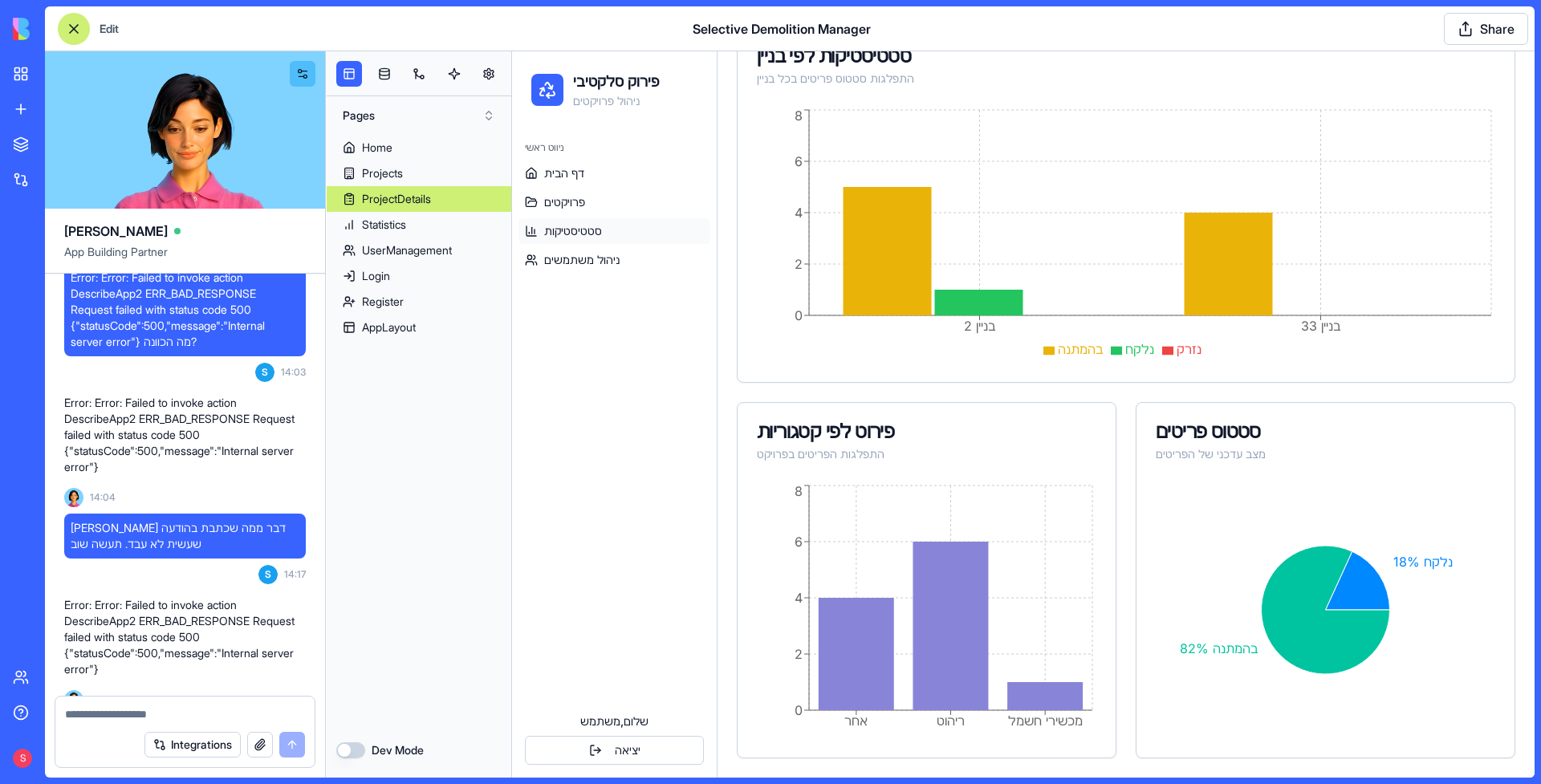scroll, scrollTop: 0, scrollLeft: 0, axis: both 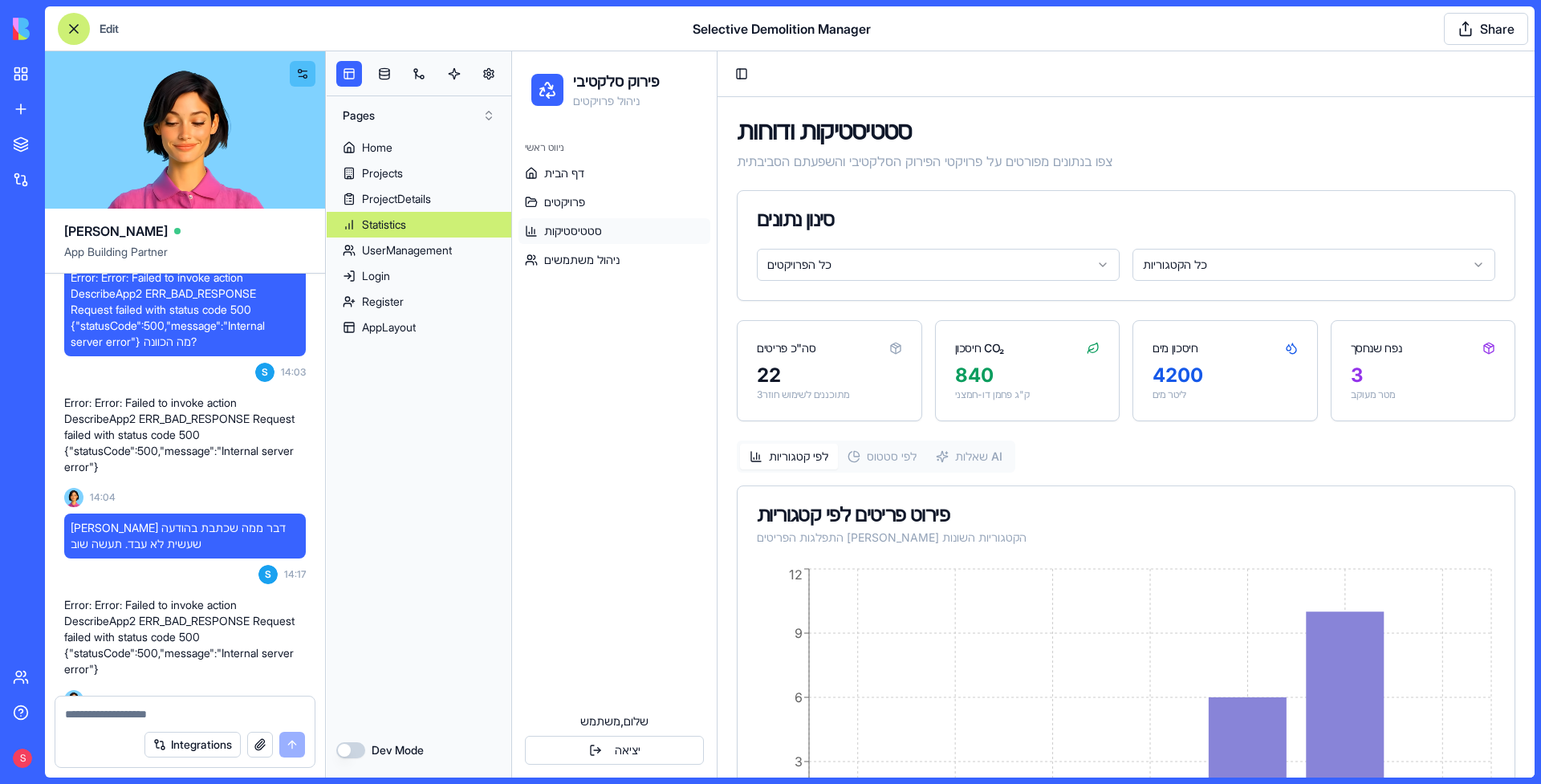 click on "סטטיסטיקות ודוחות צפו בנתונים מפורטים על פרויקטי הפירוק הסלקטיבי והשפעתם הסביבתית סינון נתונים כל הפרויקטים כל הקטגוריות סה"כ פריטים 22 3  מתוכננים לשימוש חוזר חיסכון CO₂ 840 ק"ג פחמן דו-חמצני חיסכון מים 4200 ליטר מים נפח שנחסך 3 מטר מעוקב לפי קטגוריות לפי סטטוס שאלות AI פירוט פריטים לפי קטגוריות התפלגות הפריטים [PERSON_NAME] הקטגוריות השונות מכשירי חשמל מטבחים מזגנים מרצפות אחר ריהוט זכוכית 0 3 6 9 12 count מכשירי חשמל" at bounding box center (1126, 505) 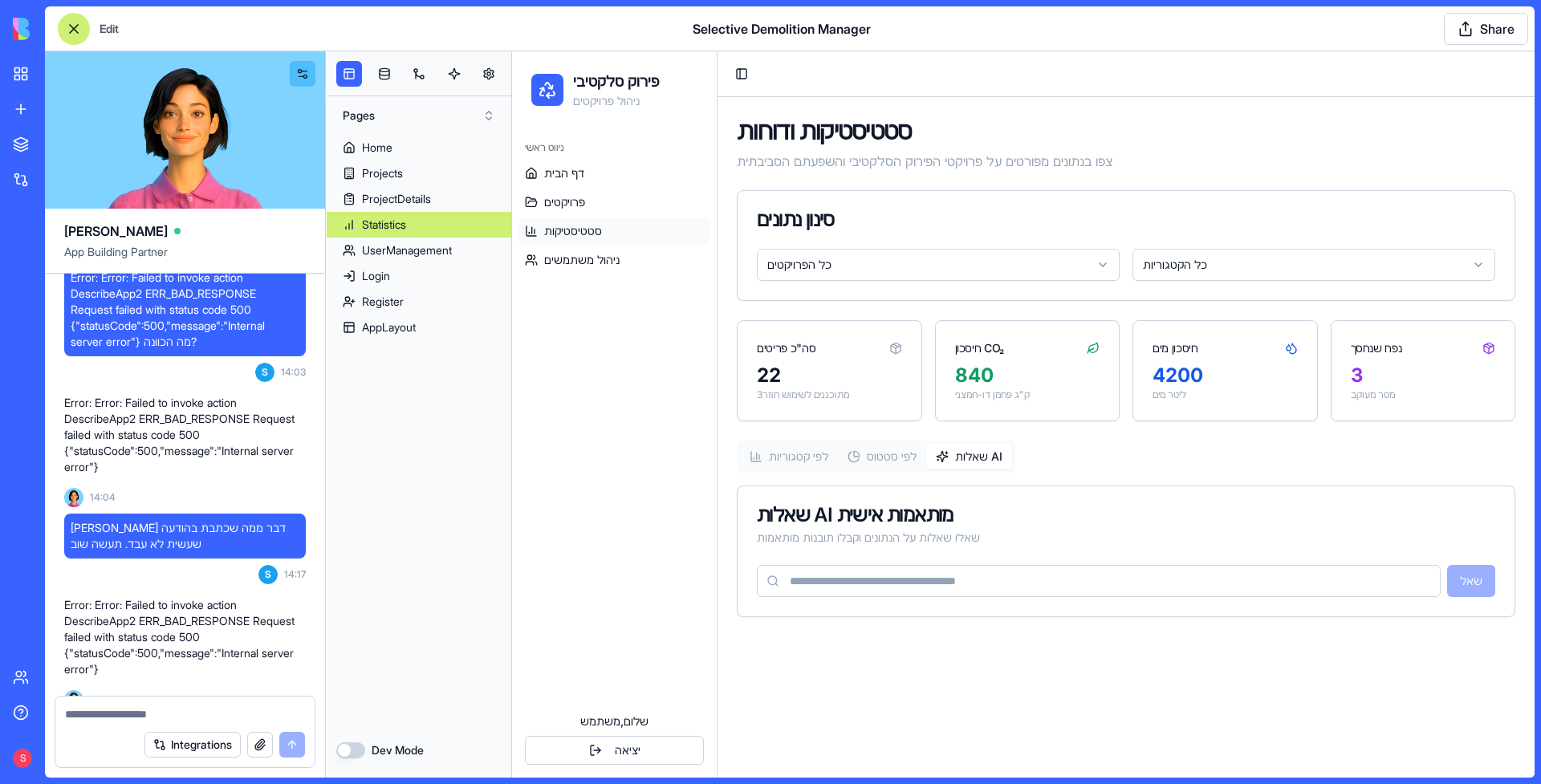 click on "שאלות AI מותאמות אישית" at bounding box center (1126, 515) 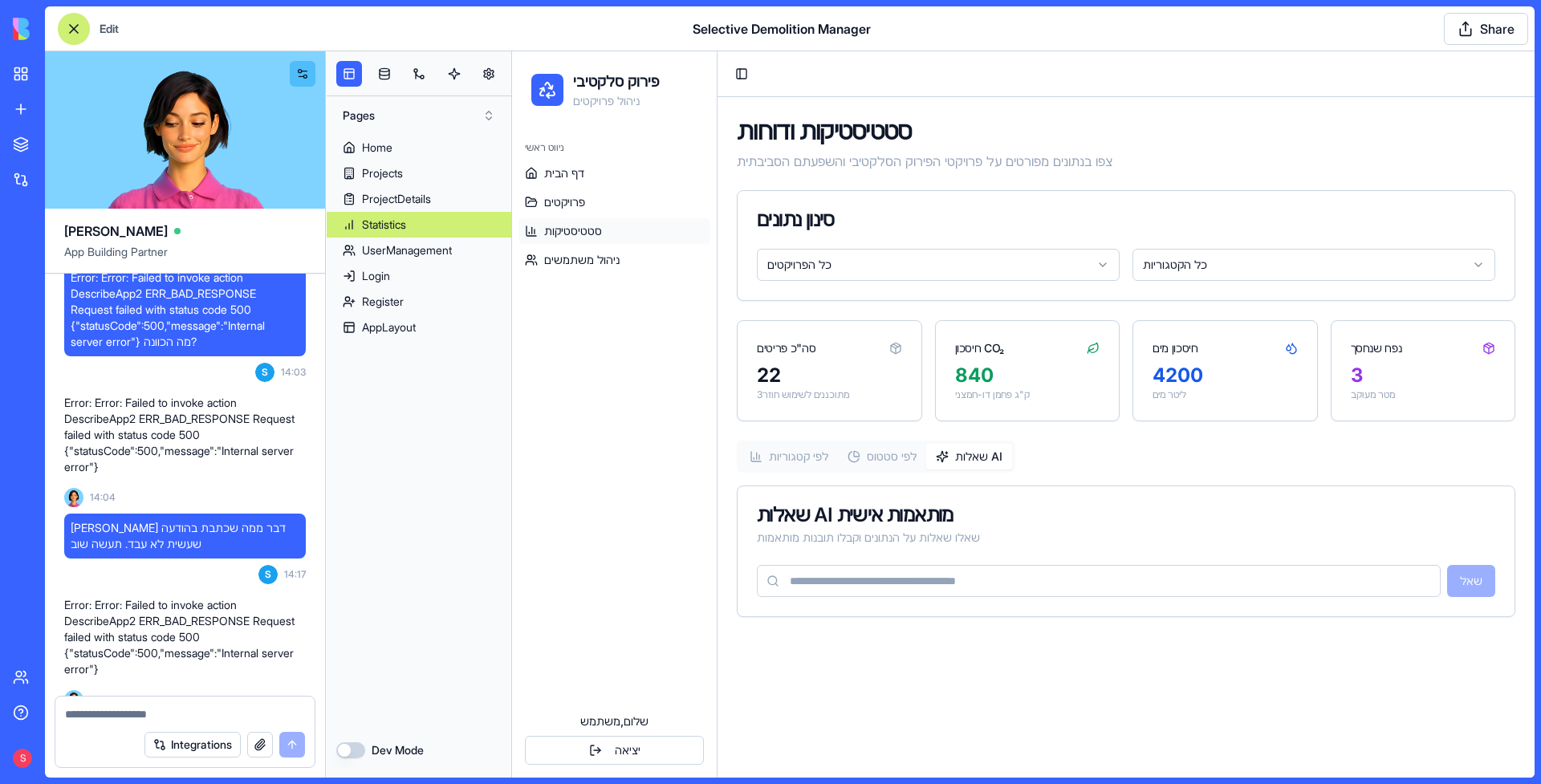 scroll, scrollTop: 0, scrollLeft: 0, axis: both 